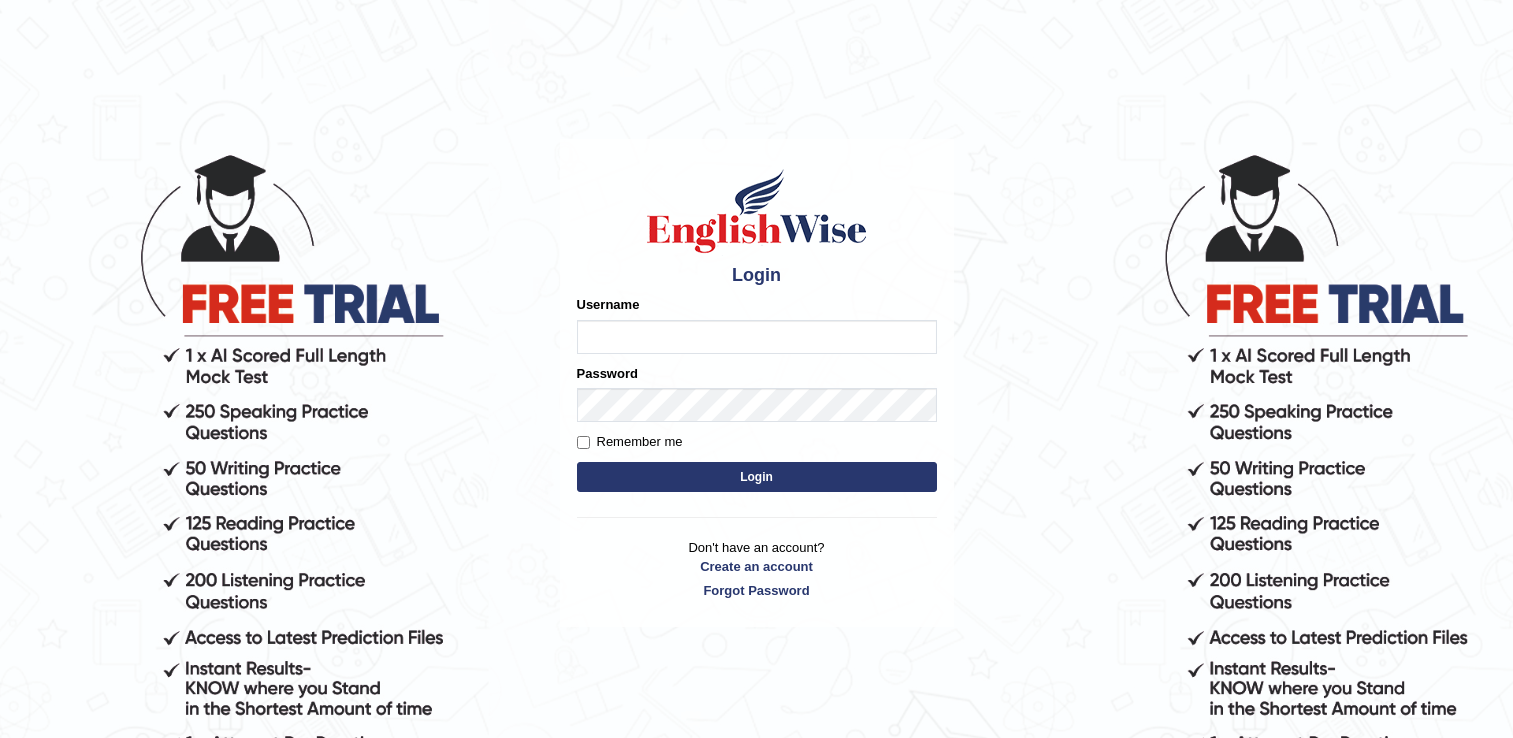 scroll, scrollTop: 0, scrollLeft: 0, axis: both 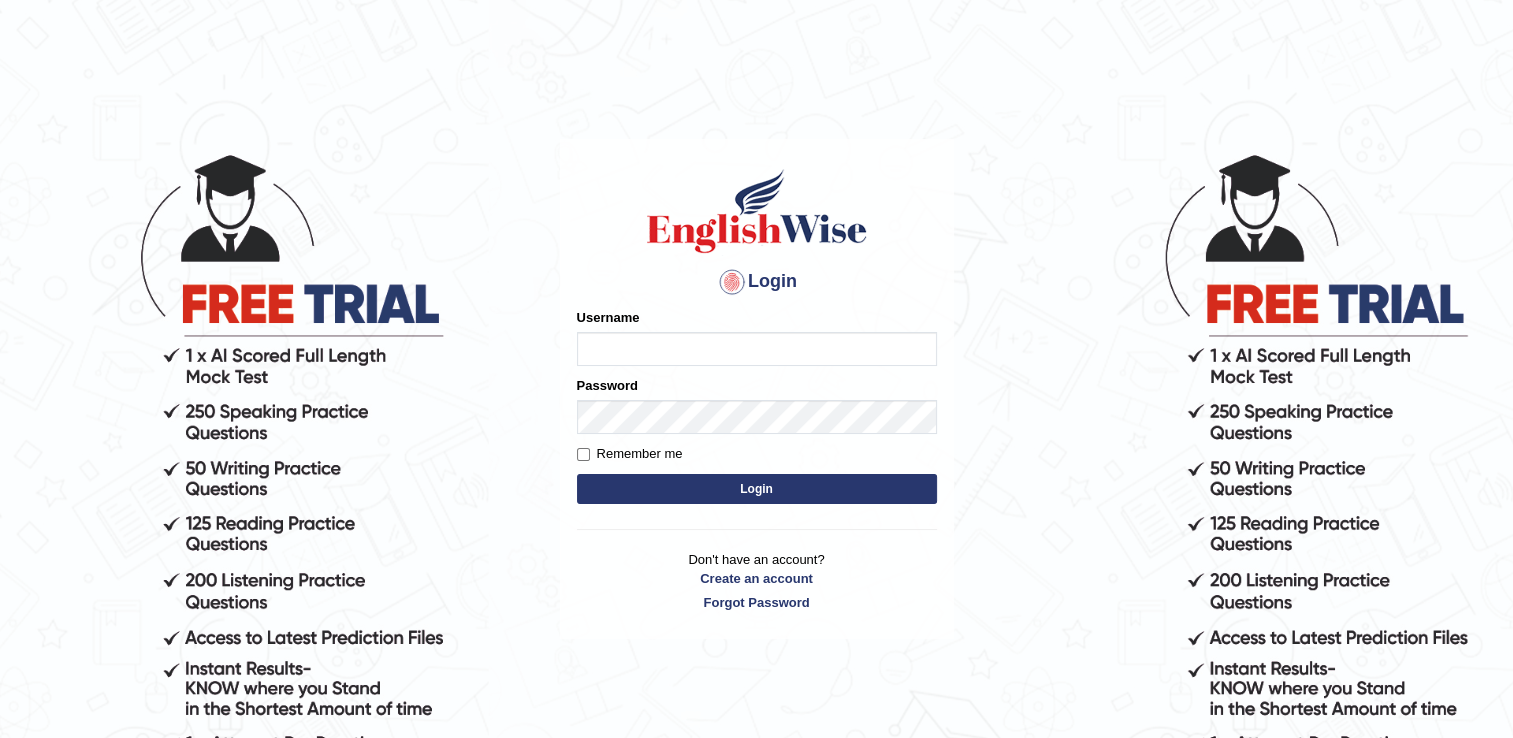 type on "naswar" 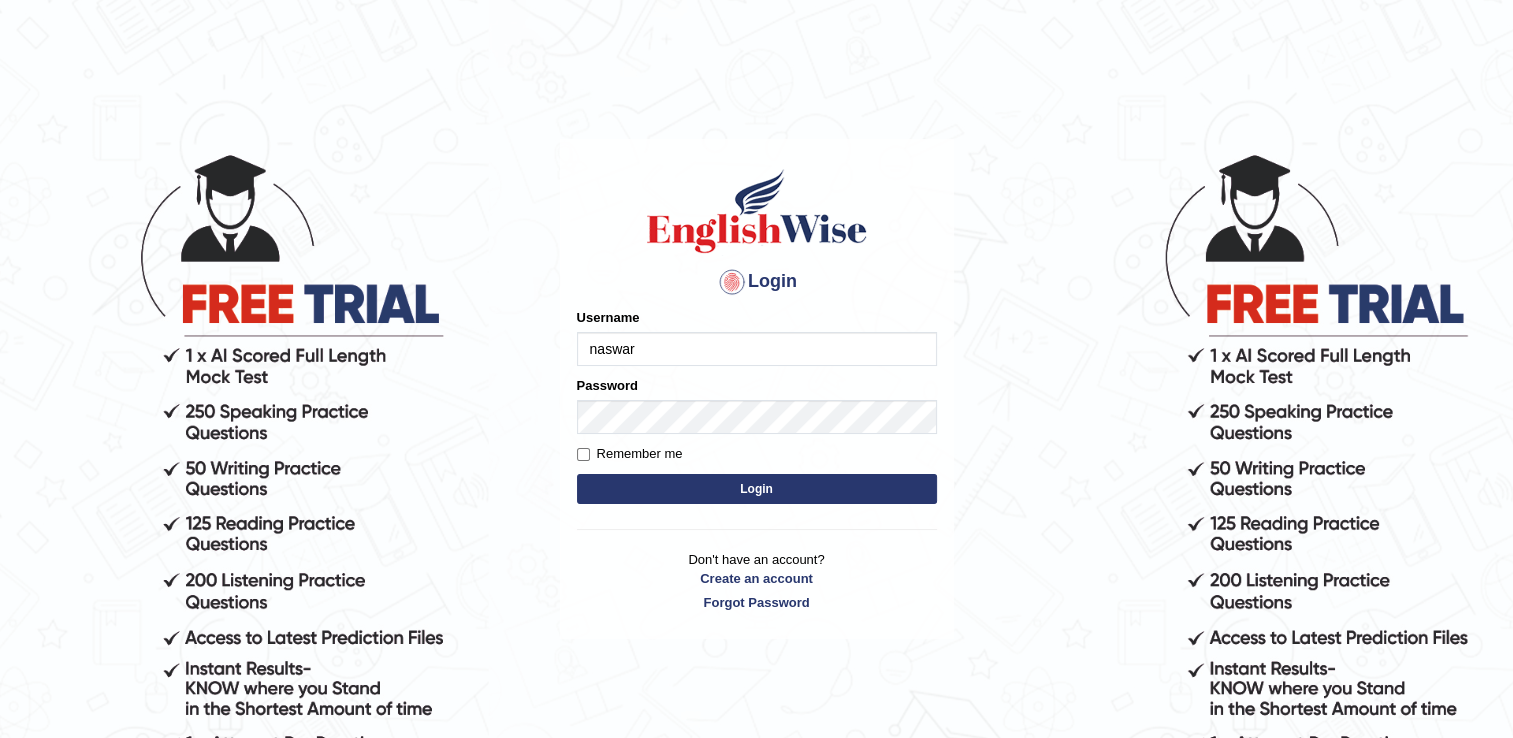 click on "Login" at bounding box center (757, 489) 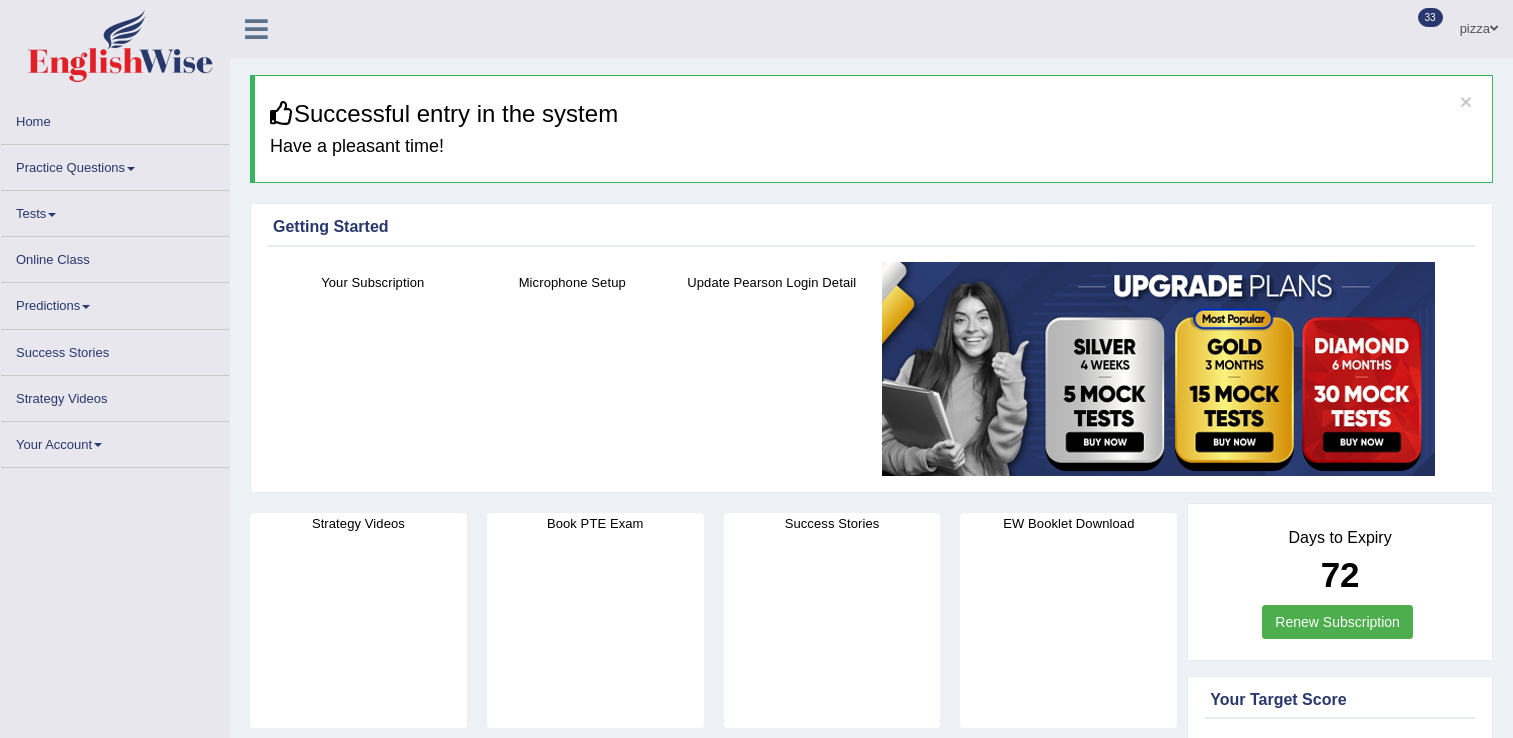 scroll, scrollTop: 0, scrollLeft: 0, axis: both 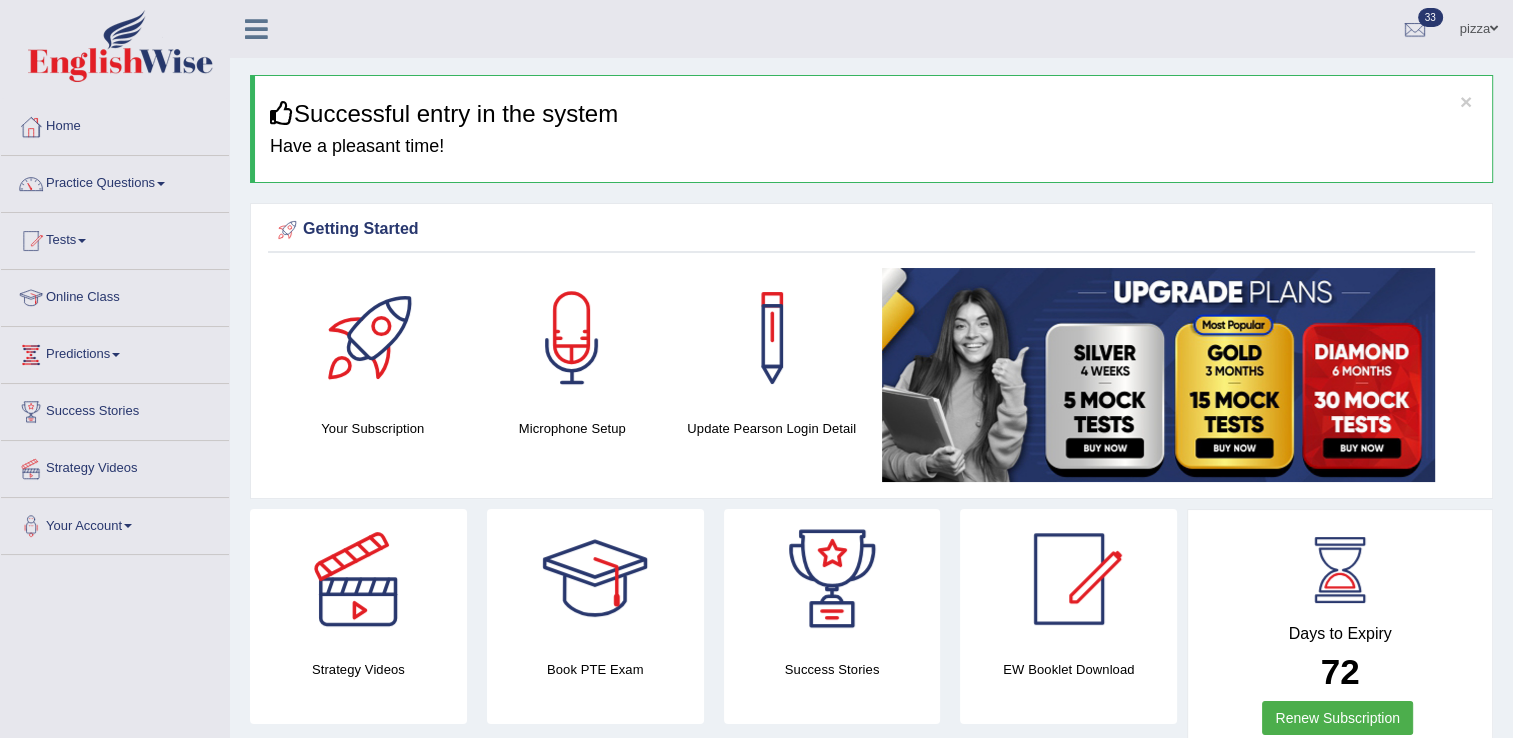 click on "Tests" at bounding box center (115, 238) 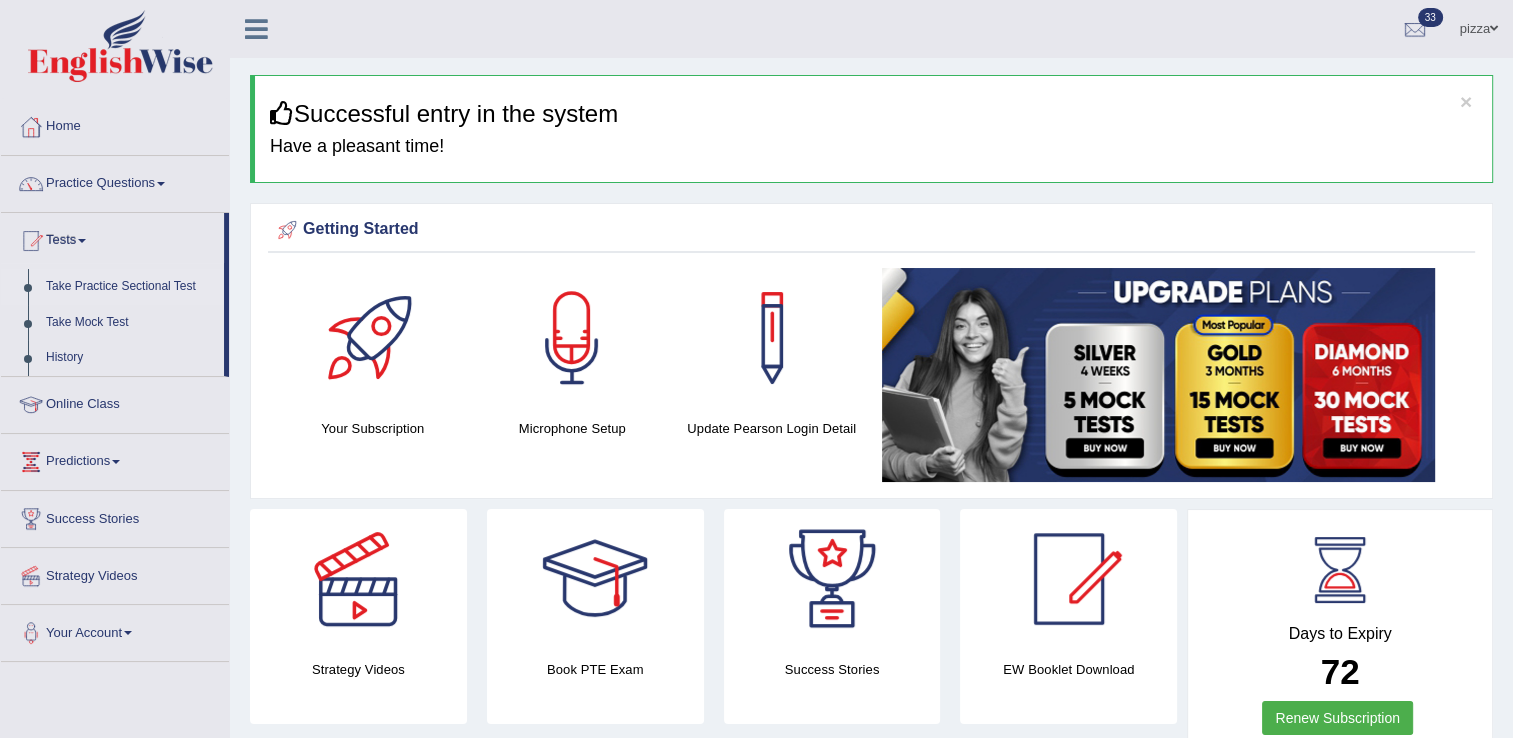 click on "Take Practice Sectional Test" at bounding box center (130, 287) 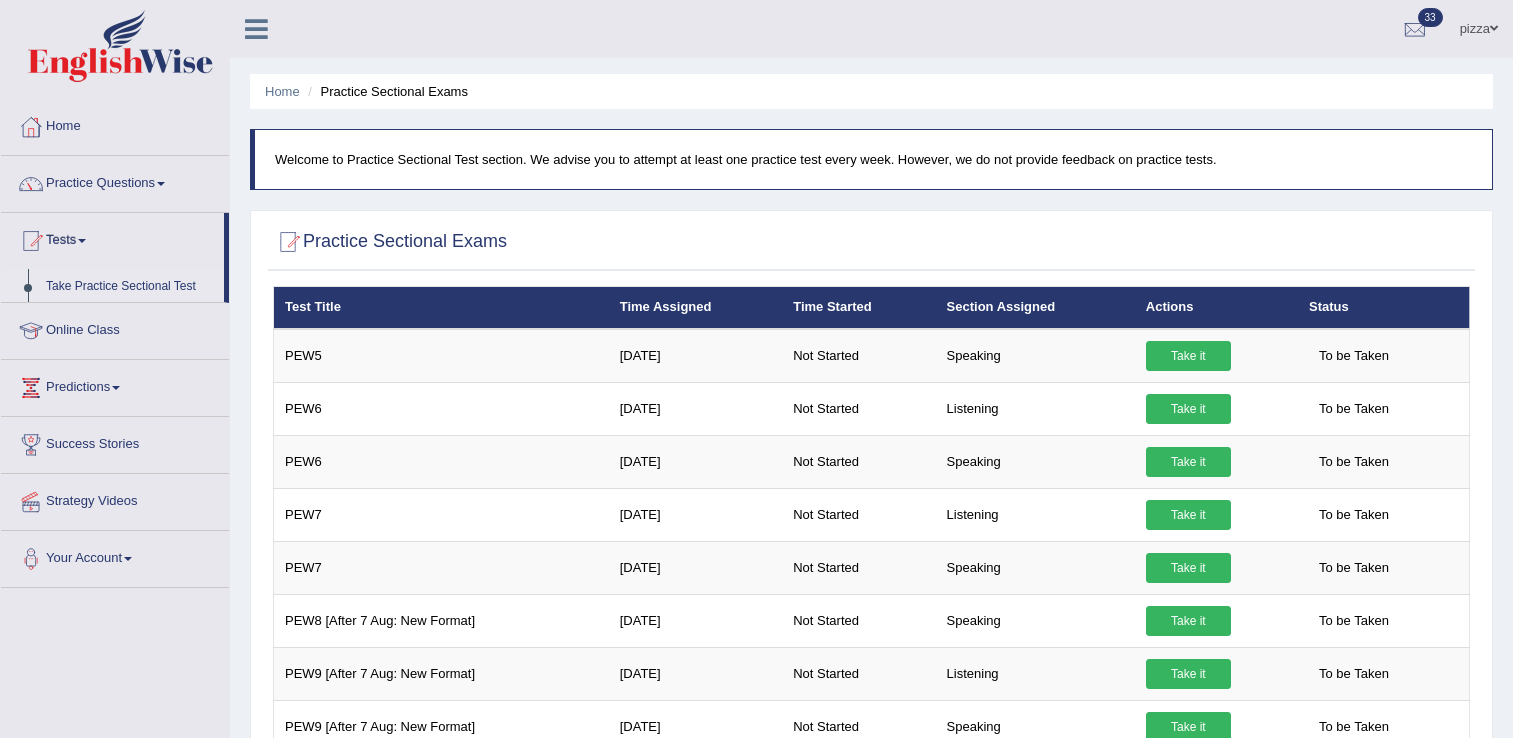 scroll, scrollTop: 0, scrollLeft: 0, axis: both 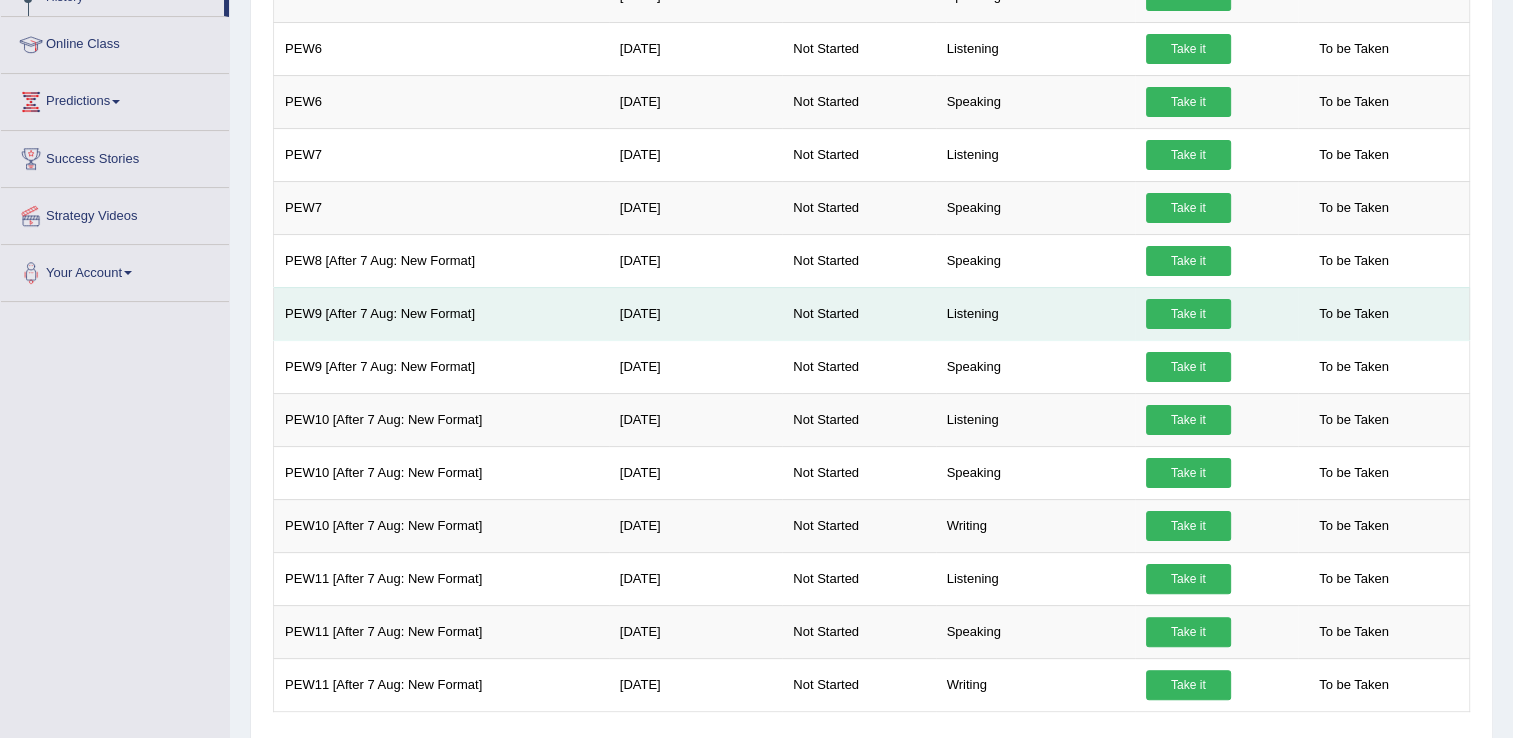 click on "Take it" at bounding box center [1188, 314] 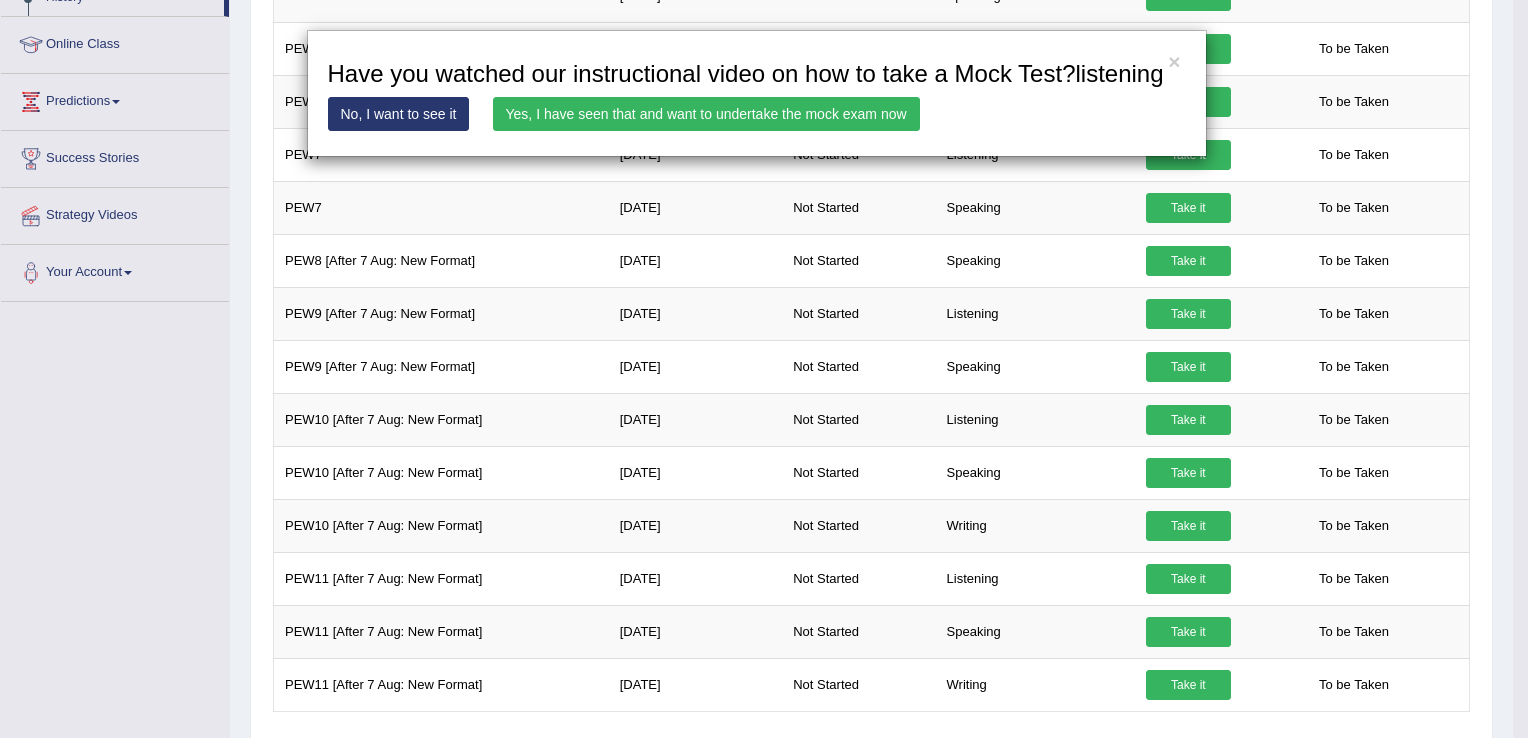 click on "Yes, I have seen that and want to undertake the mock exam now" at bounding box center (706, 114) 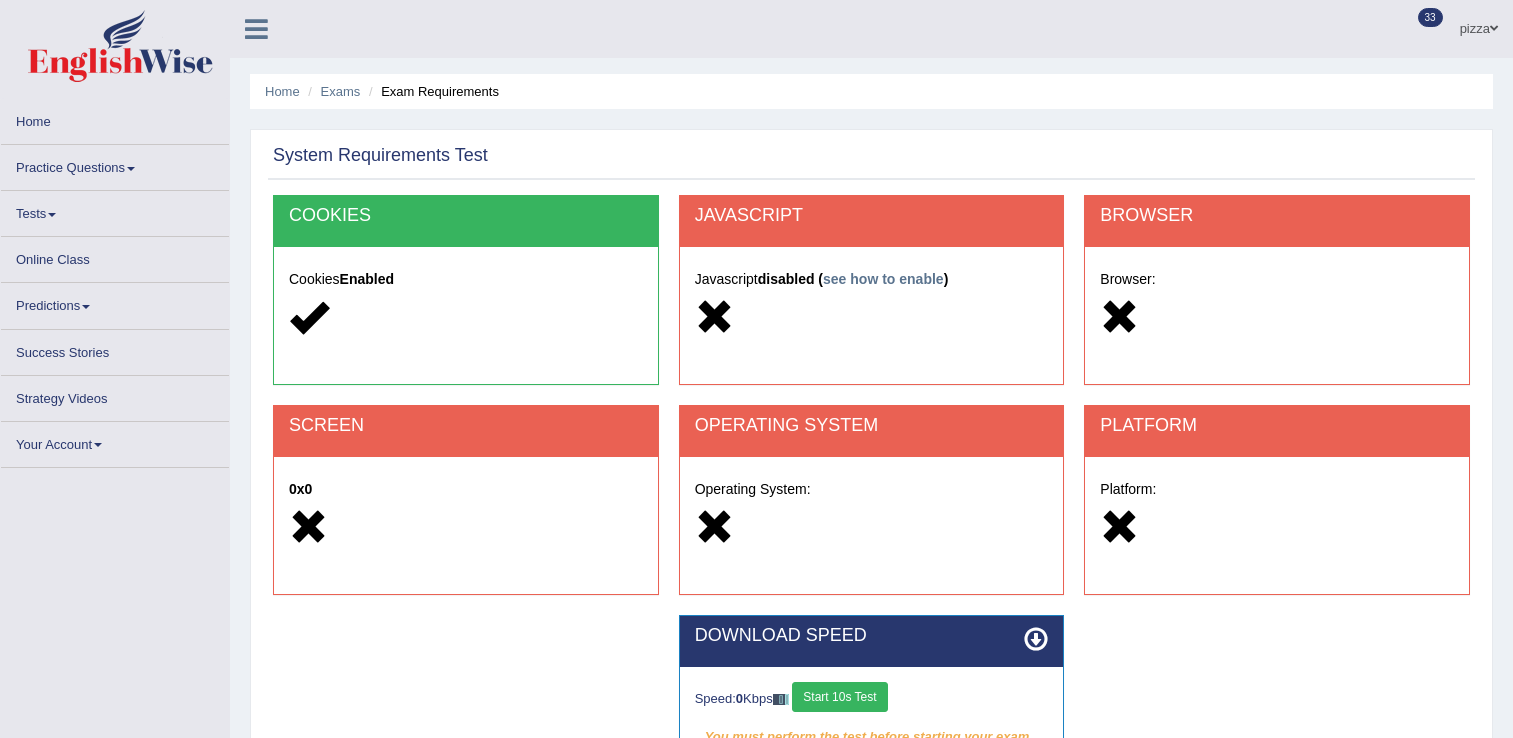scroll, scrollTop: 0, scrollLeft: 0, axis: both 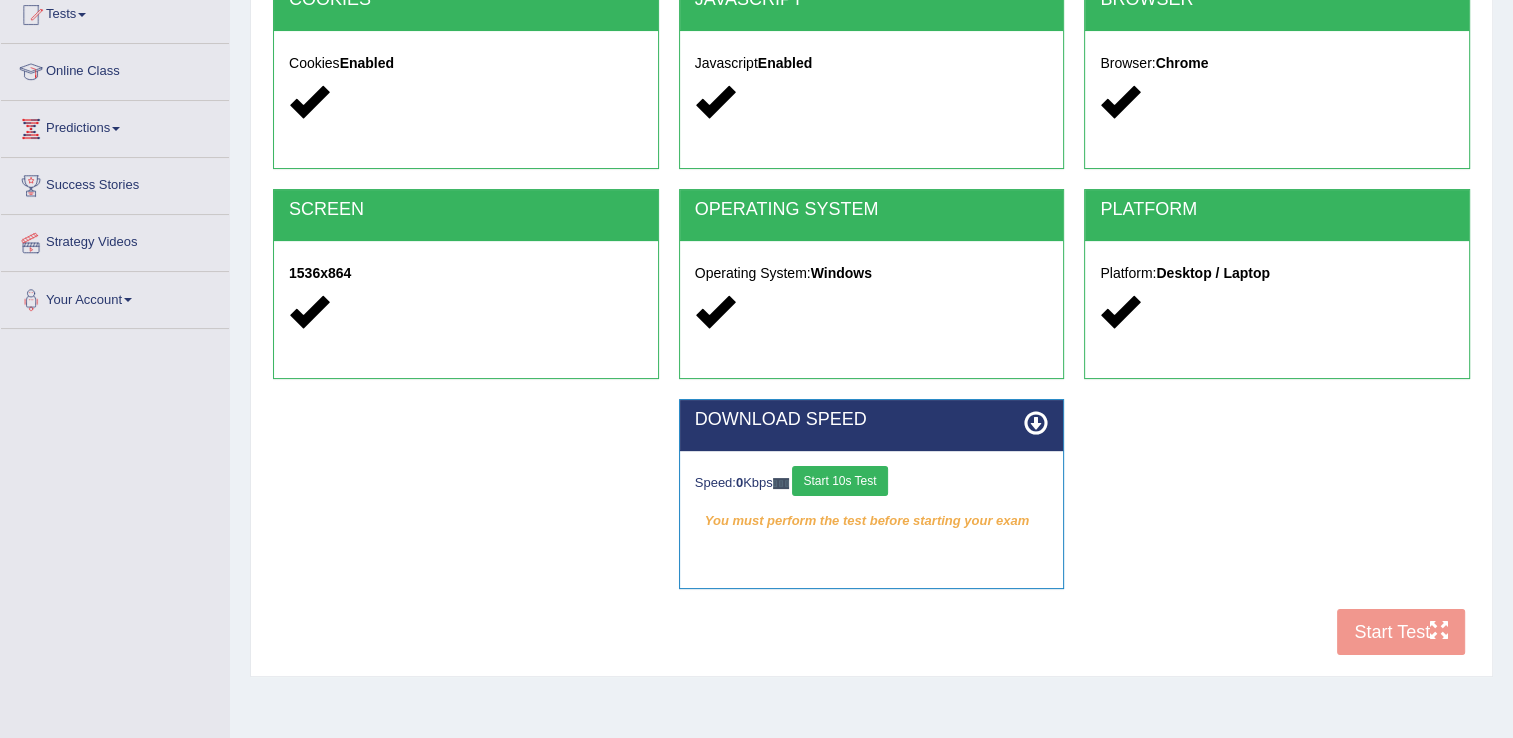 click on "Start 10s Test" at bounding box center [839, 481] 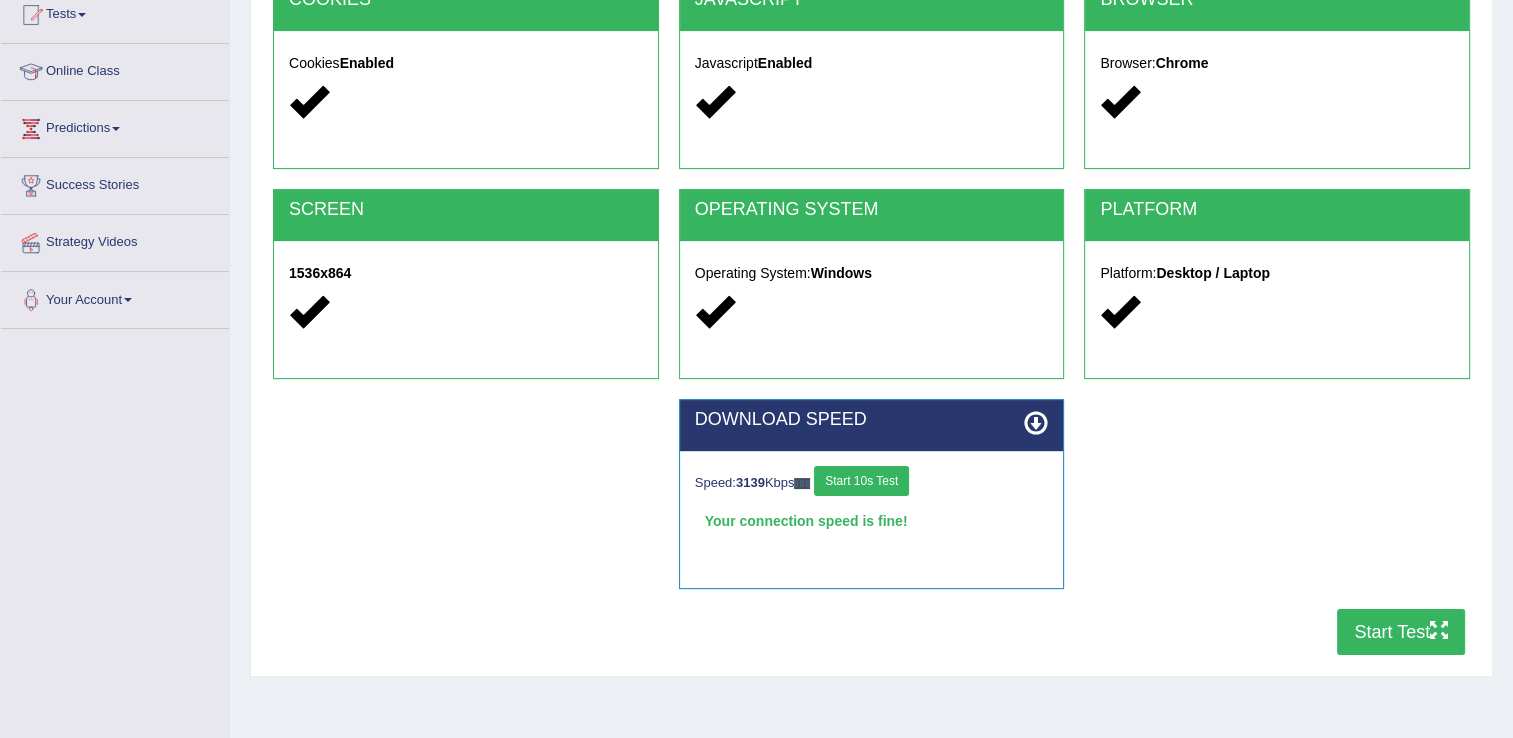 click on "Start Test" at bounding box center [1401, 632] 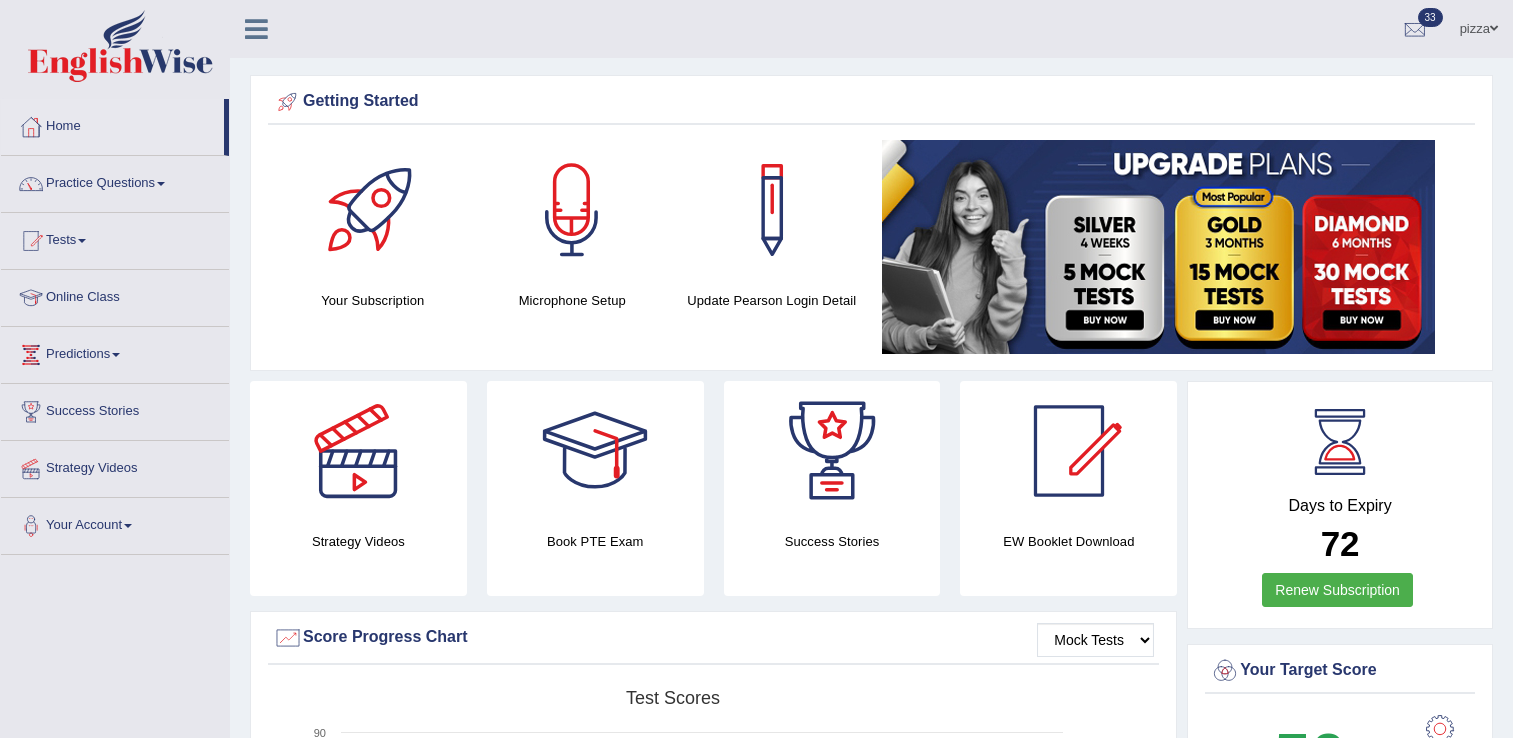 scroll, scrollTop: 0, scrollLeft: 0, axis: both 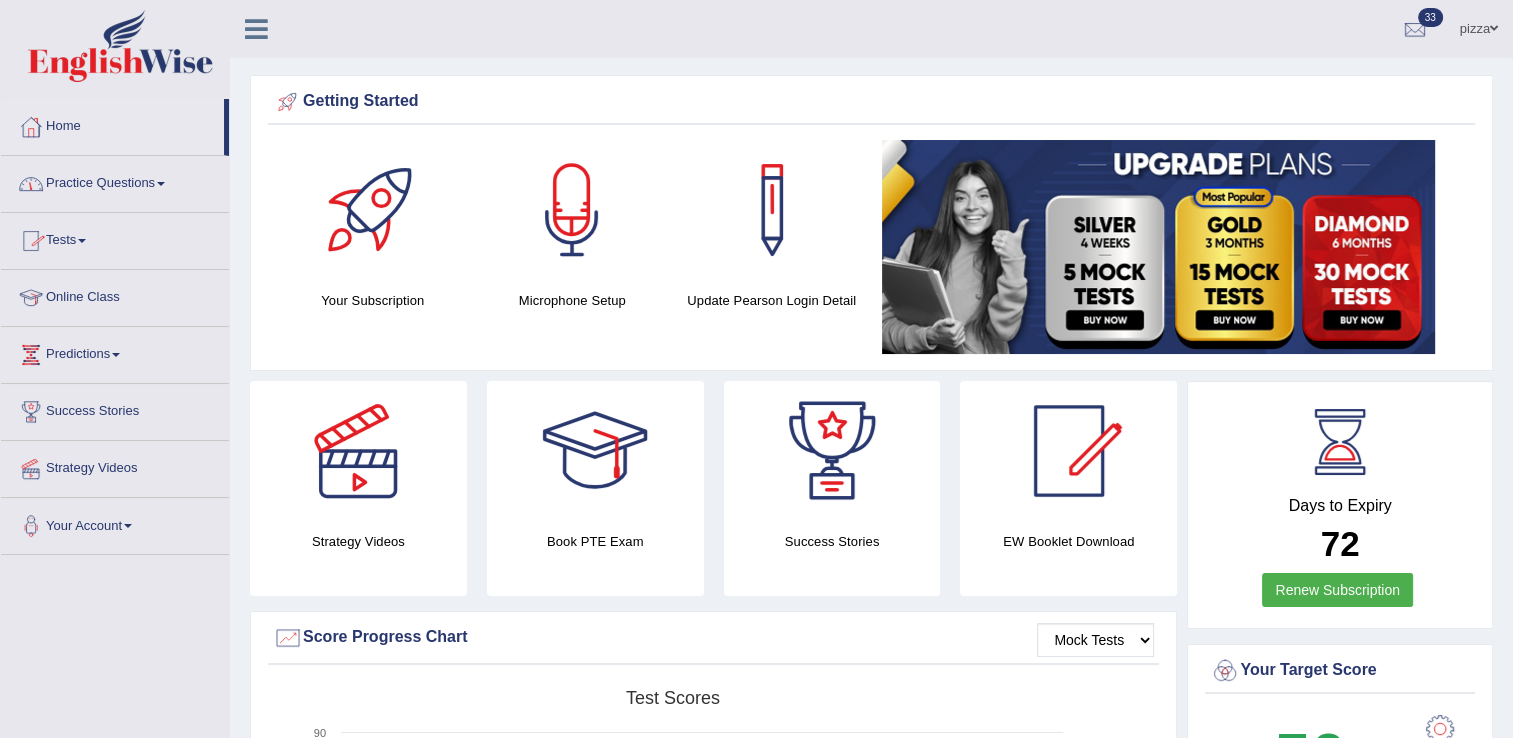 click on "Tests" at bounding box center [115, 238] 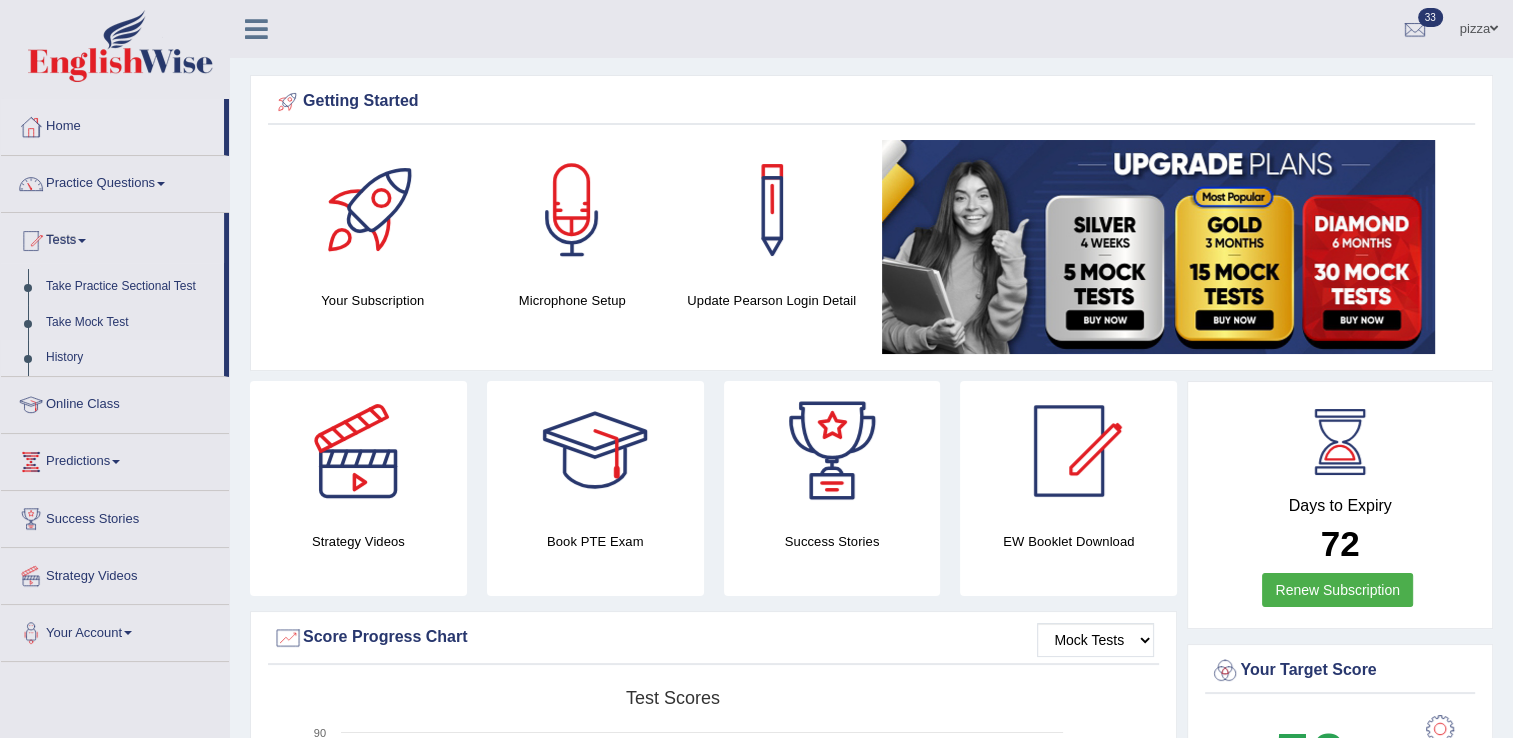 click on "History" at bounding box center [130, 358] 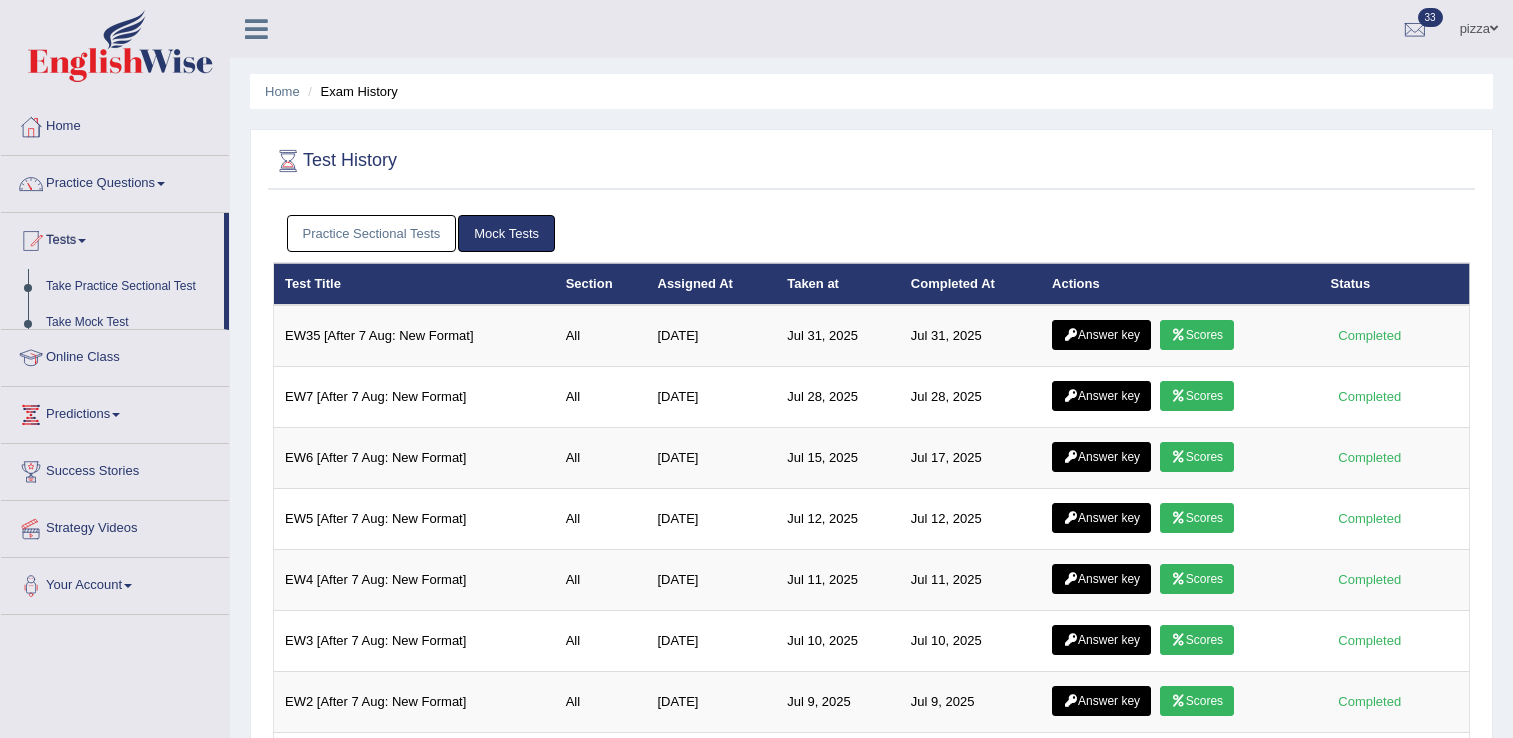 scroll, scrollTop: 0, scrollLeft: 0, axis: both 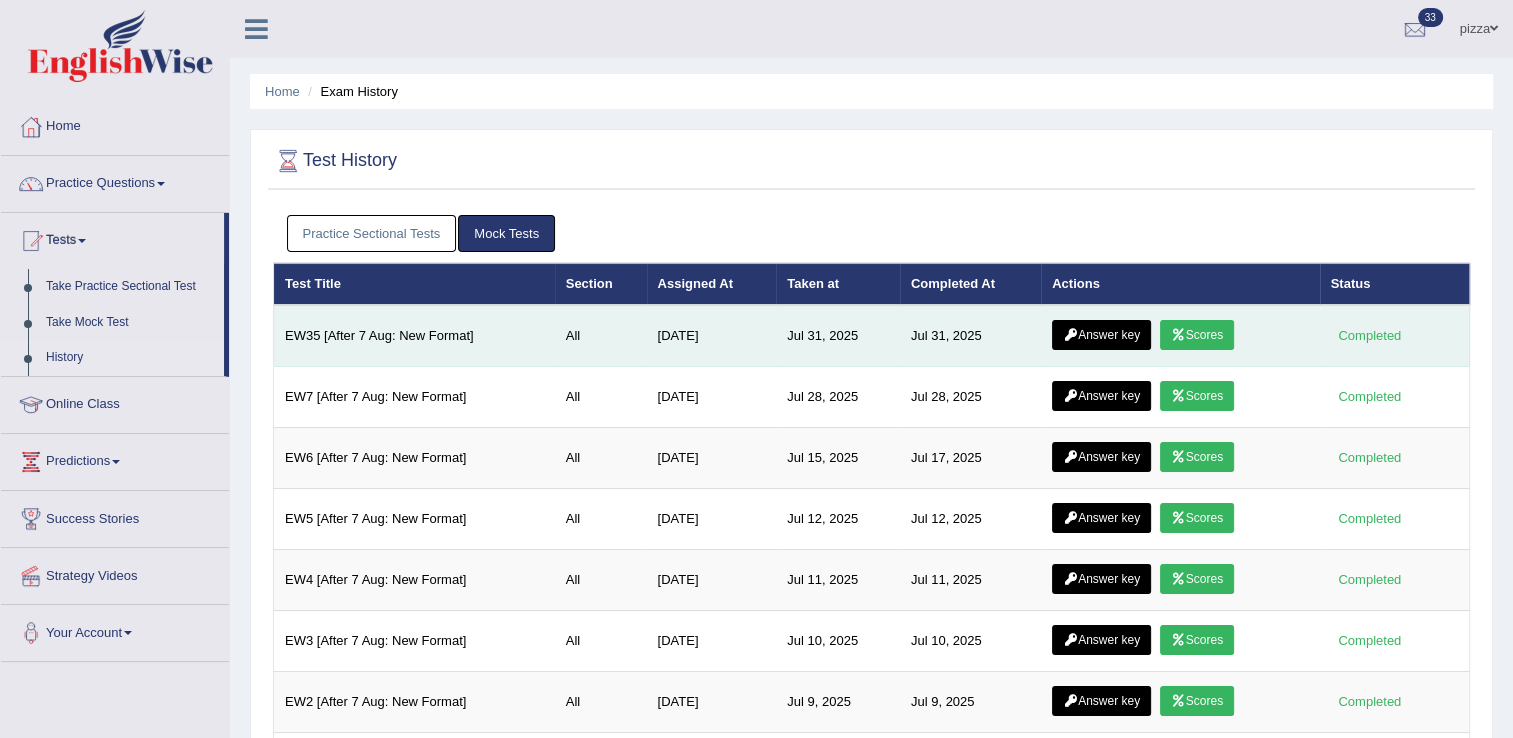 click on "Scores" at bounding box center (1197, 335) 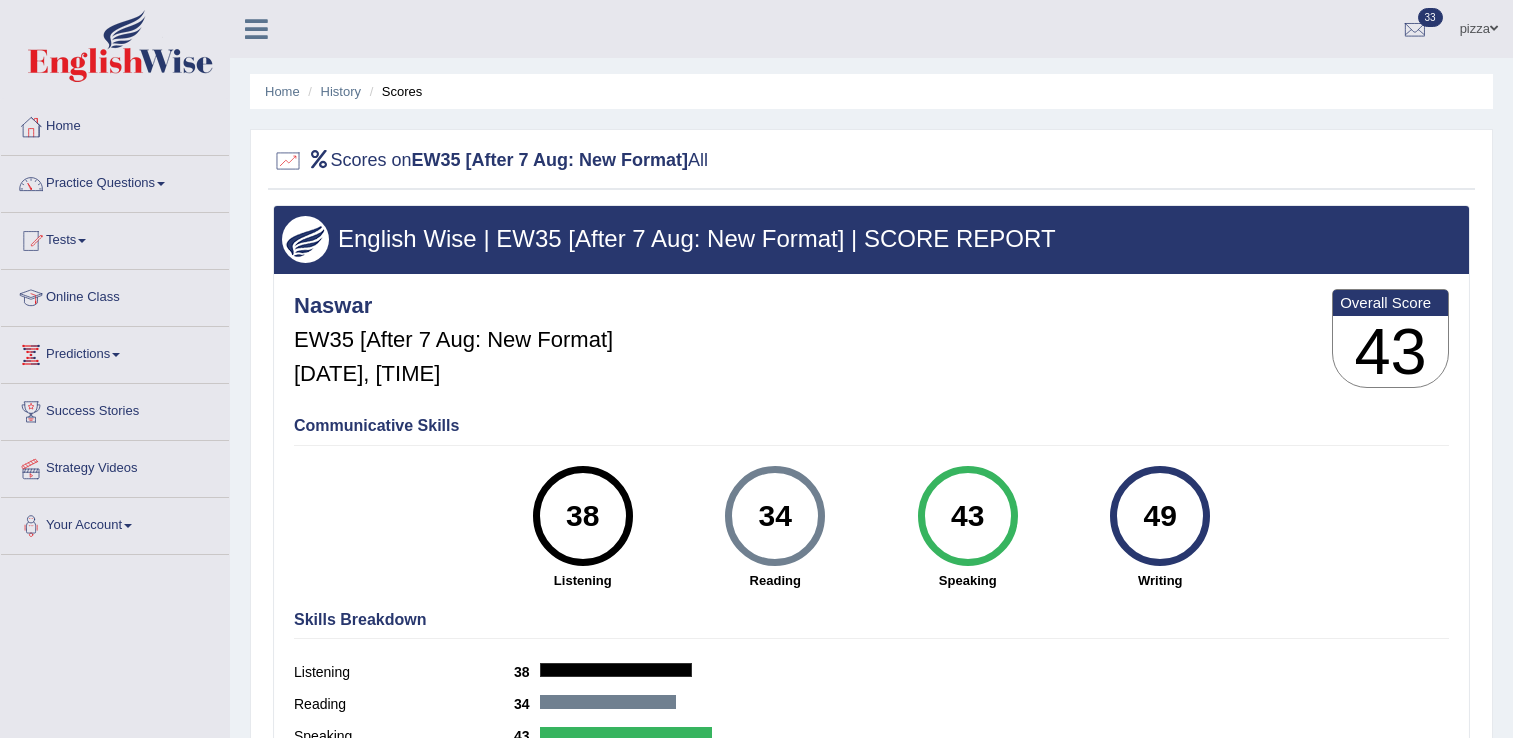 scroll, scrollTop: 0, scrollLeft: 0, axis: both 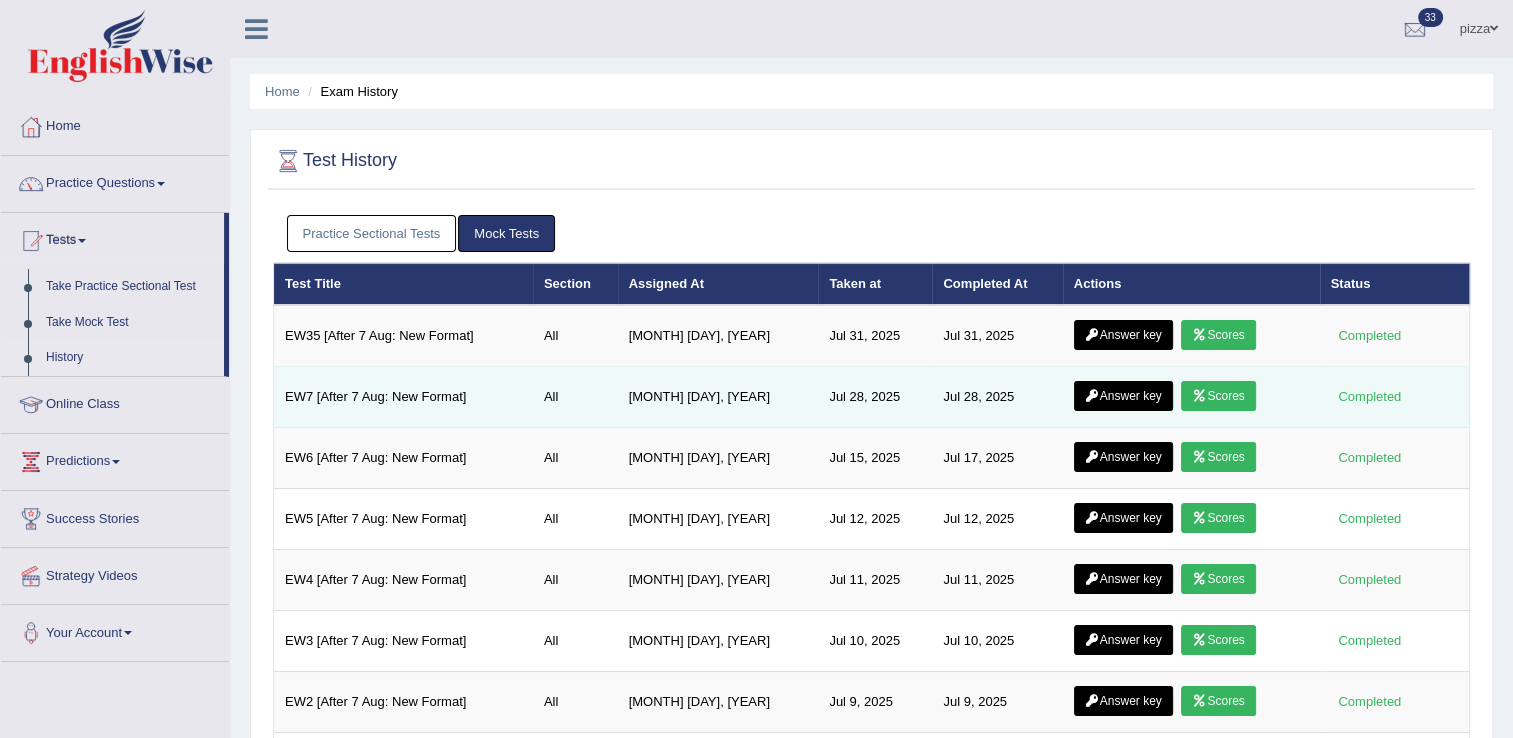 click on "Scores" at bounding box center [1218, 396] 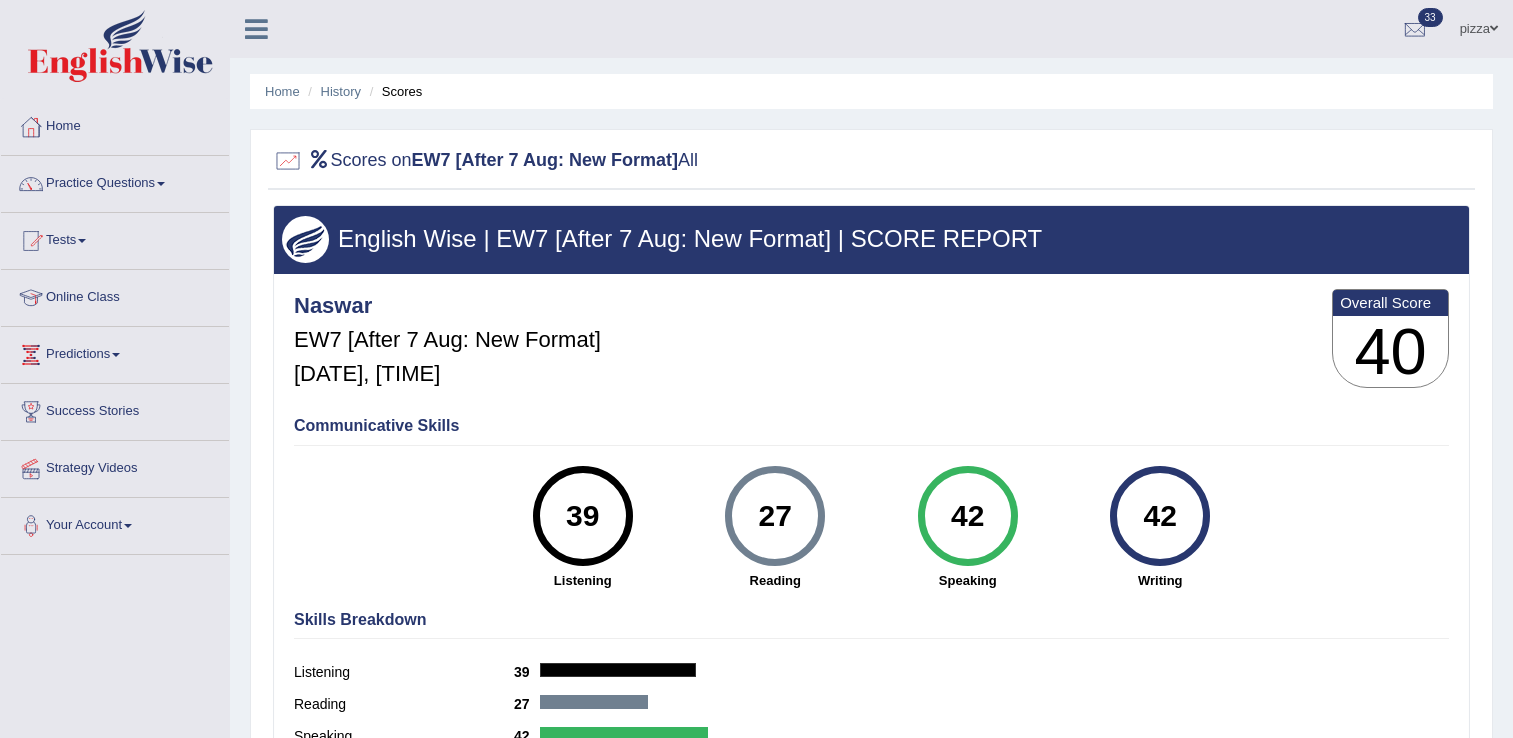 scroll, scrollTop: 0, scrollLeft: 0, axis: both 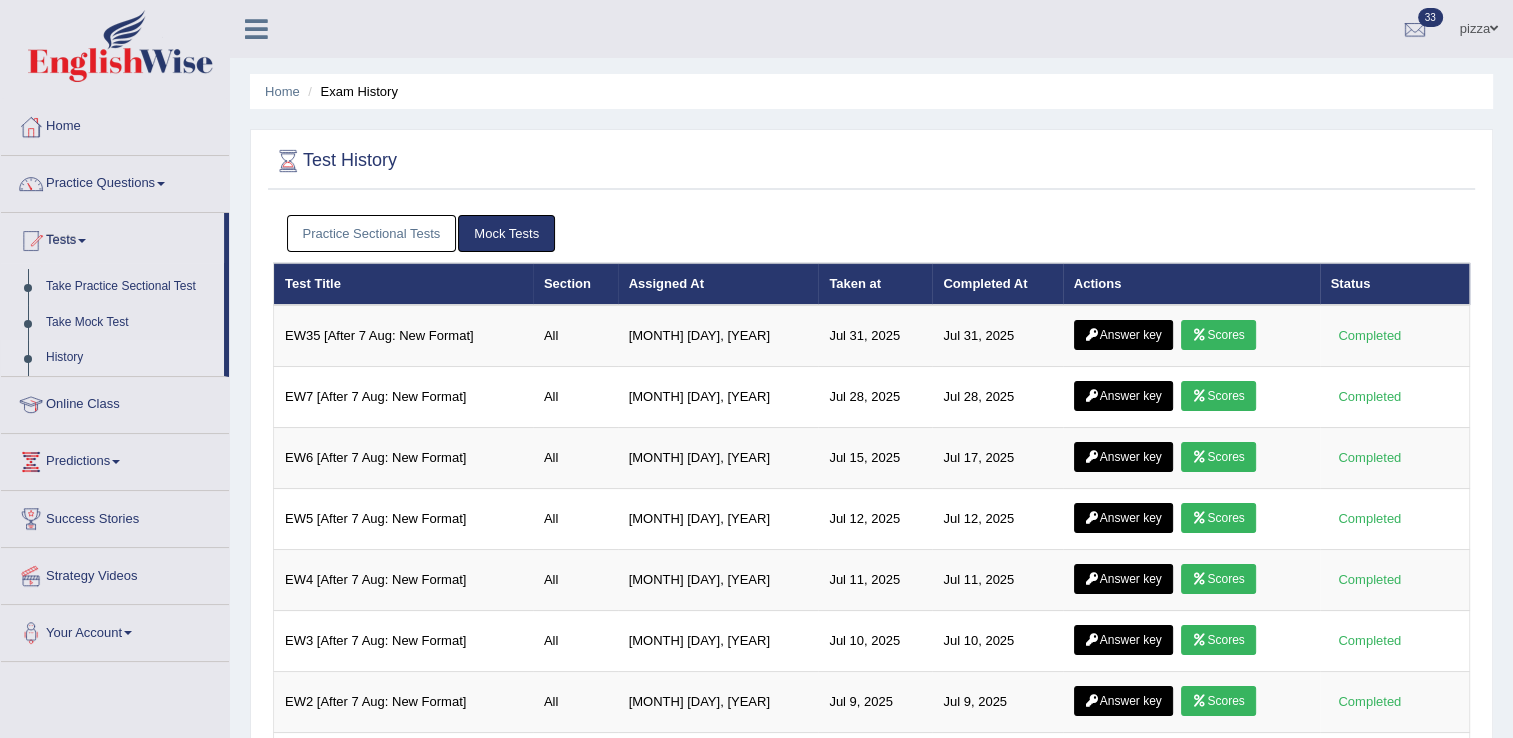 click on "Practice Sectional Tests" at bounding box center [372, 233] 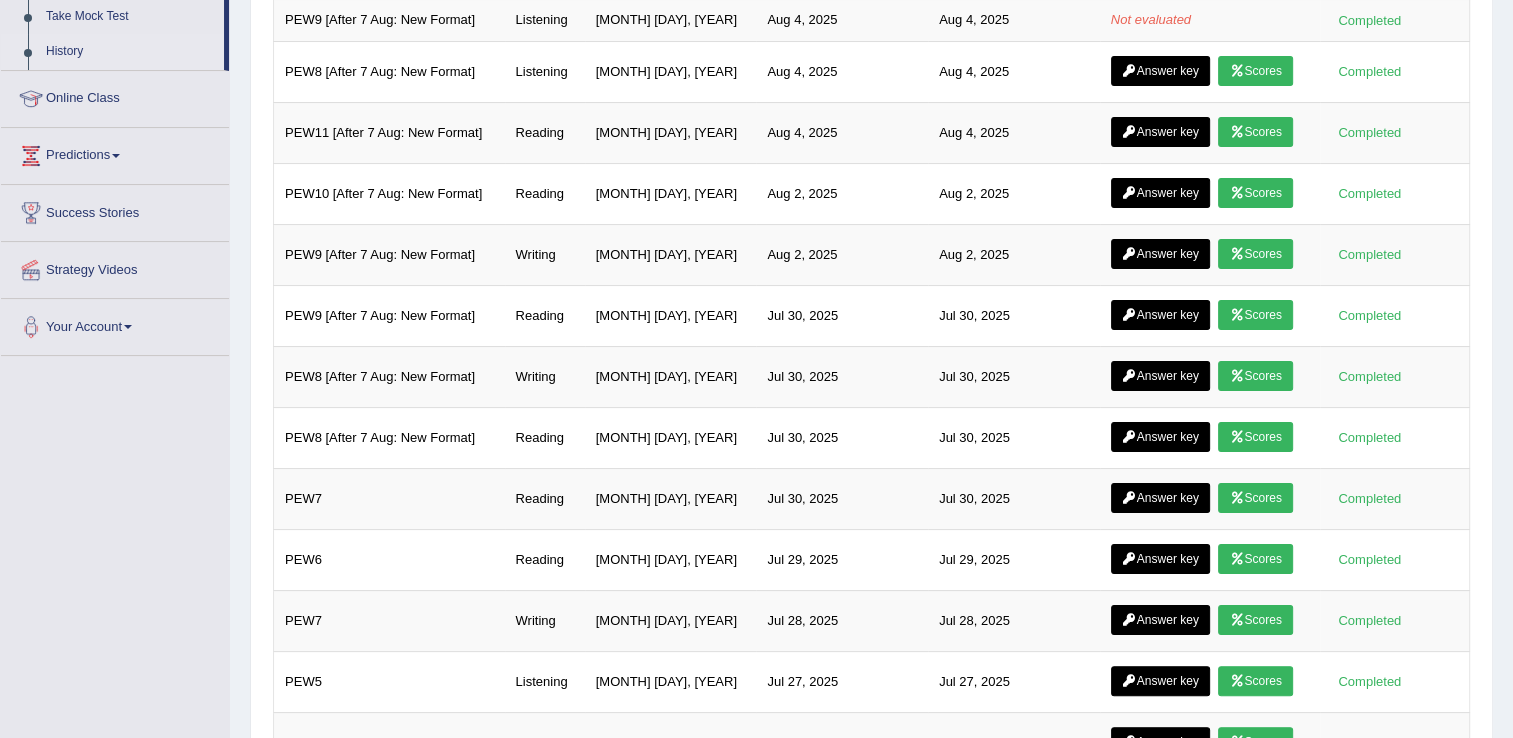 scroll, scrollTop: 332, scrollLeft: 0, axis: vertical 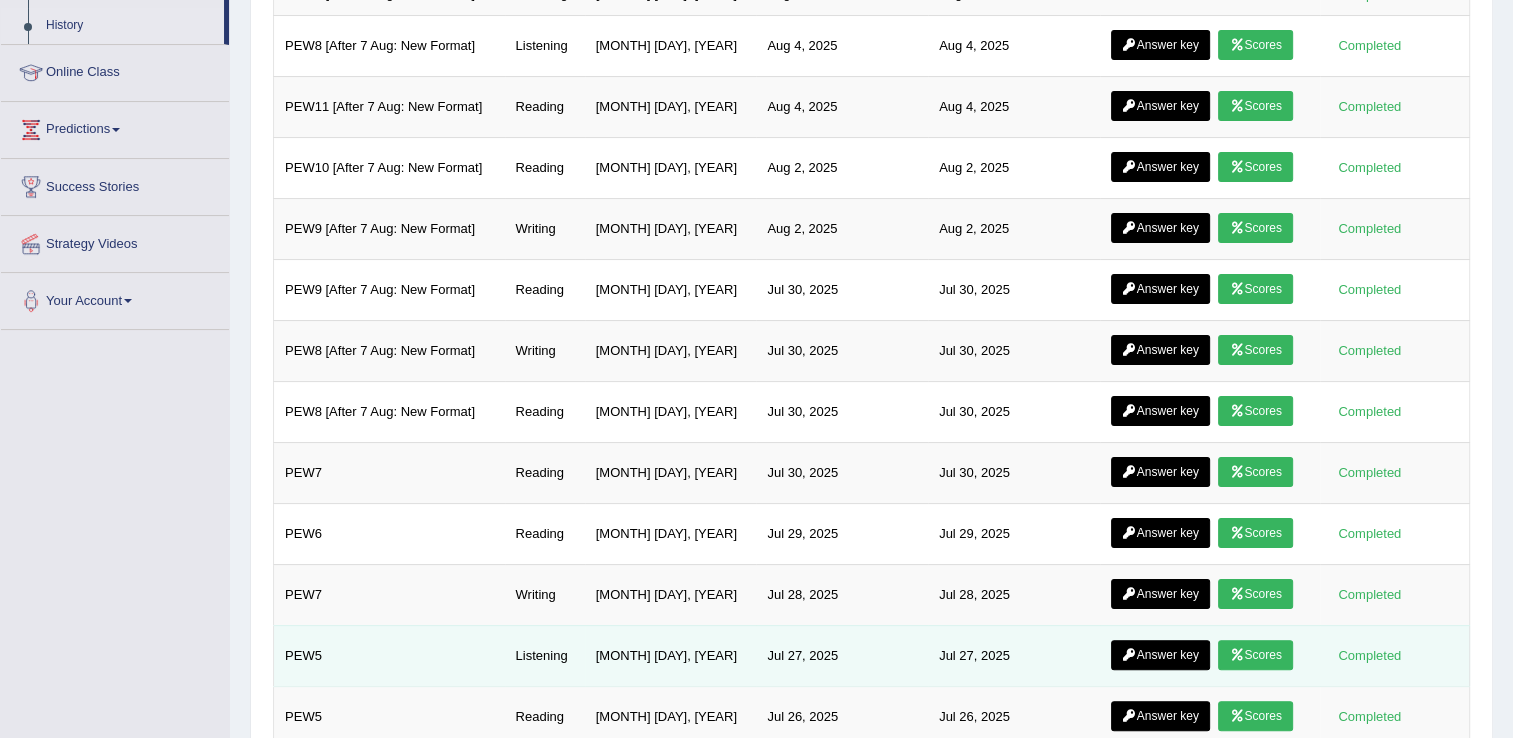 click on "Scores" at bounding box center (1255, 655) 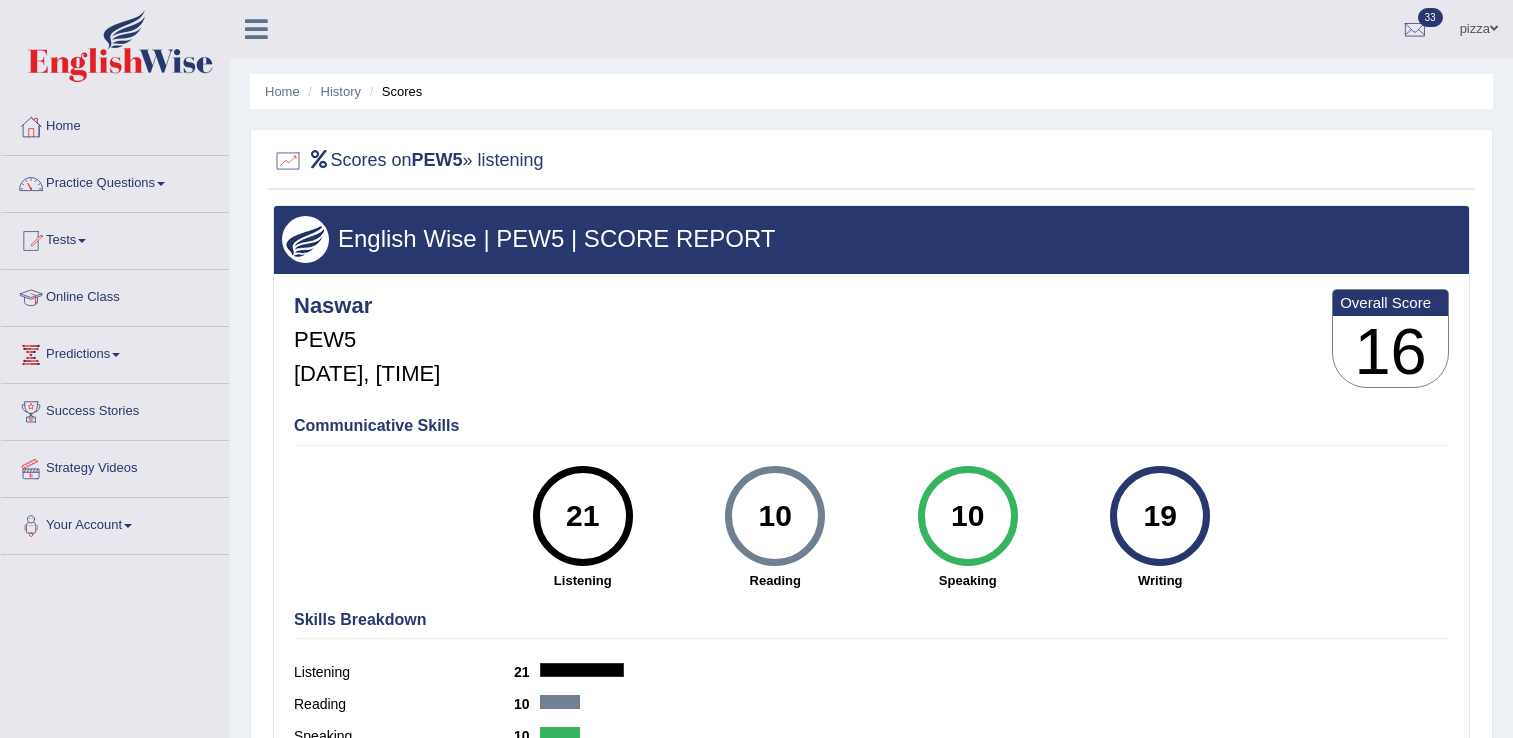 scroll, scrollTop: 0, scrollLeft: 0, axis: both 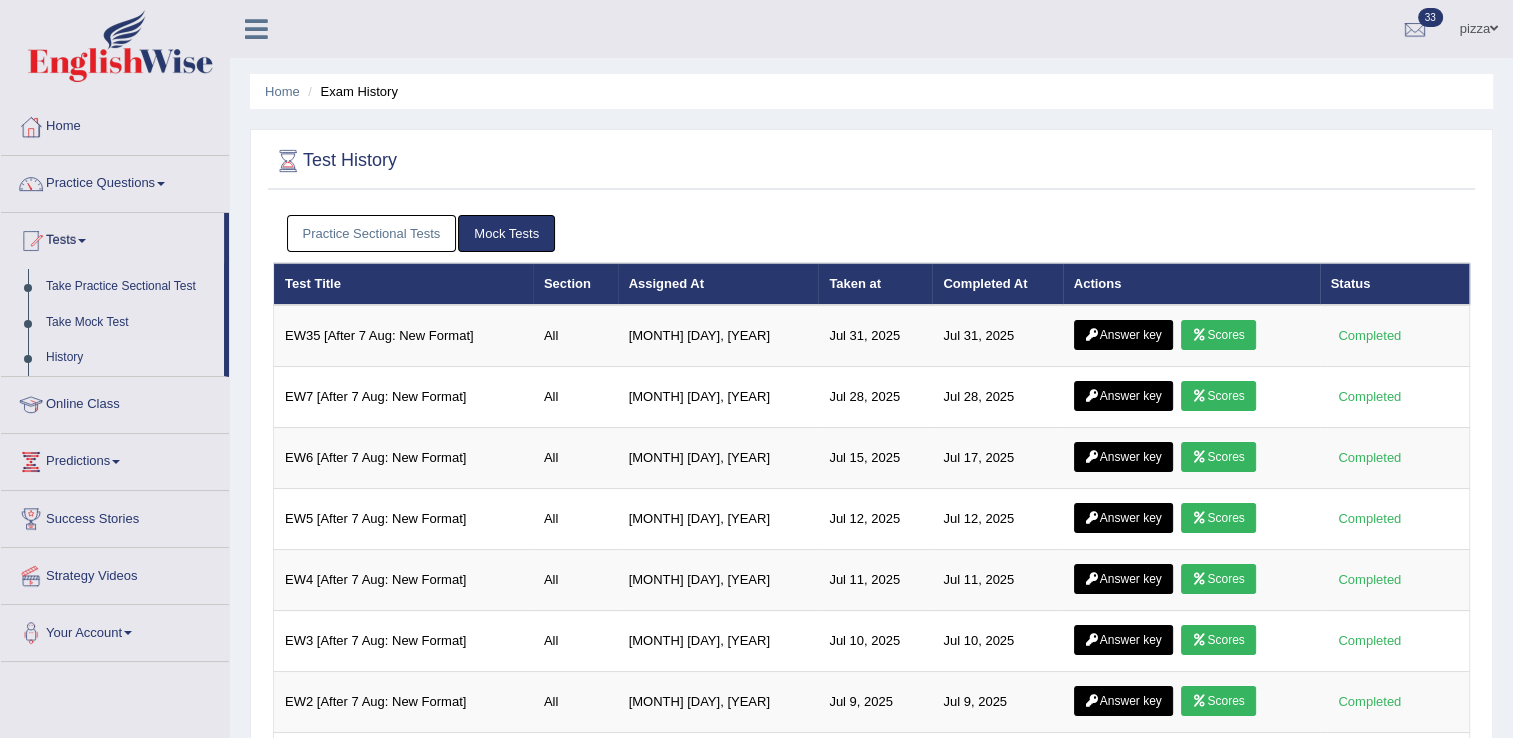 click on "Practice Sectional Tests" at bounding box center [372, 233] 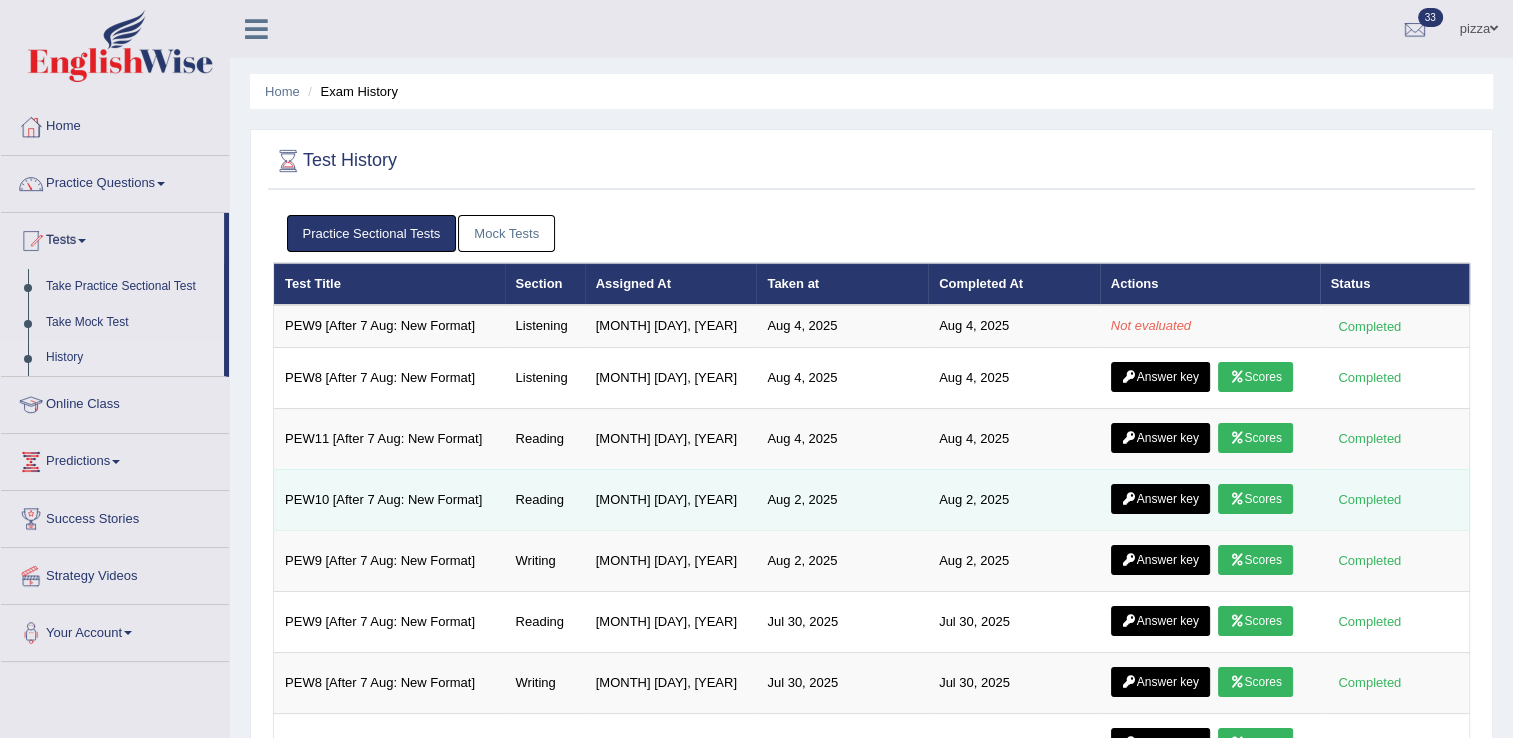 click on "Answer key    Scores" at bounding box center [1210, 499] 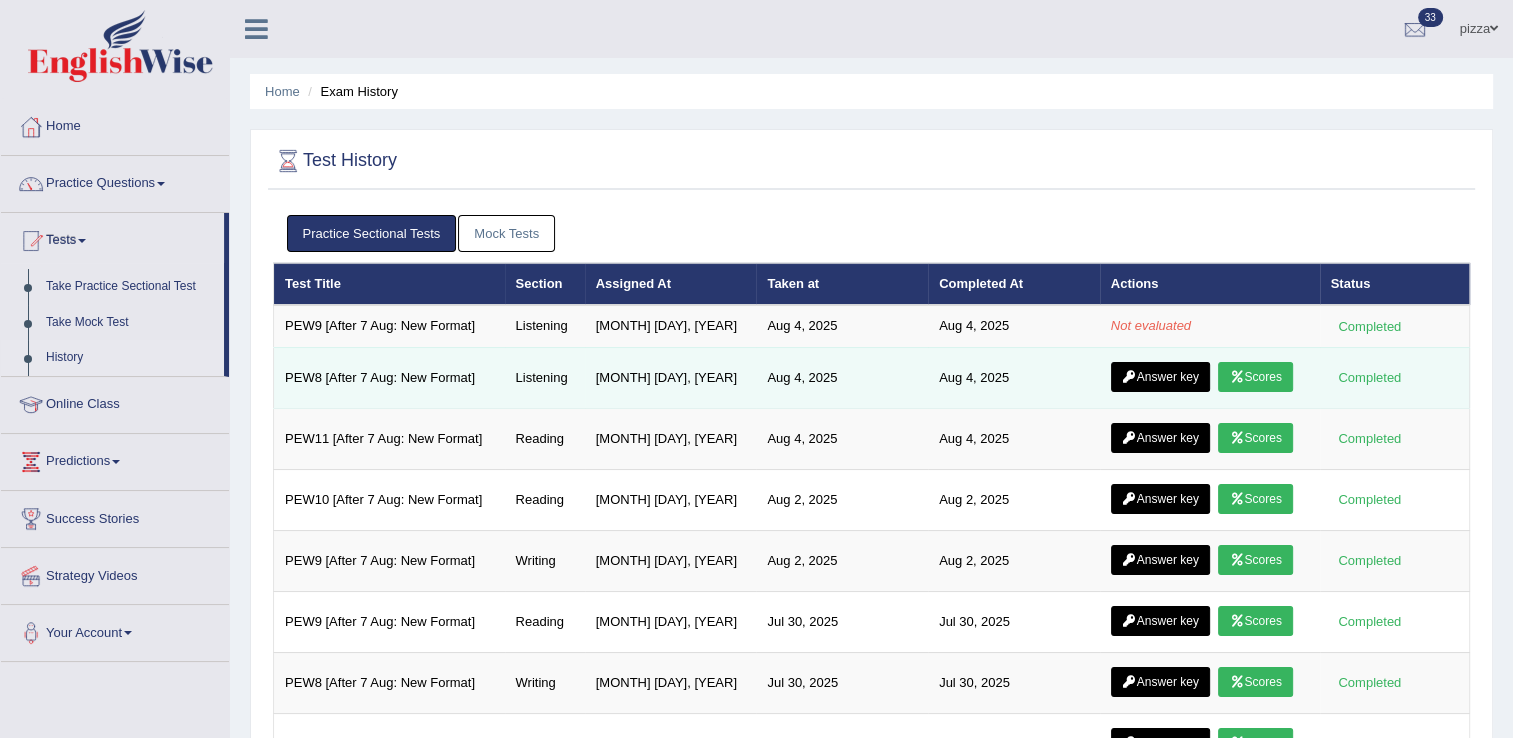 click on "Scores" at bounding box center [1255, 377] 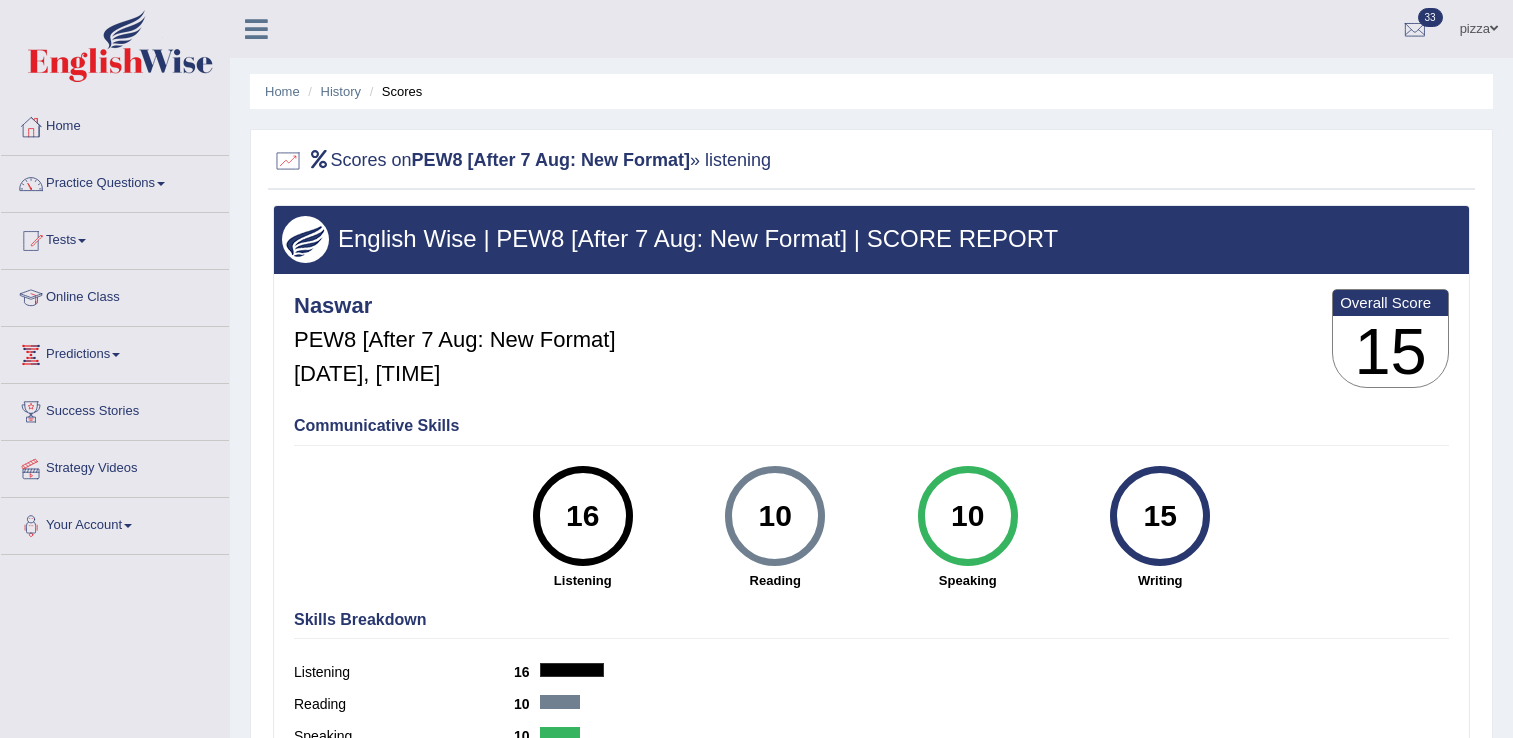 scroll, scrollTop: 0, scrollLeft: 0, axis: both 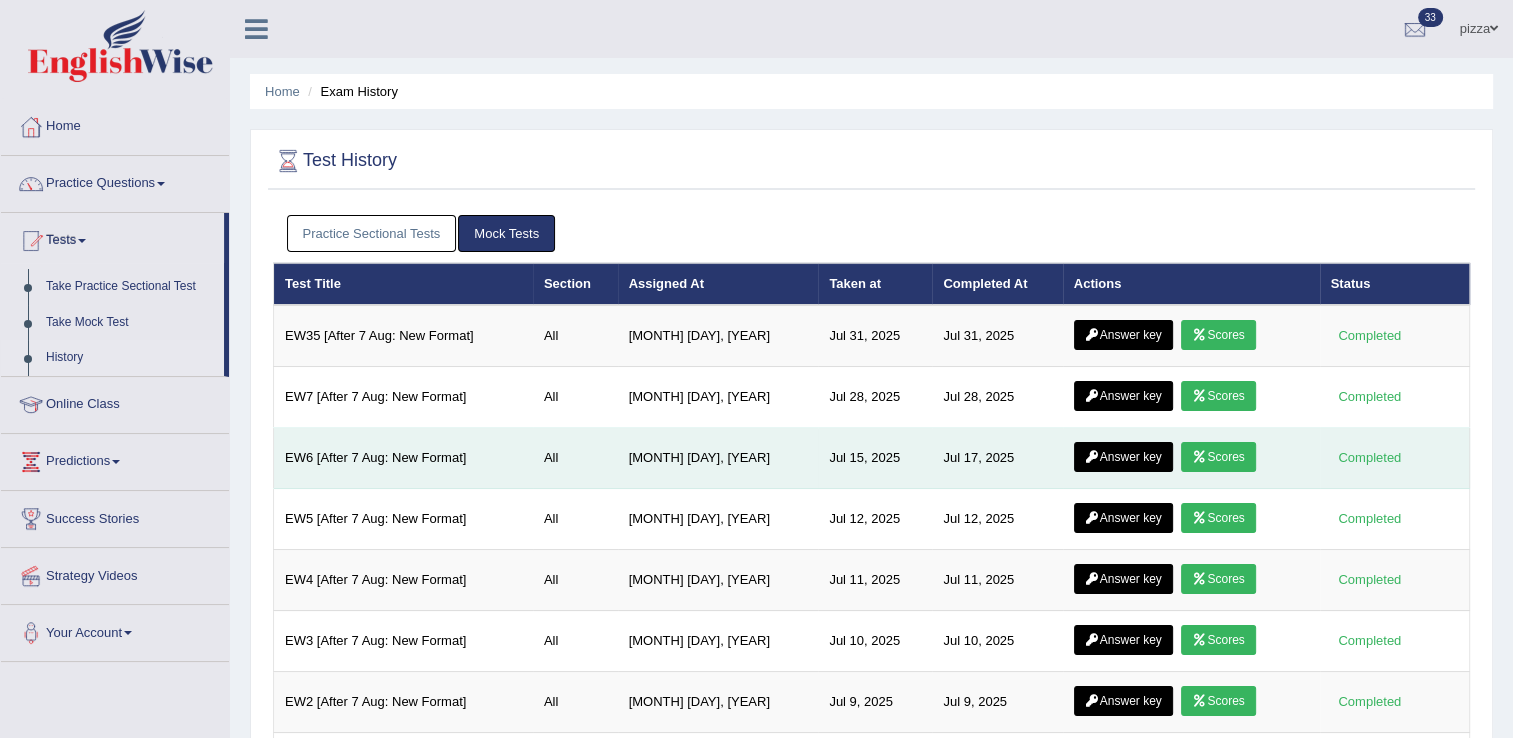 click on "Scores" at bounding box center (1218, 457) 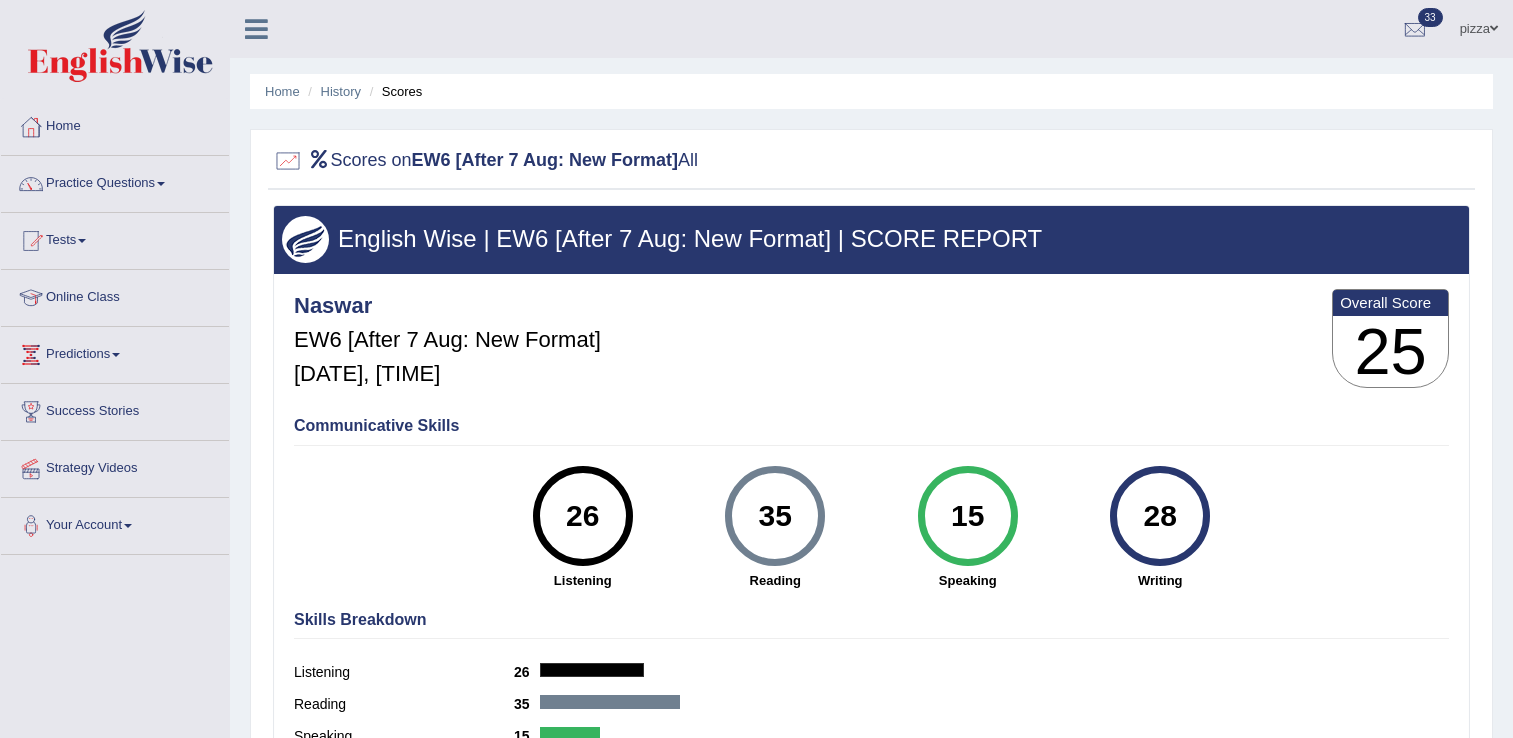 scroll, scrollTop: 0, scrollLeft: 0, axis: both 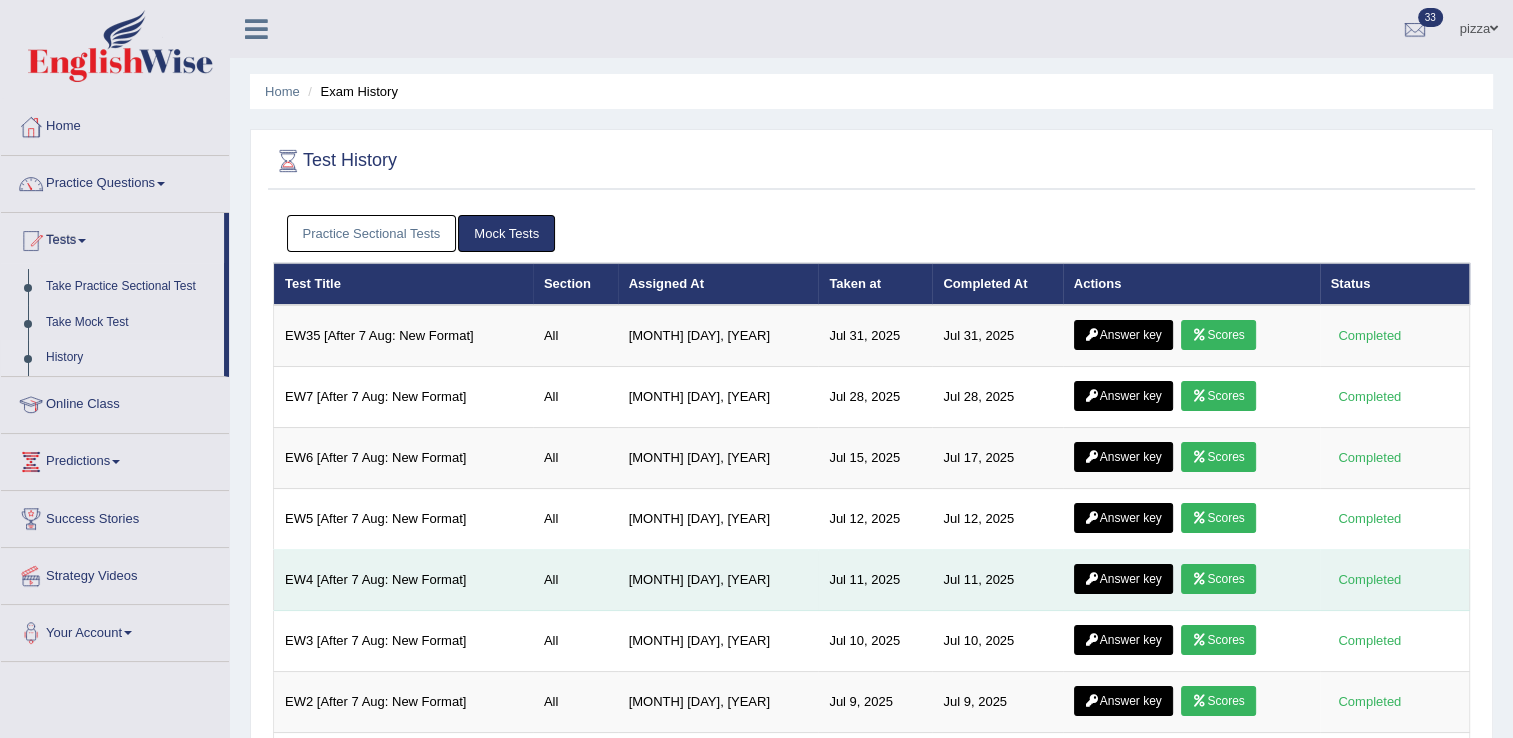 click on "Scores" at bounding box center [1218, 579] 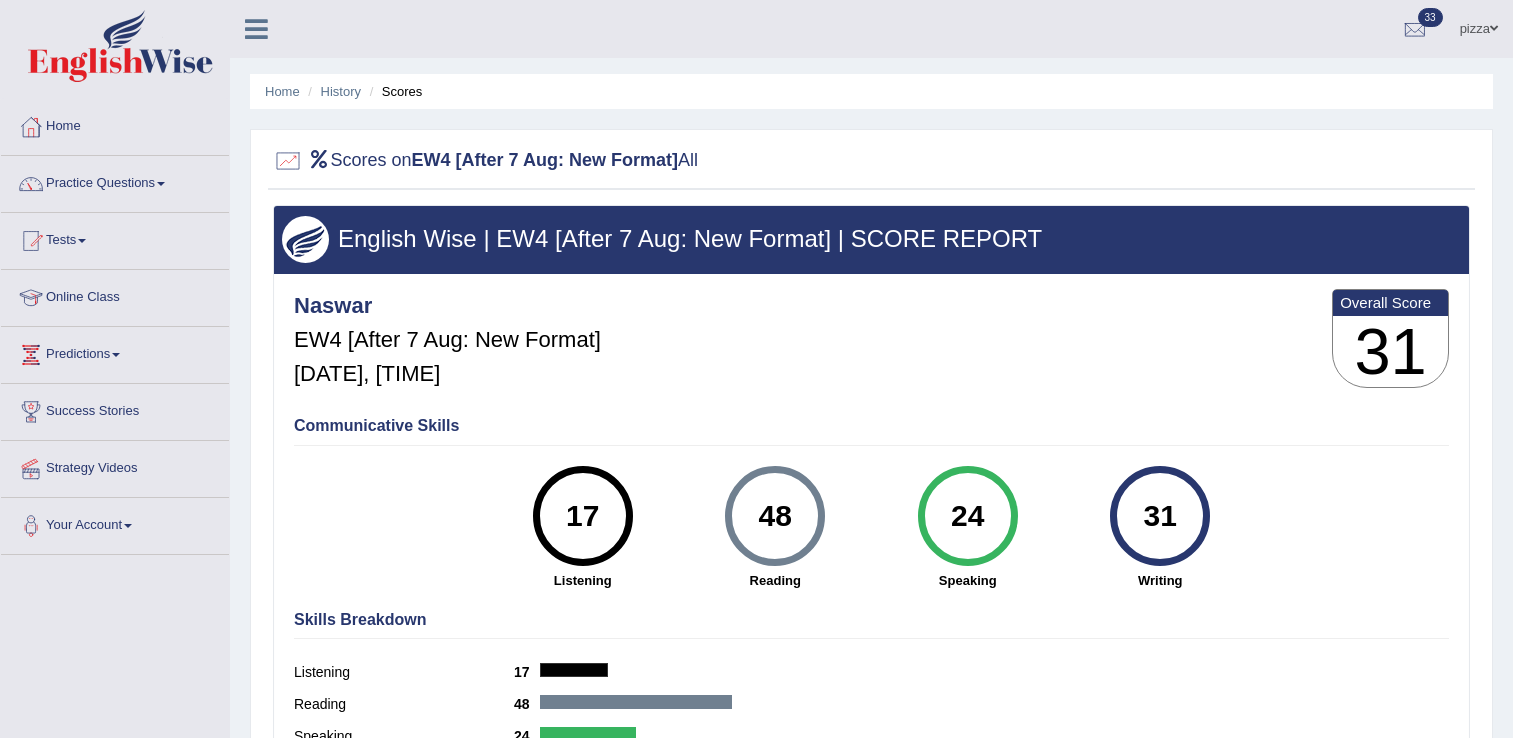 scroll, scrollTop: 0, scrollLeft: 0, axis: both 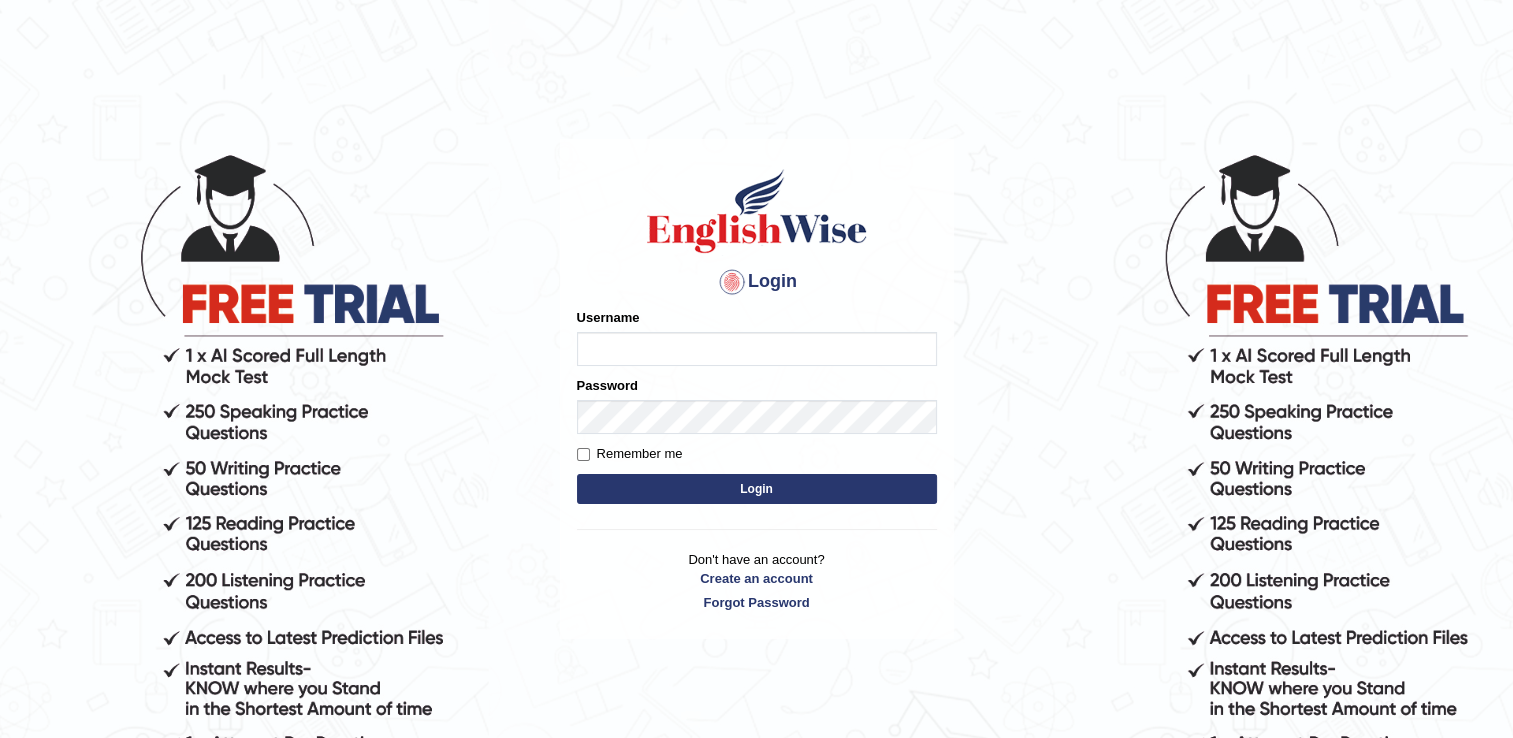 type on "naswar" 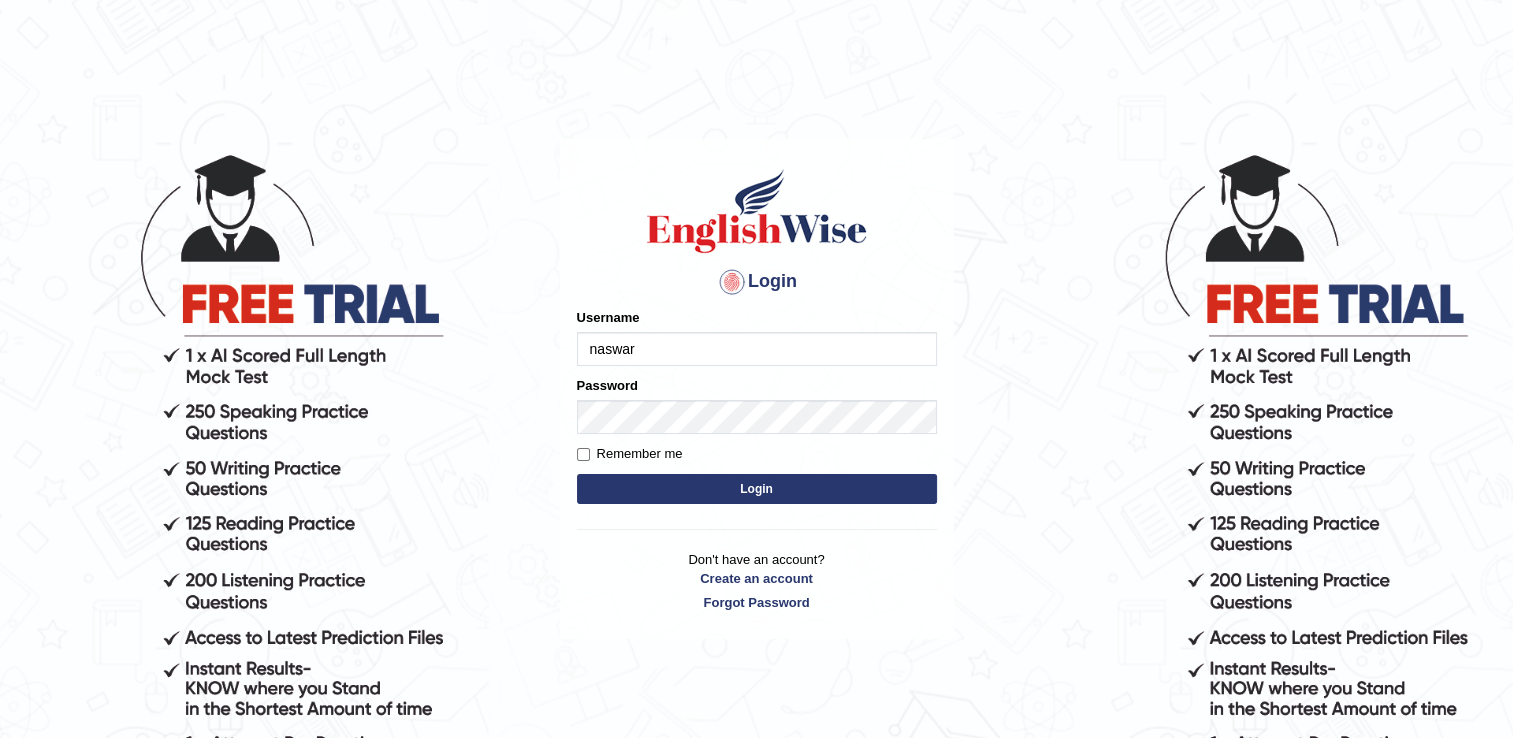 click on "Login" at bounding box center (757, 489) 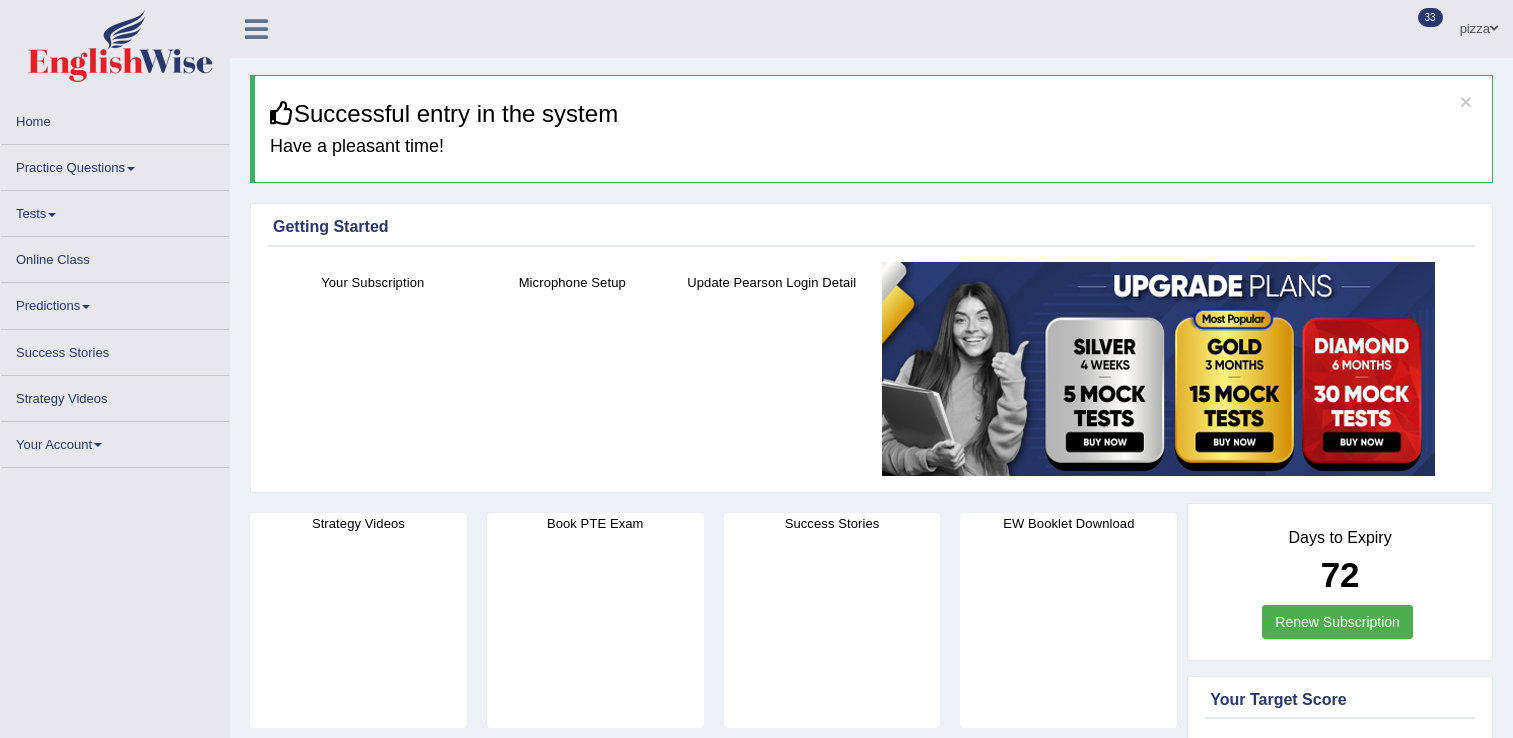 scroll, scrollTop: 0, scrollLeft: 0, axis: both 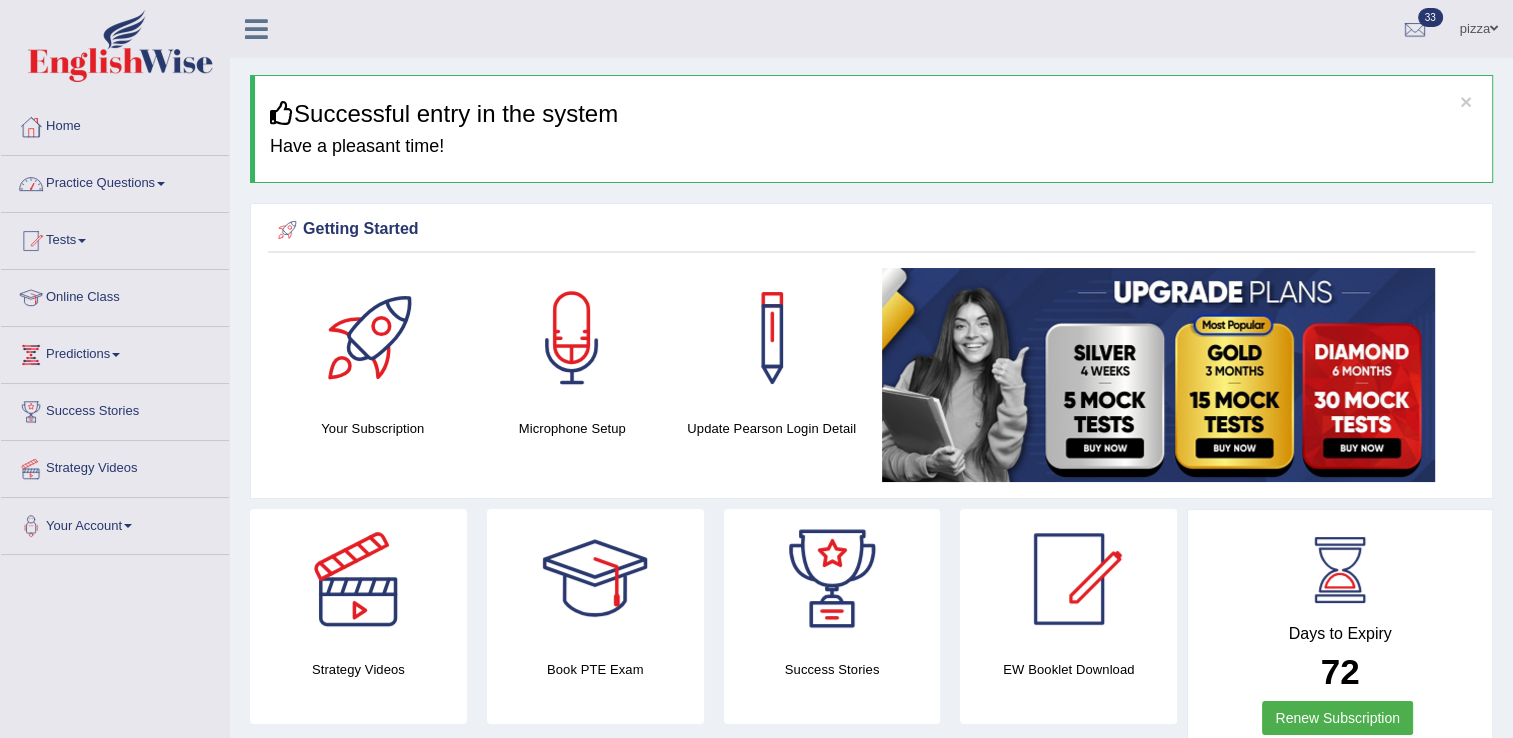 click on "Tests" at bounding box center [115, 238] 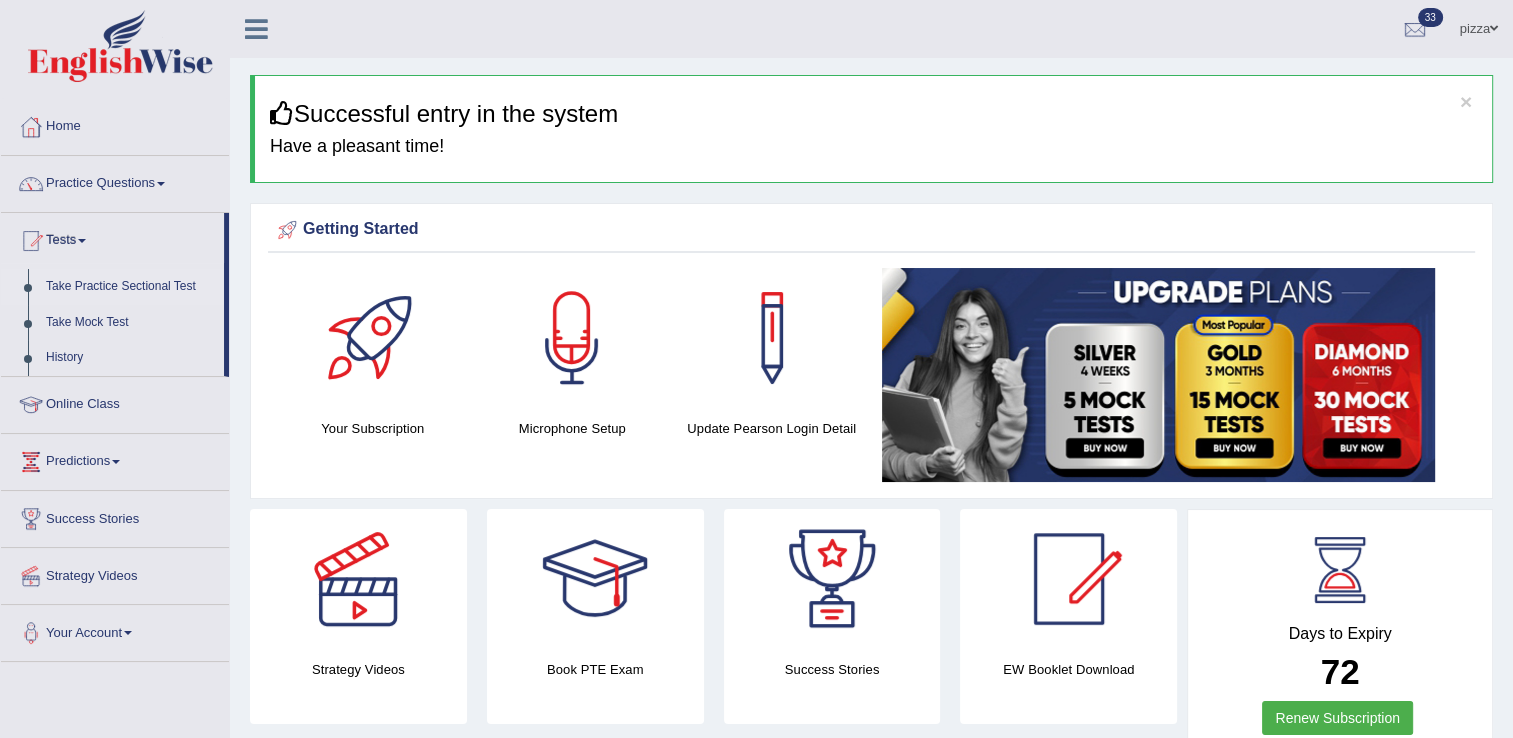 click on "Take Practice Sectional Test" at bounding box center [130, 287] 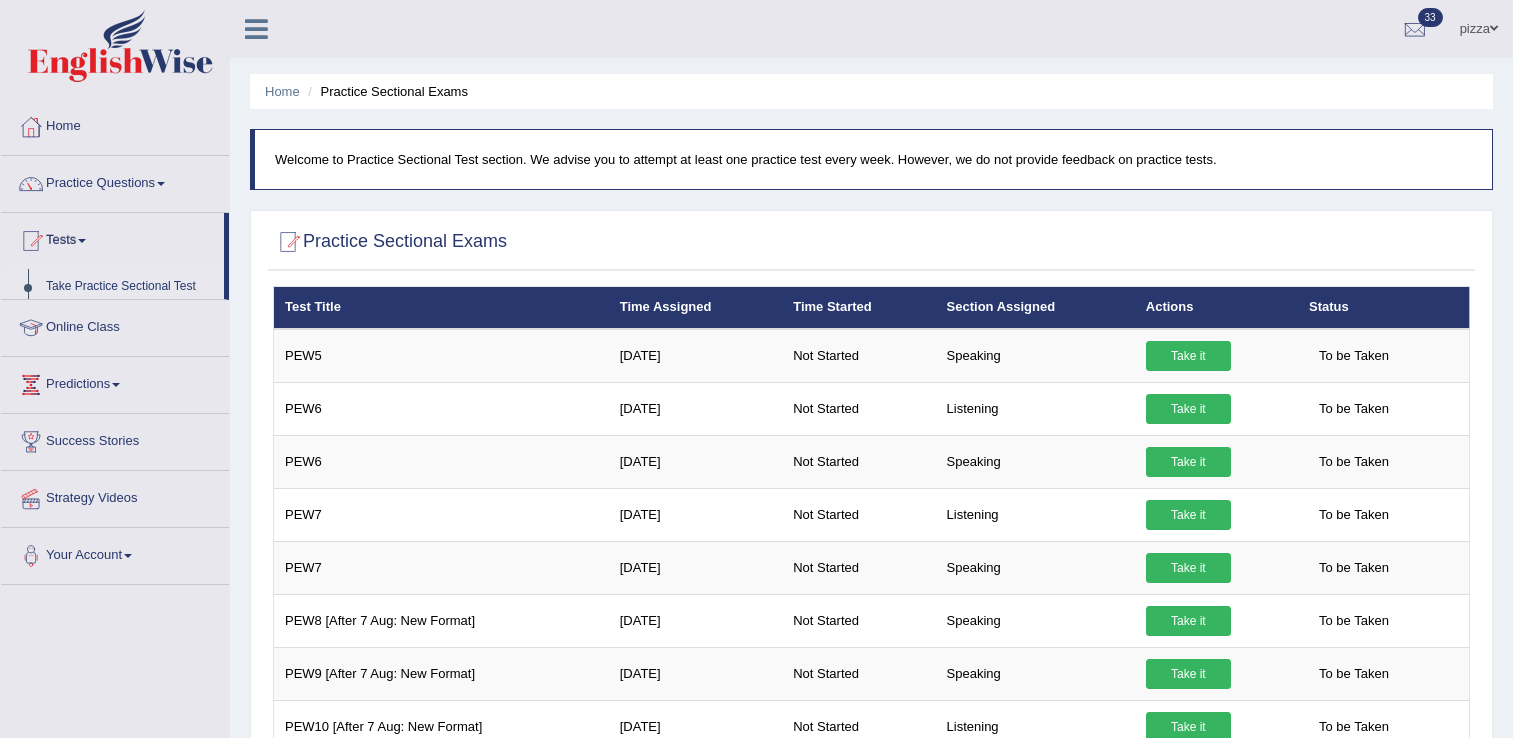 scroll, scrollTop: 0, scrollLeft: 0, axis: both 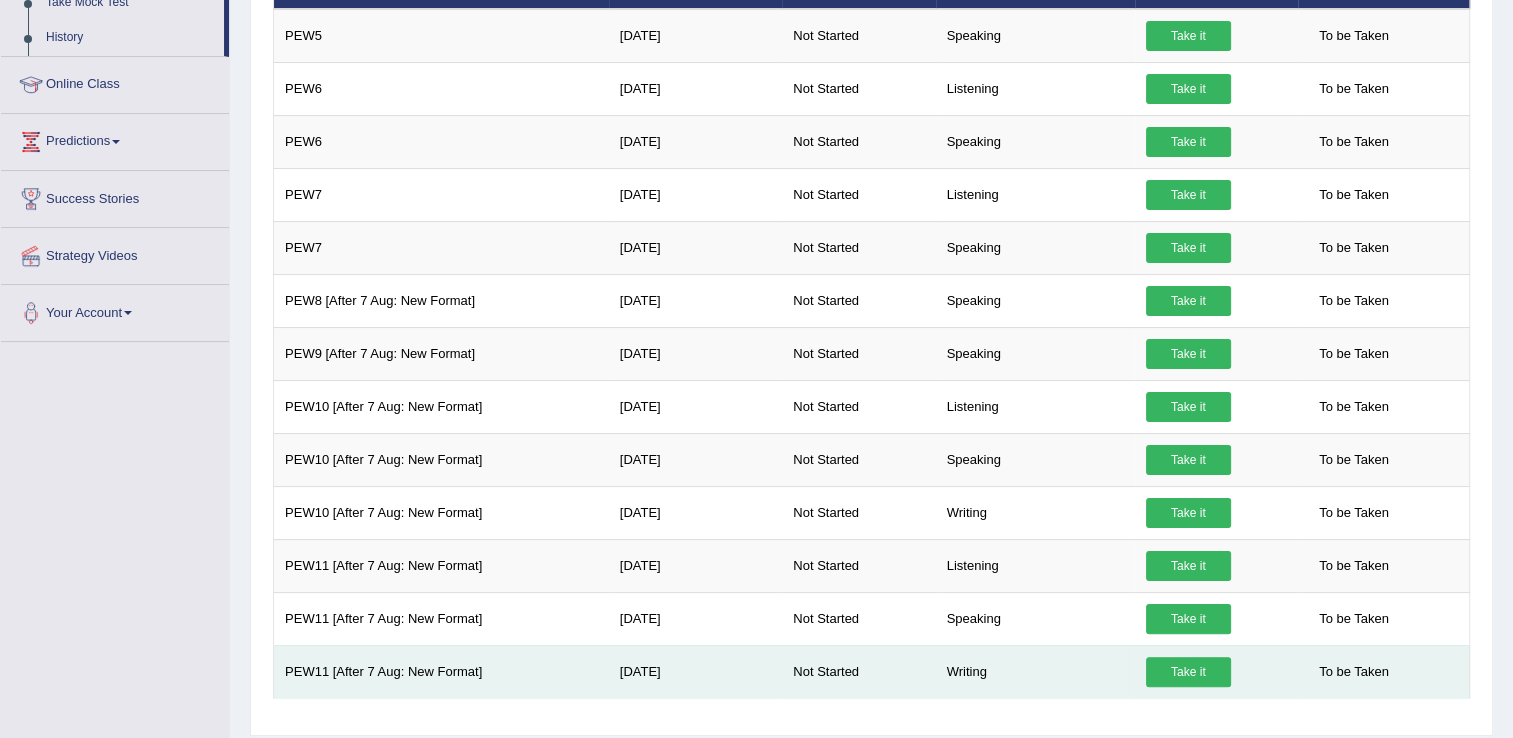 click on "Take it" at bounding box center [1188, 672] 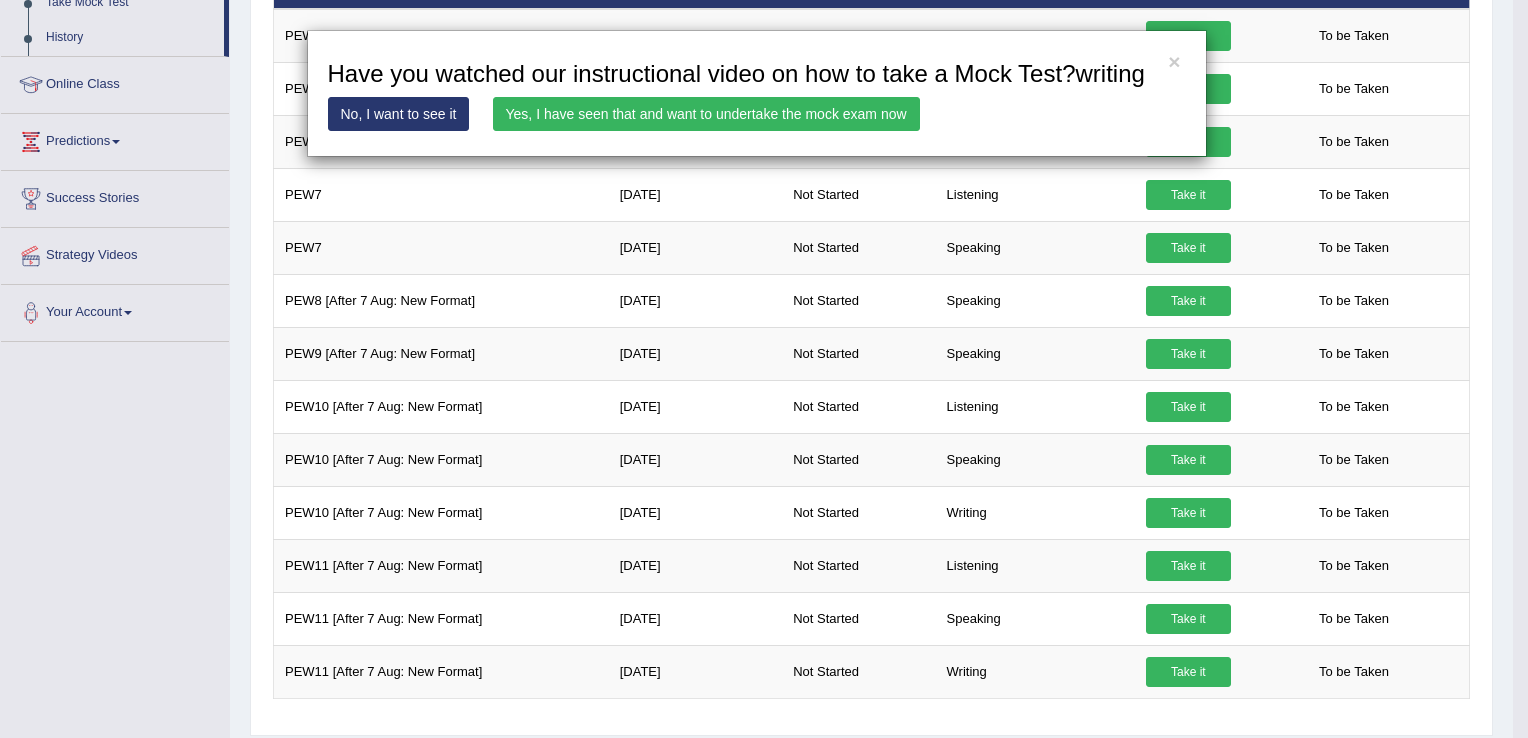 click on "Yes, I have seen that and want to undertake the mock exam now" at bounding box center [706, 114] 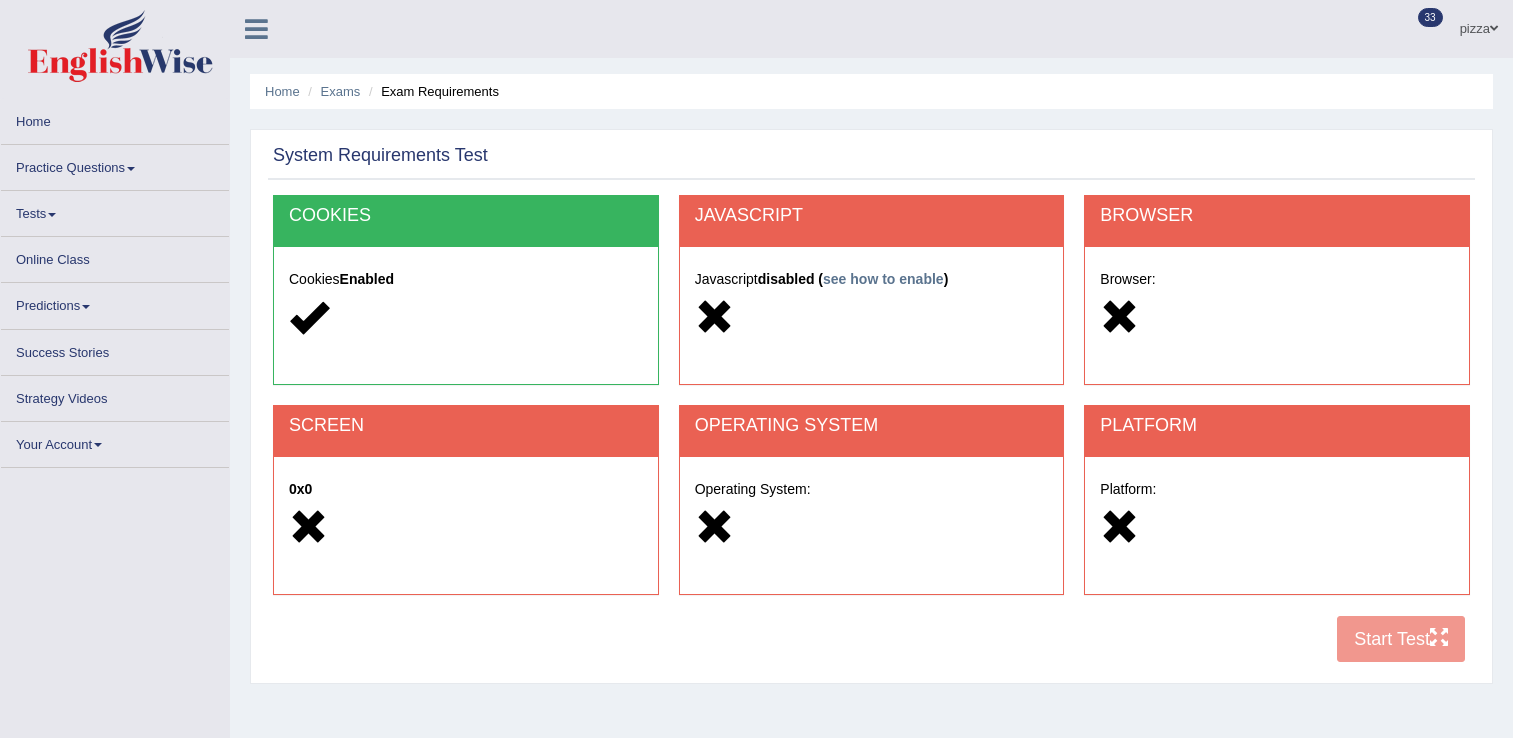 scroll, scrollTop: 0, scrollLeft: 0, axis: both 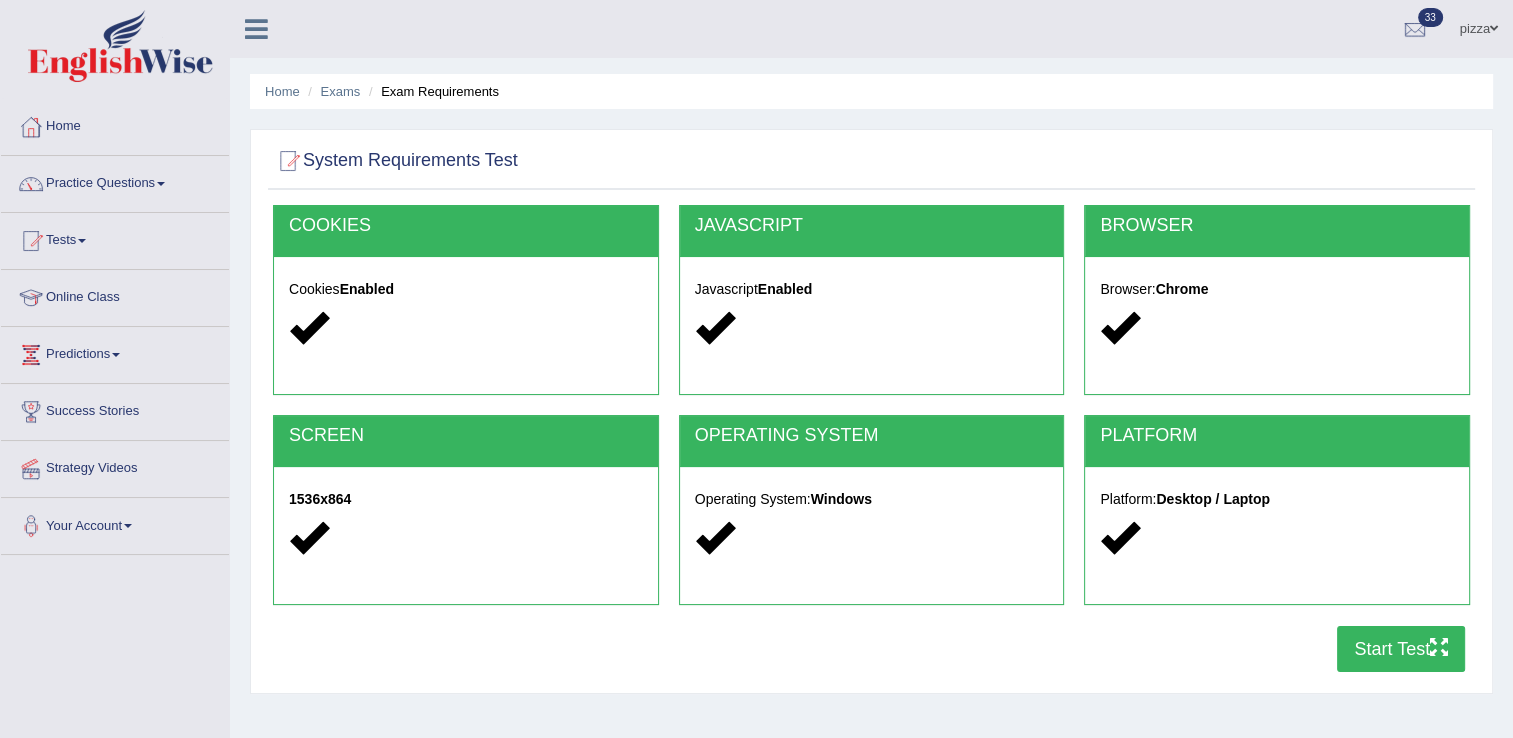 click on "Start Test" at bounding box center (1401, 649) 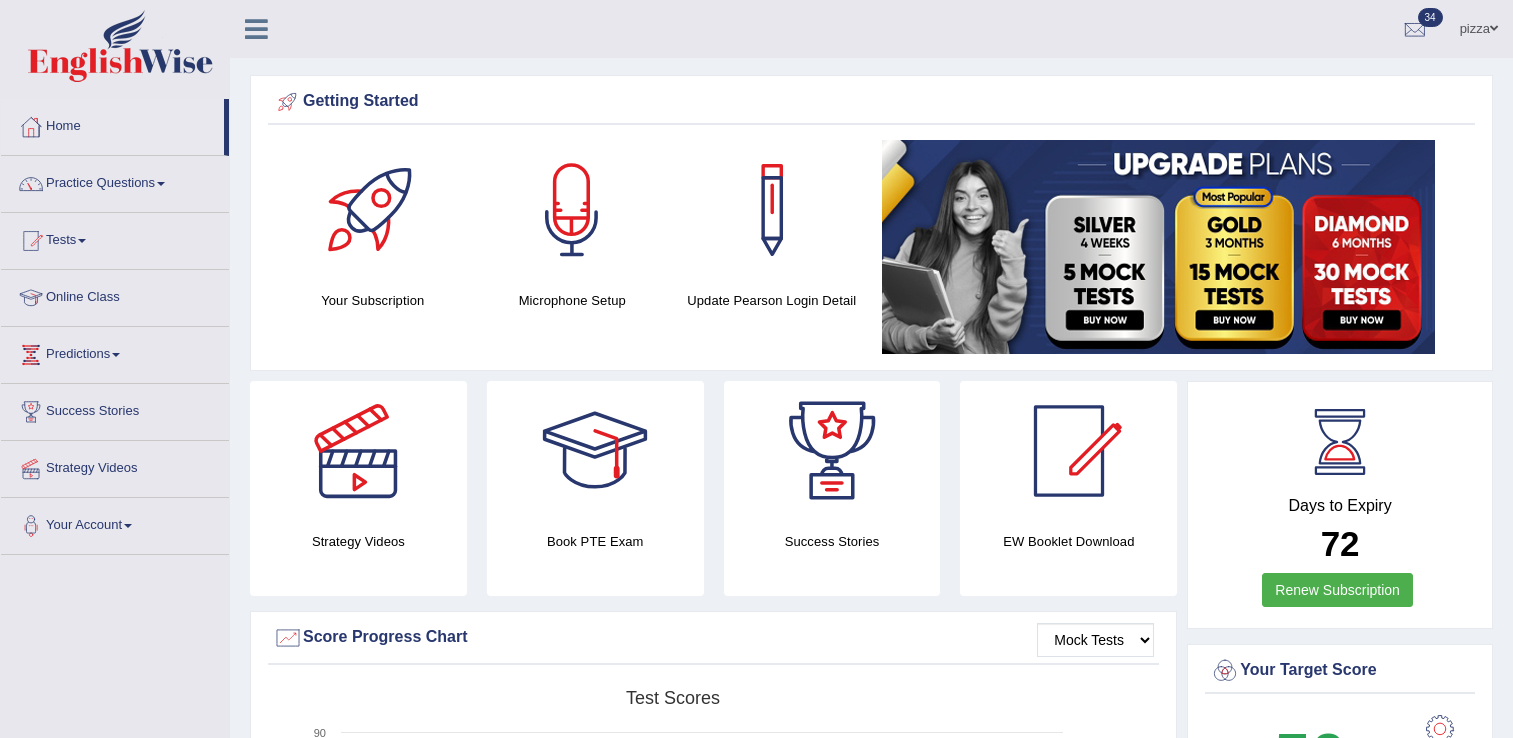 scroll, scrollTop: 0, scrollLeft: 0, axis: both 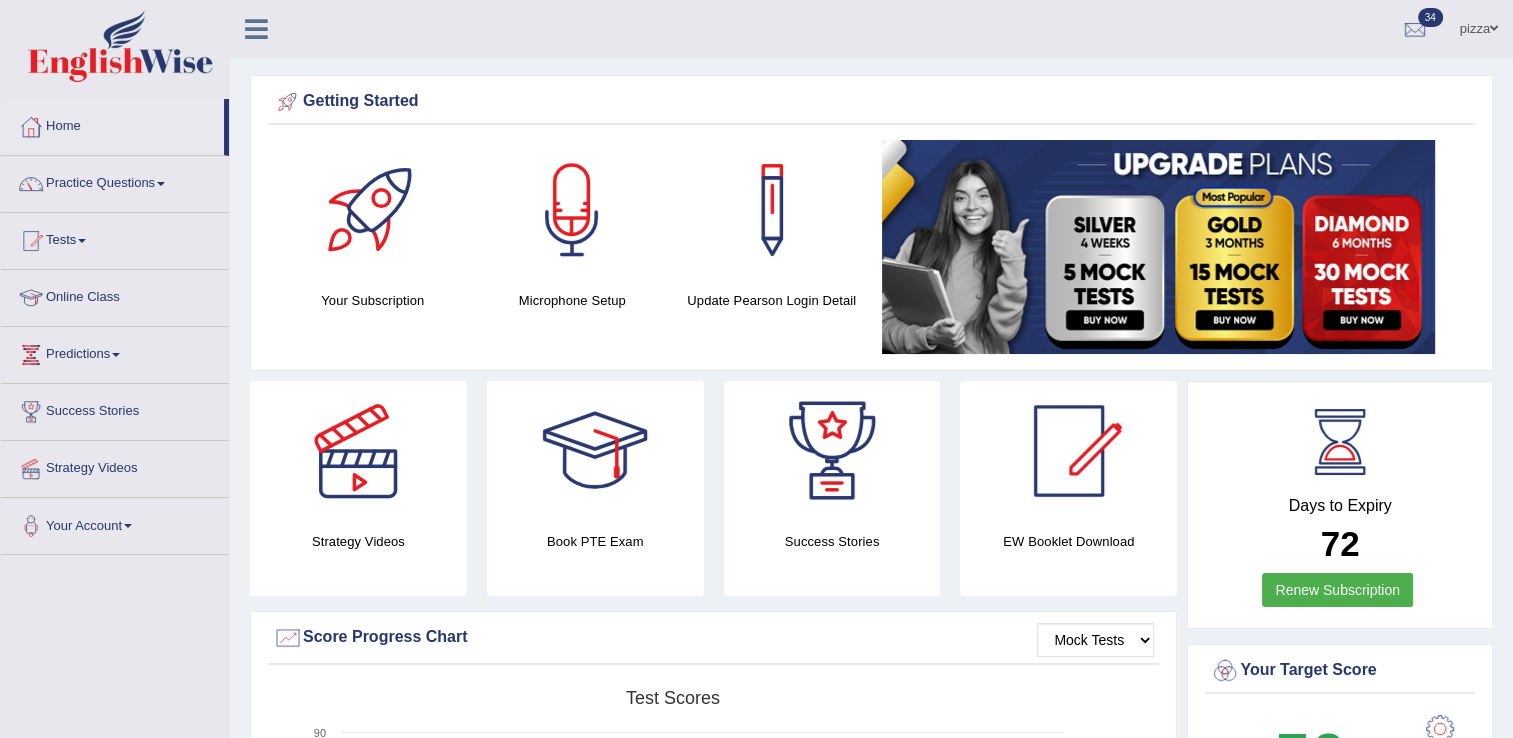 click on "Tests" at bounding box center [115, 238] 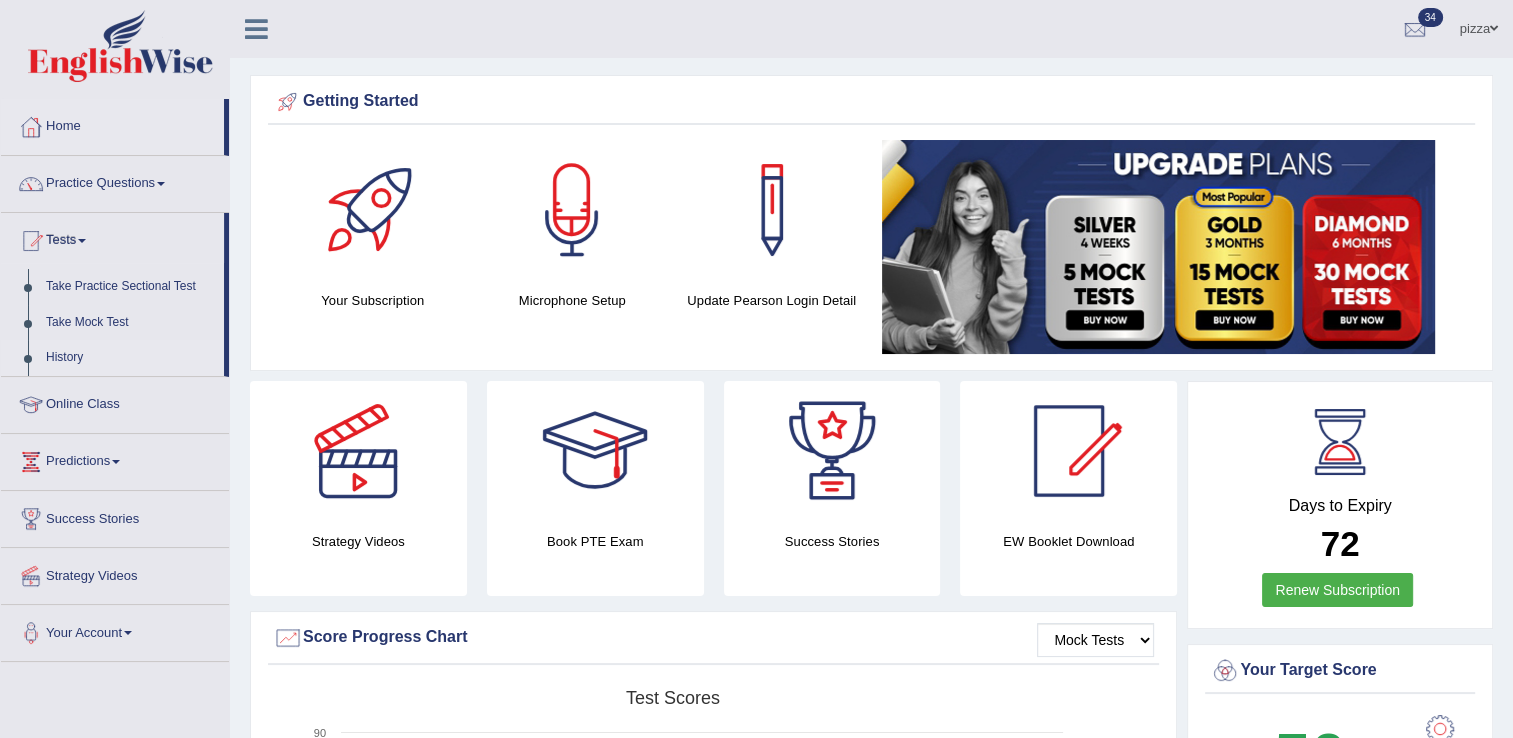 click on "History" at bounding box center [130, 358] 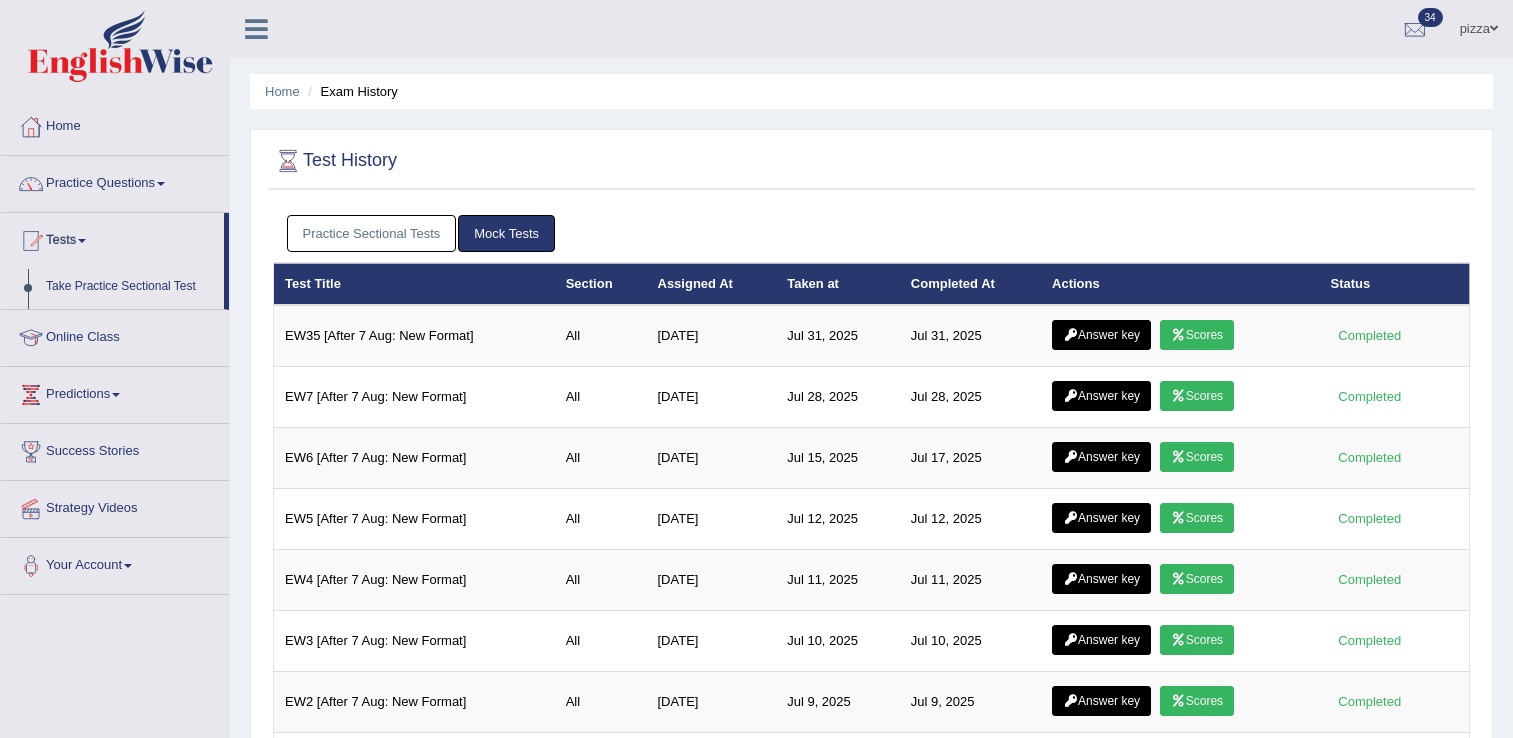 scroll, scrollTop: 0, scrollLeft: 0, axis: both 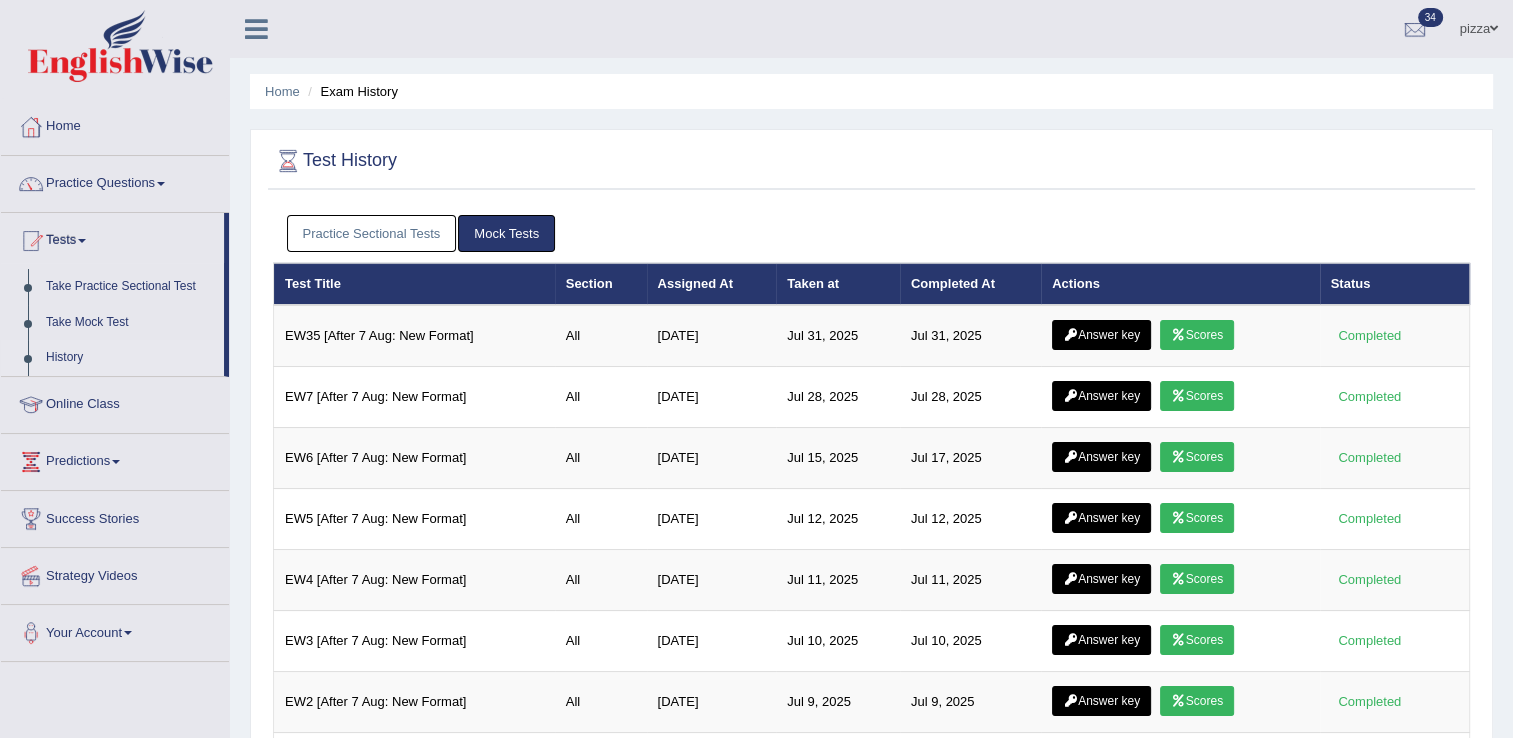 click on "Practice Sectional Tests" at bounding box center [372, 233] 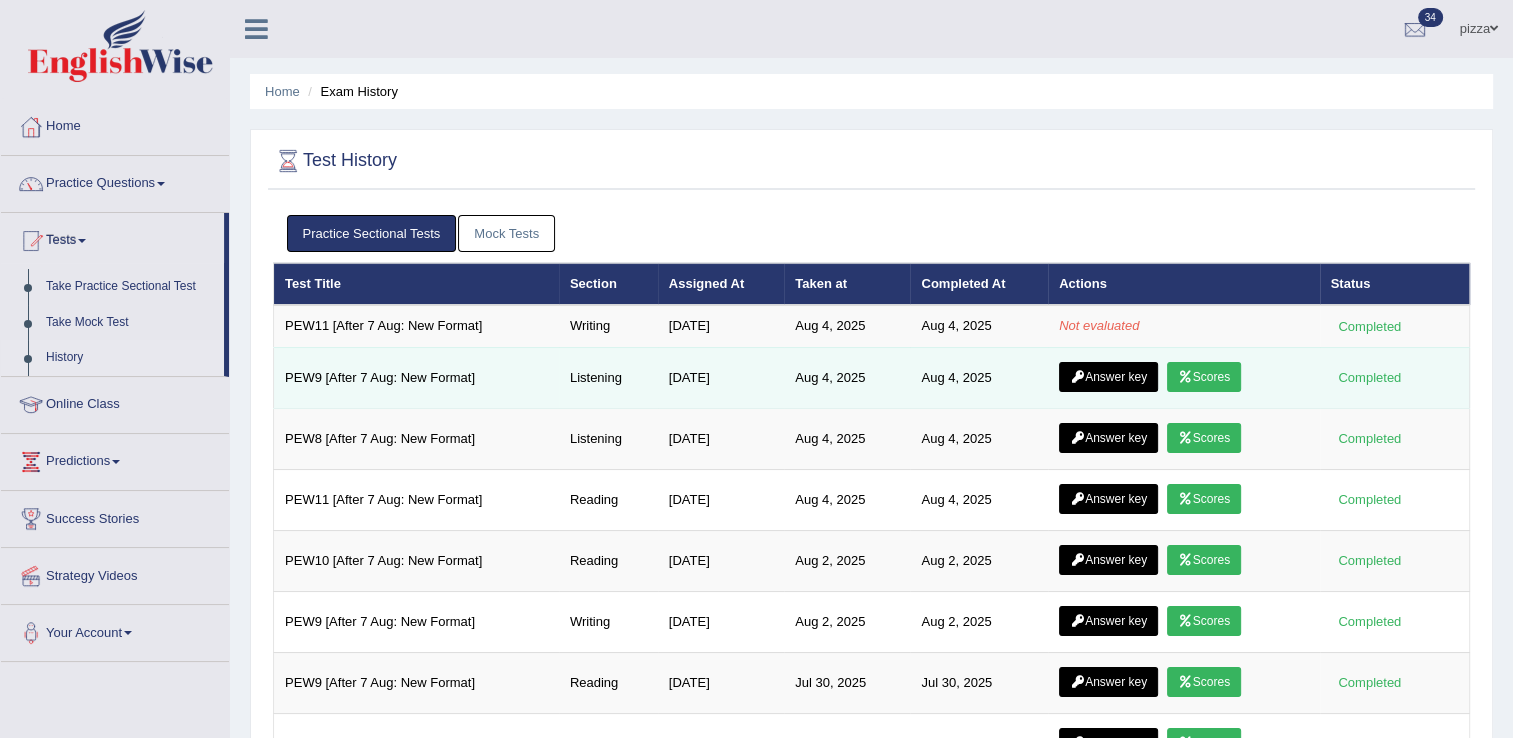 click on "Scores" at bounding box center (1204, 377) 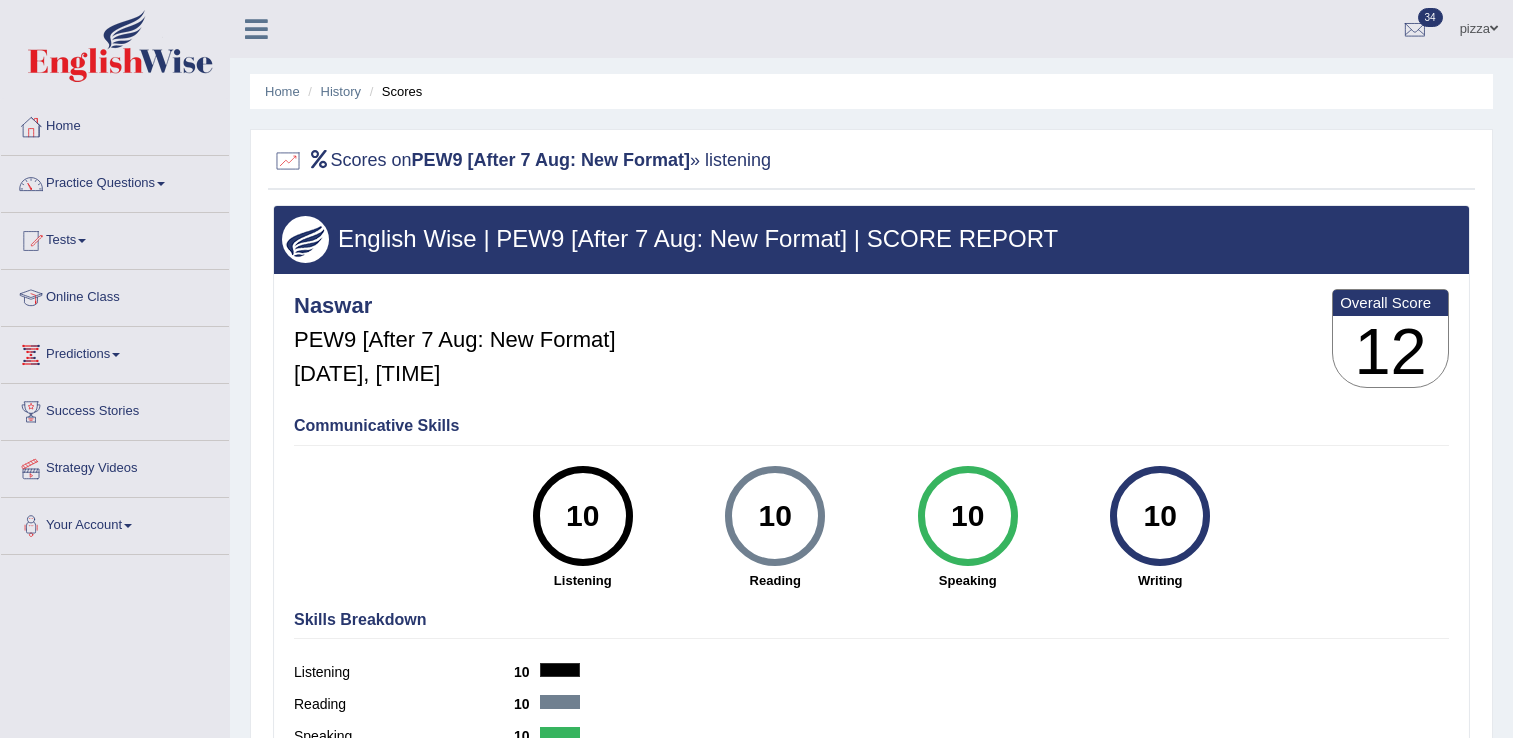 scroll, scrollTop: 0, scrollLeft: 0, axis: both 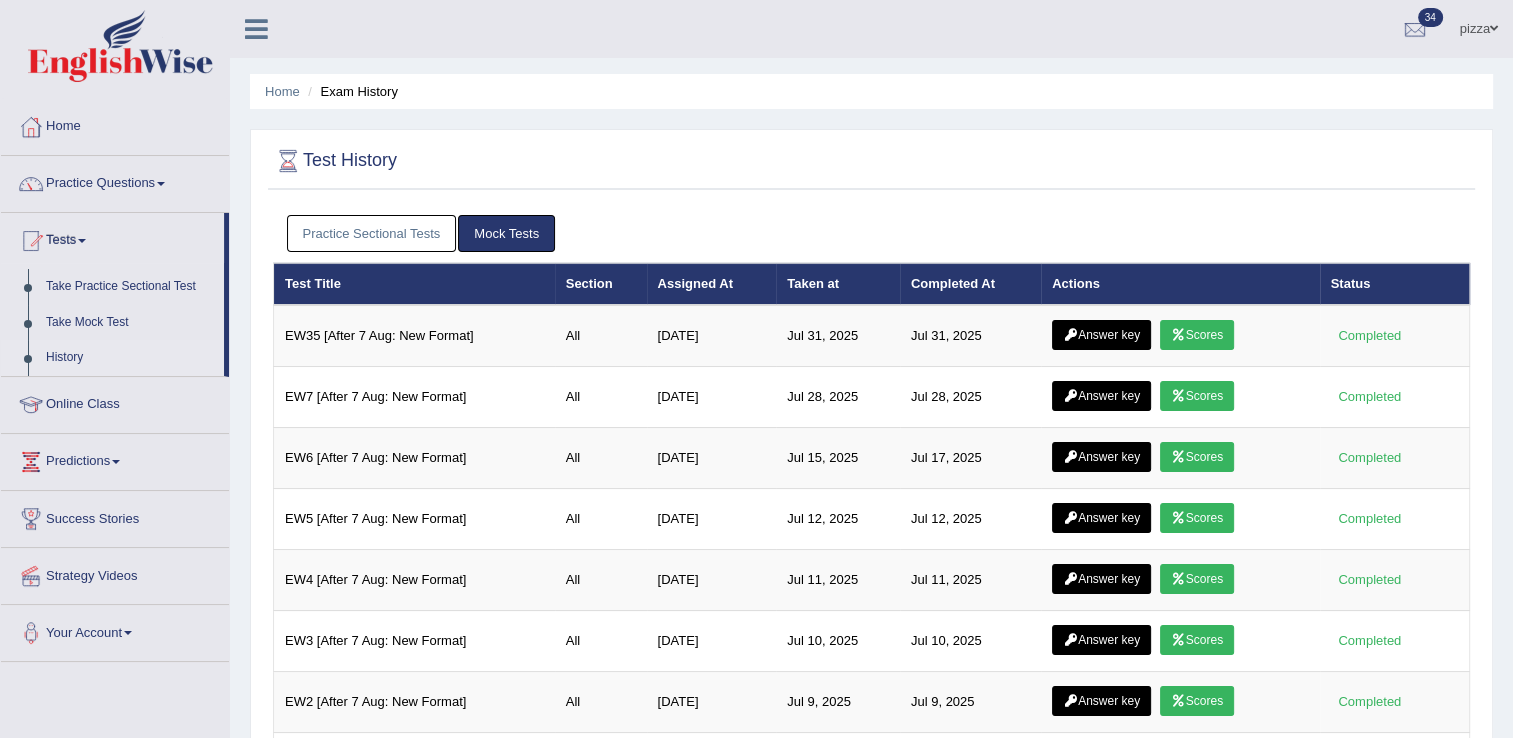 click on "Practice Sectional Tests" at bounding box center (372, 233) 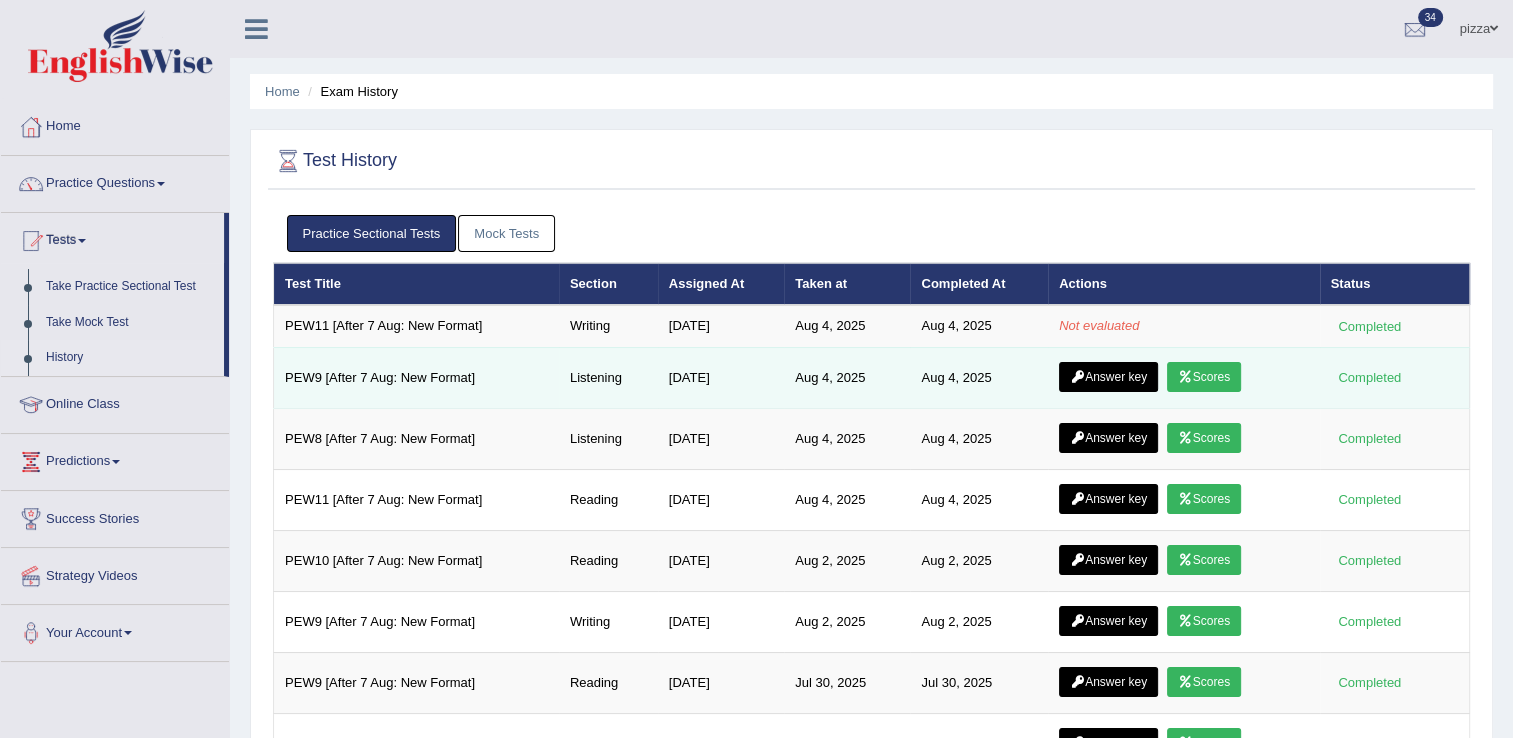 click on "Answer key" at bounding box center [1108, 377] 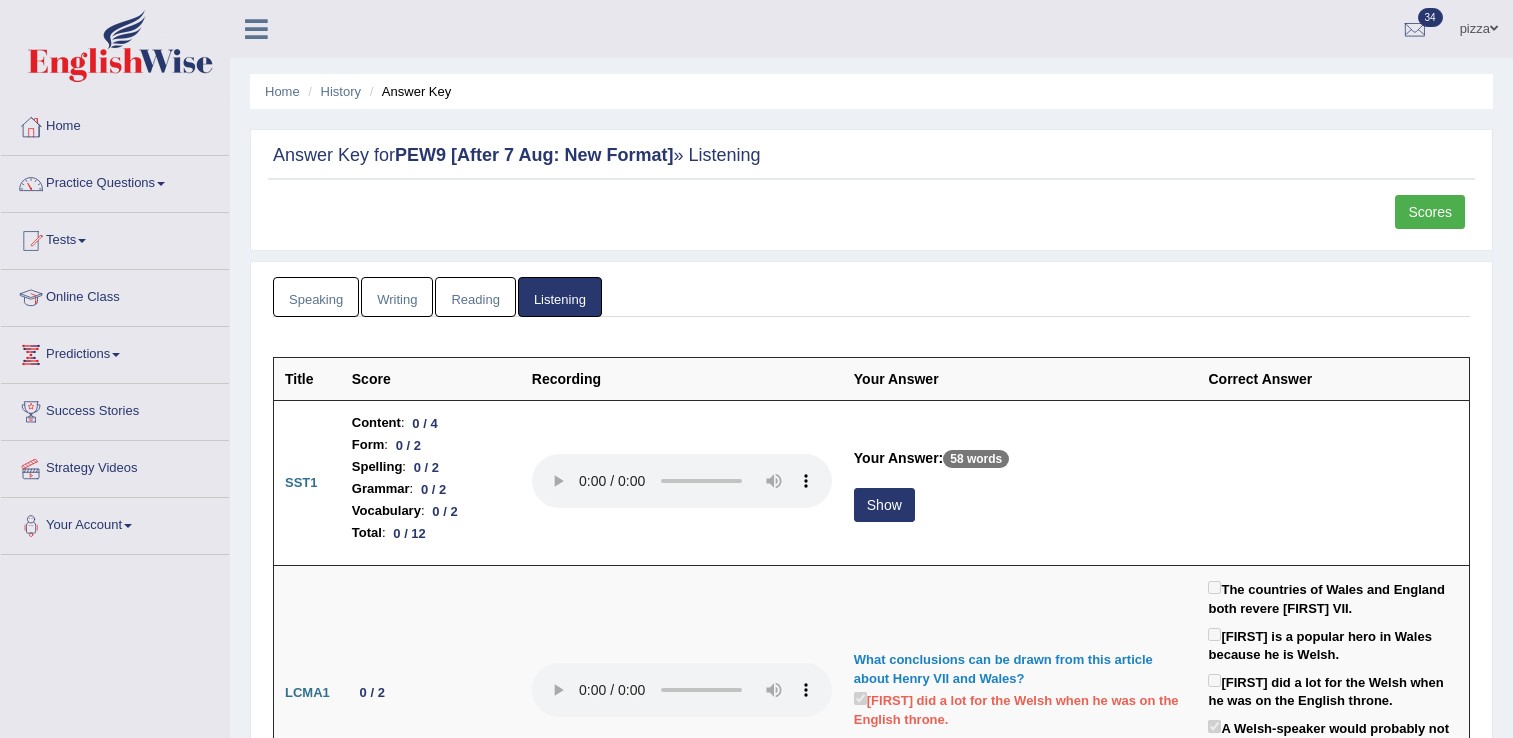 scroll, scrollTop: 0, scrollLeft: 0, axis: both 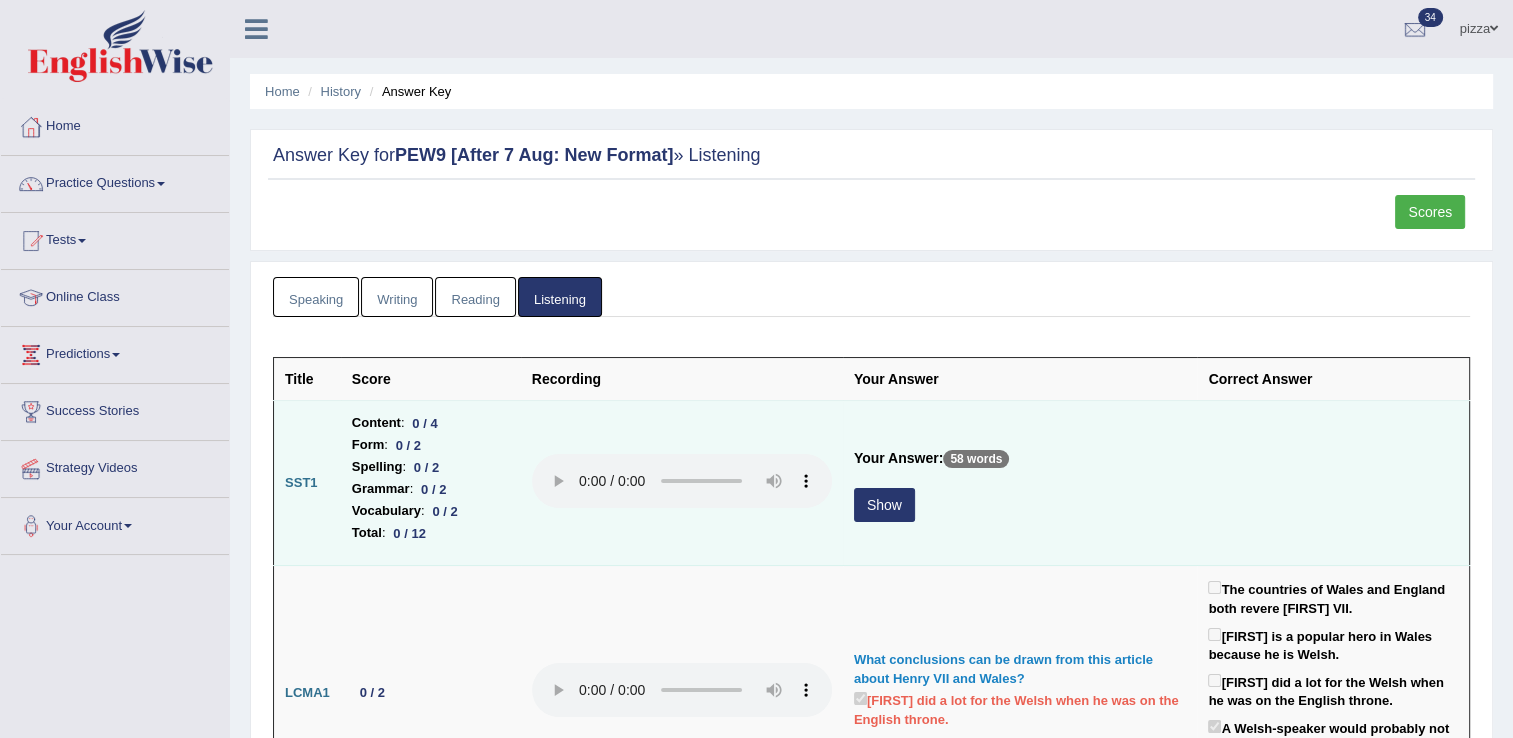 click on "58 words" at bounding box center [976, 459] 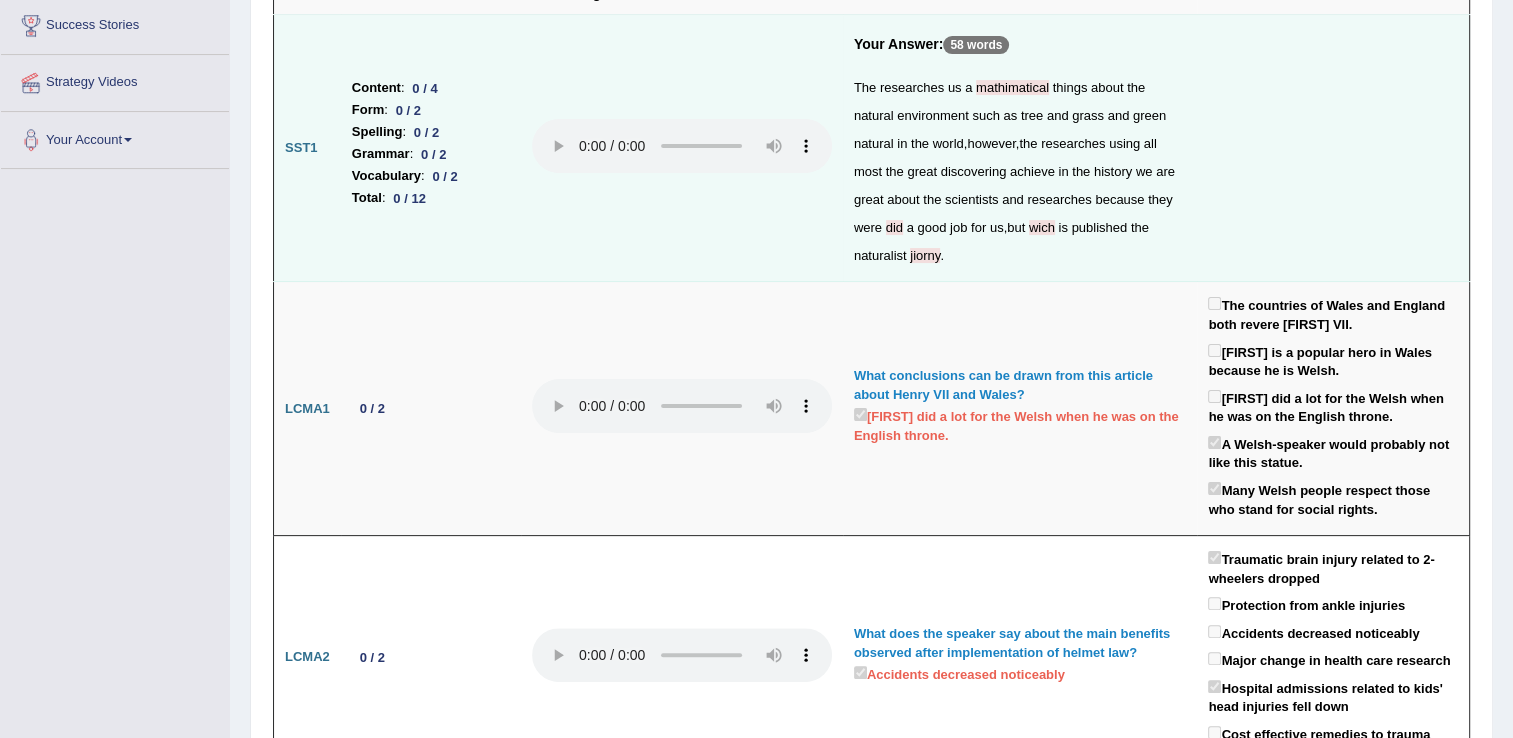 scroll, scrollTop: 400, scrollLeft: 0, axis: vertical 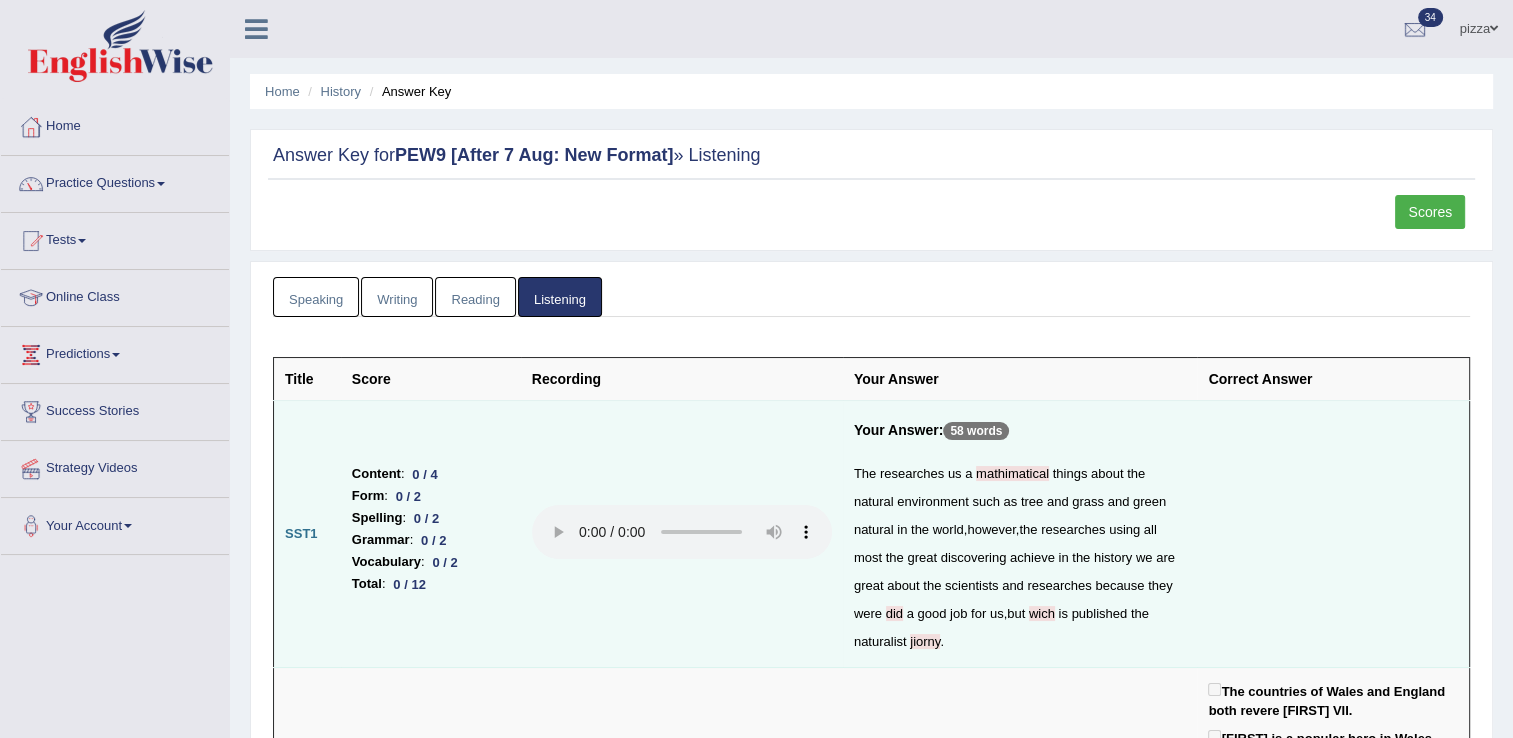 click on "Scores" at bounding box center [1430, 212] 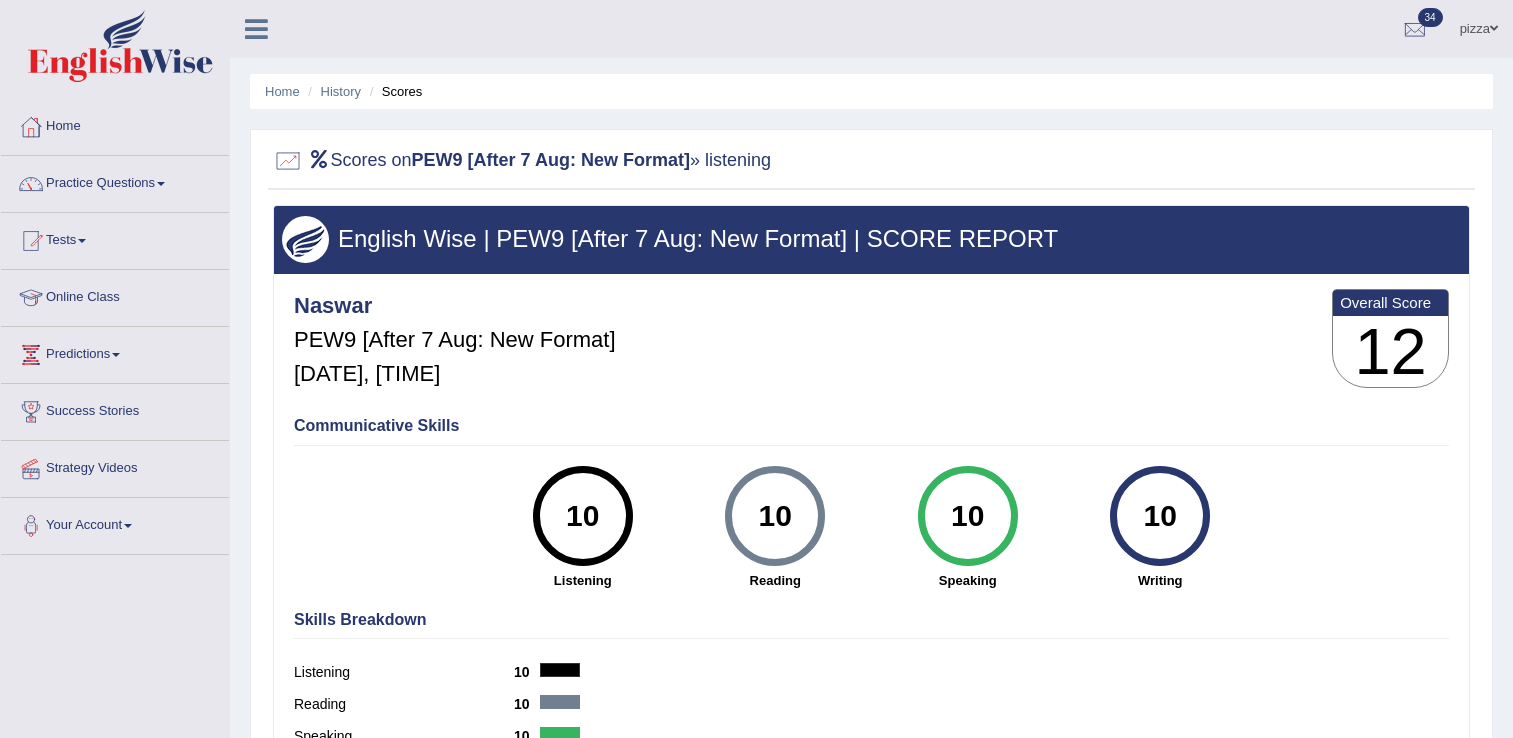 scroll, scrollTop: 0, scrollLeft: 0, axis: both 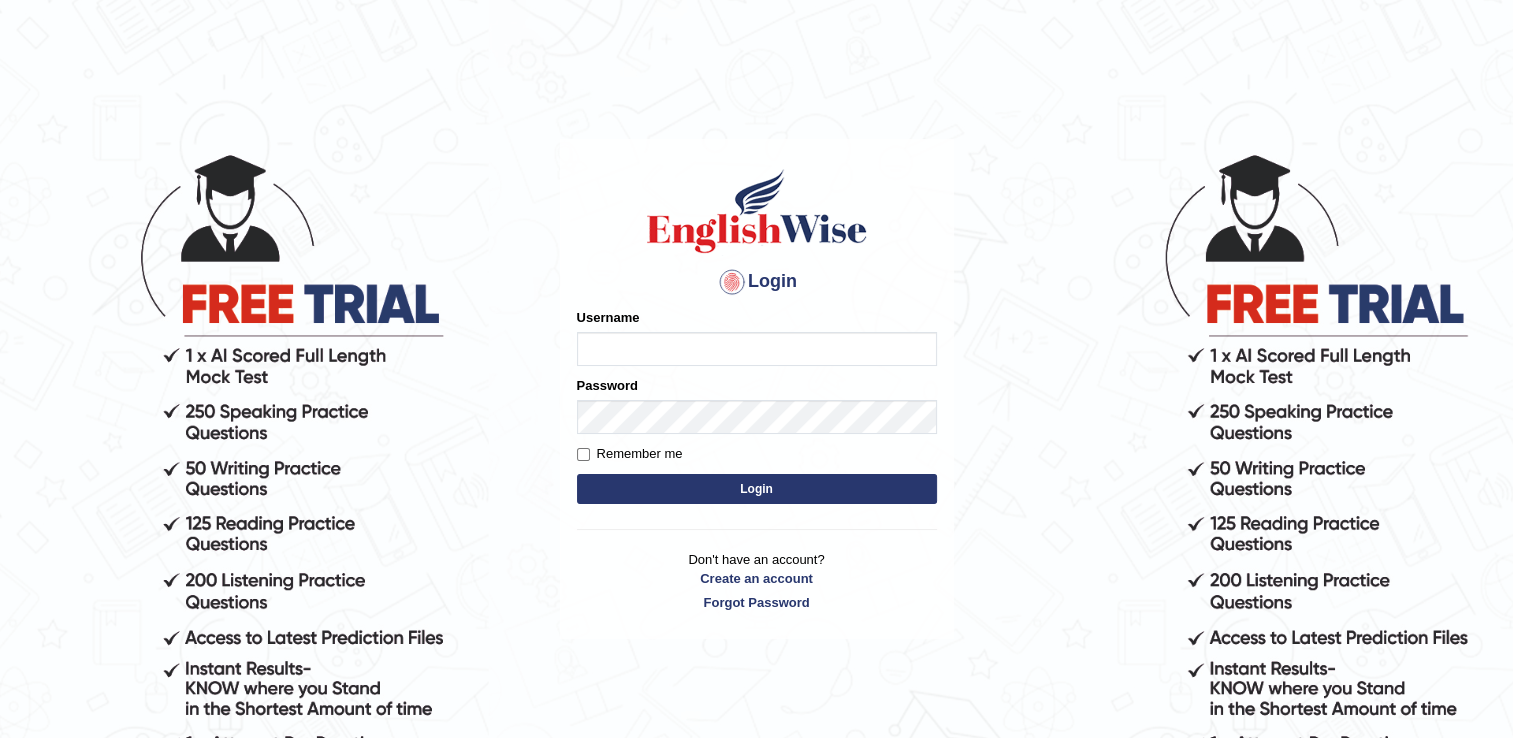type on "naswar" 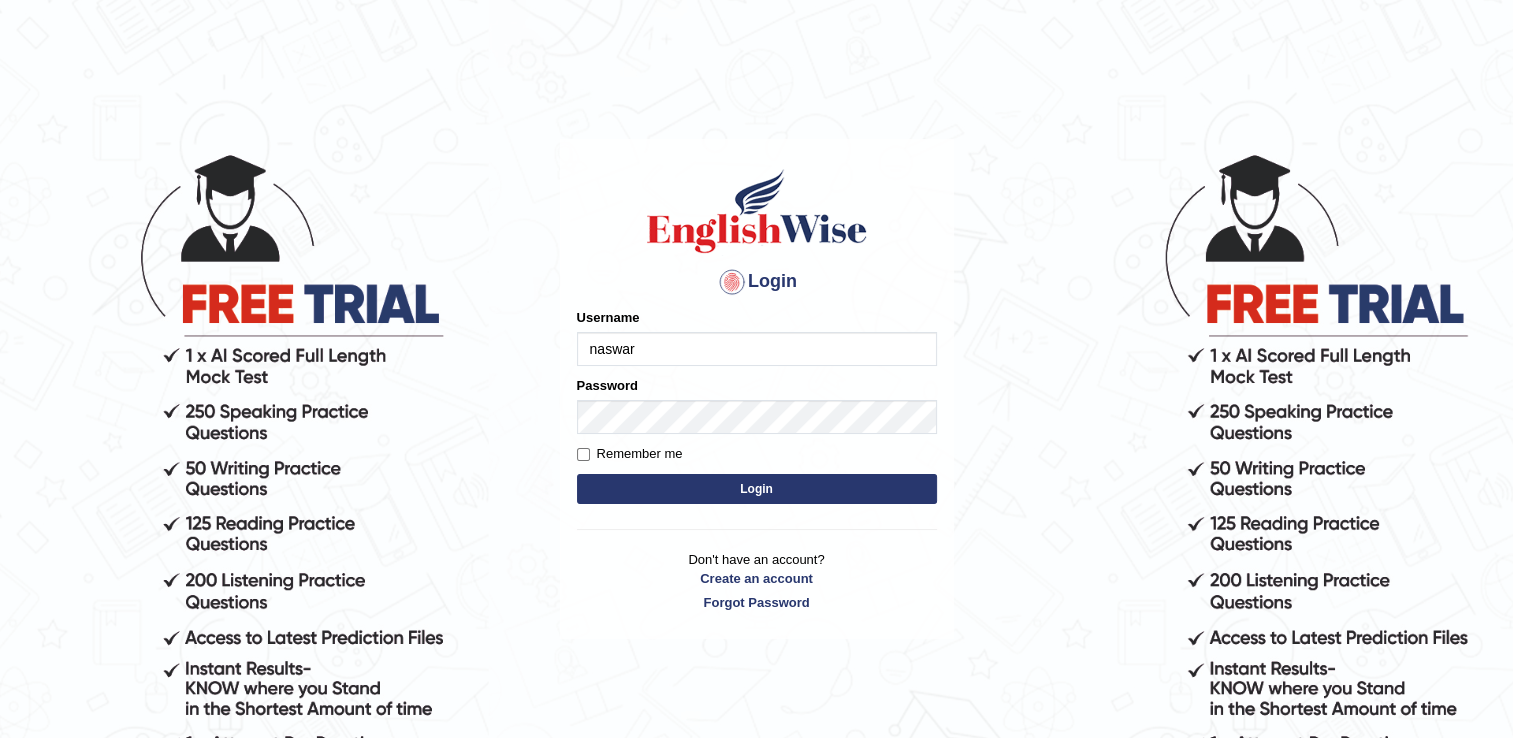 click on "Login" at bounding box center (757, 489) 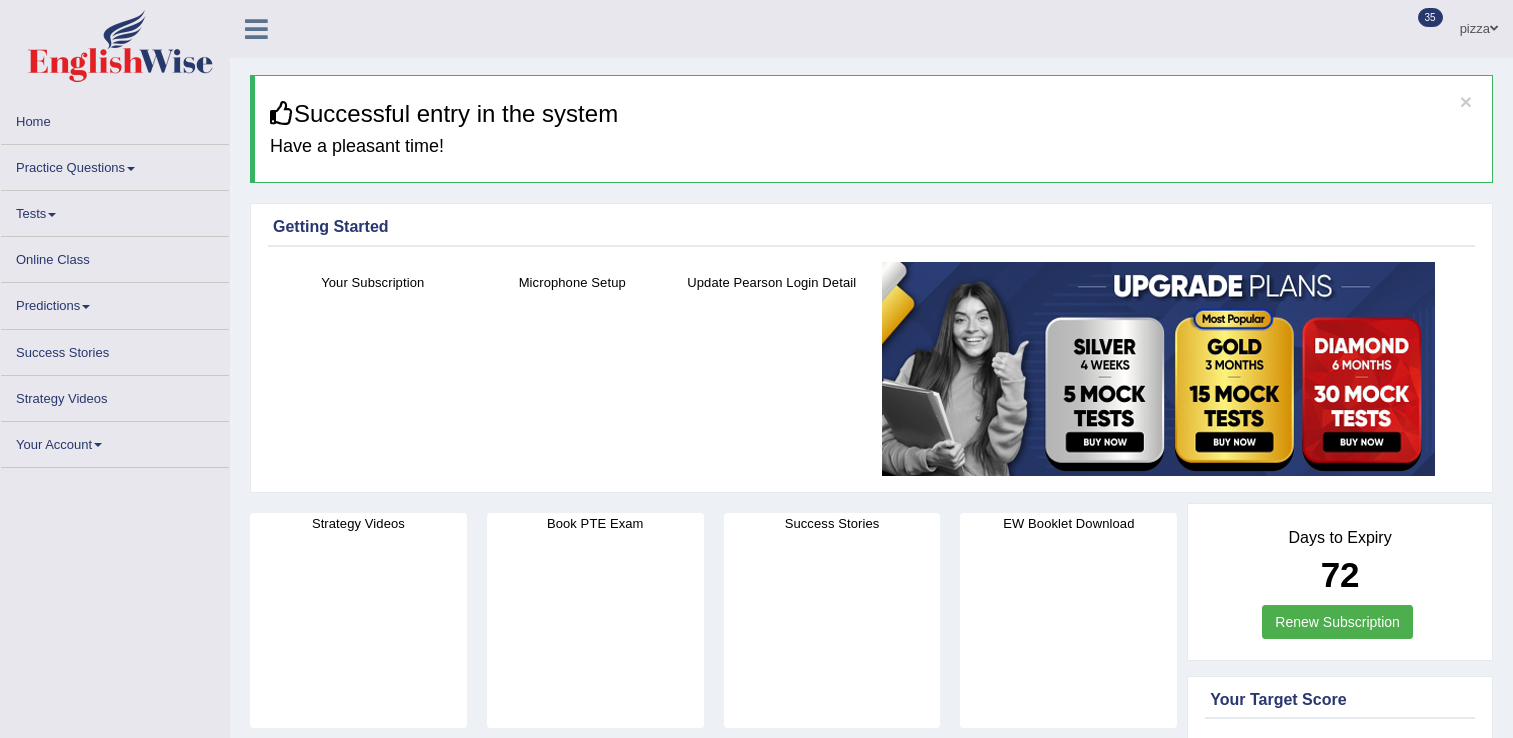 scroll, scrollTop: 0, scrollLeft: 0, axis: both 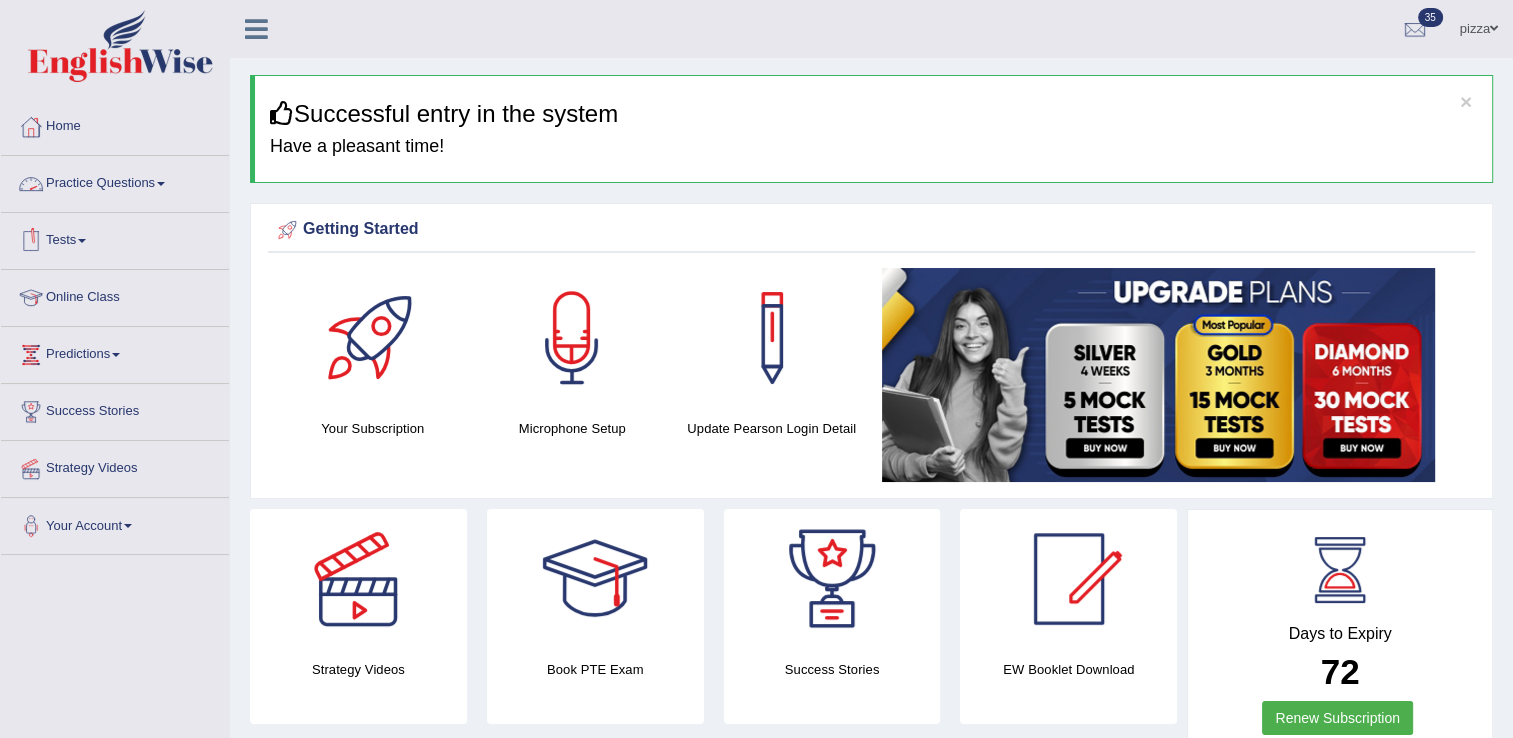 click on "Practice Questions" at bounding box center (115, 181) 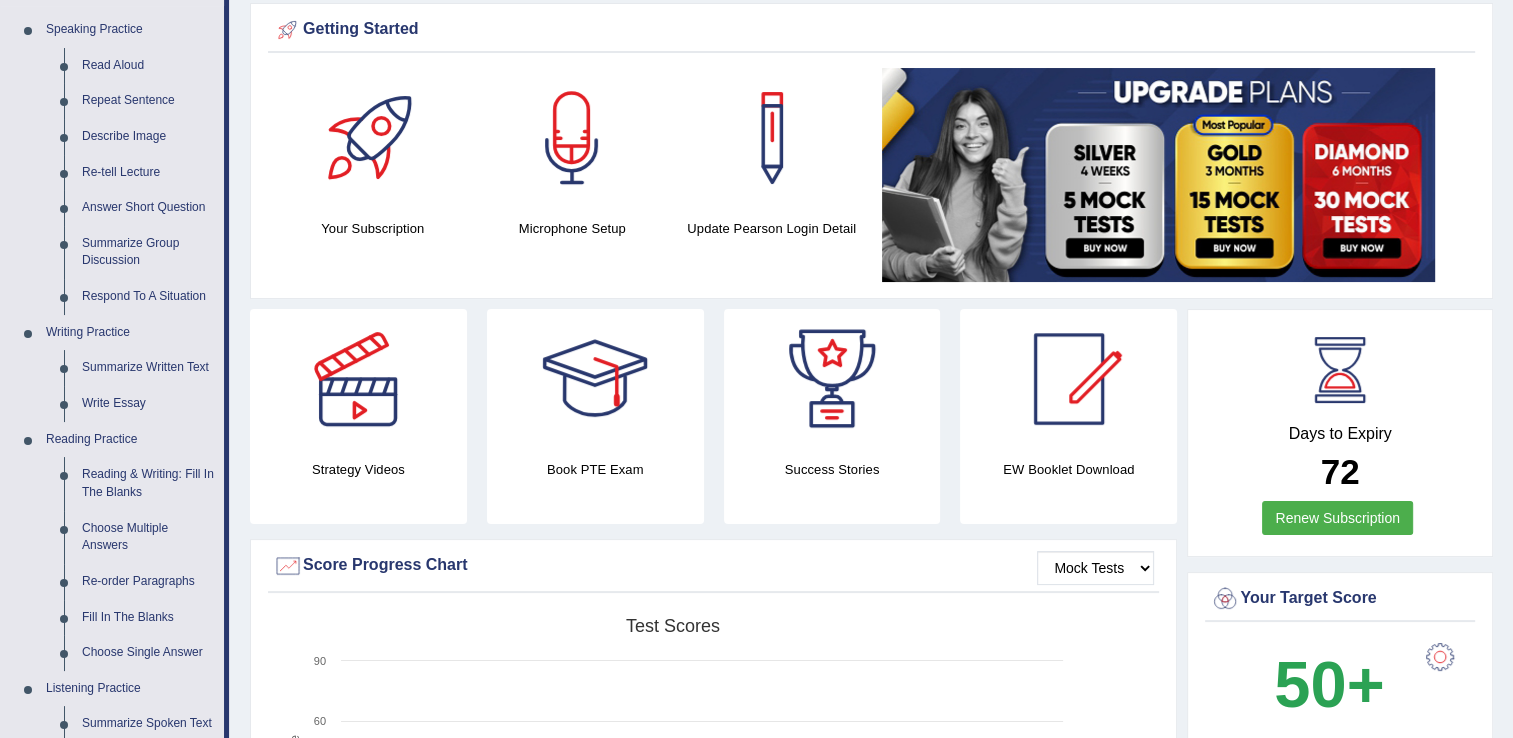 scroll, scrollTop: 292, scrollLeft: 0, axis: vertical 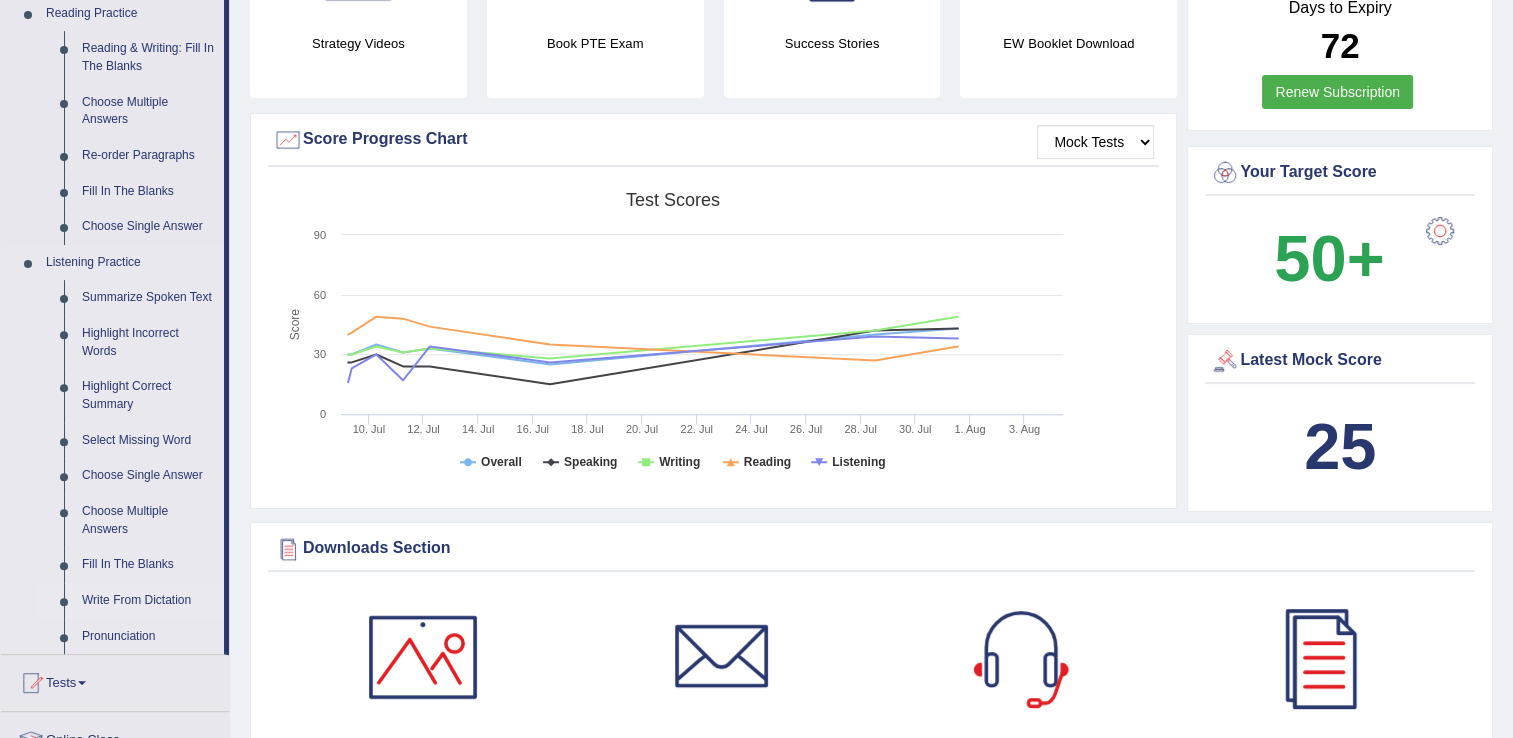 click on "Write From Dictation" at bounding box center (148, 601) 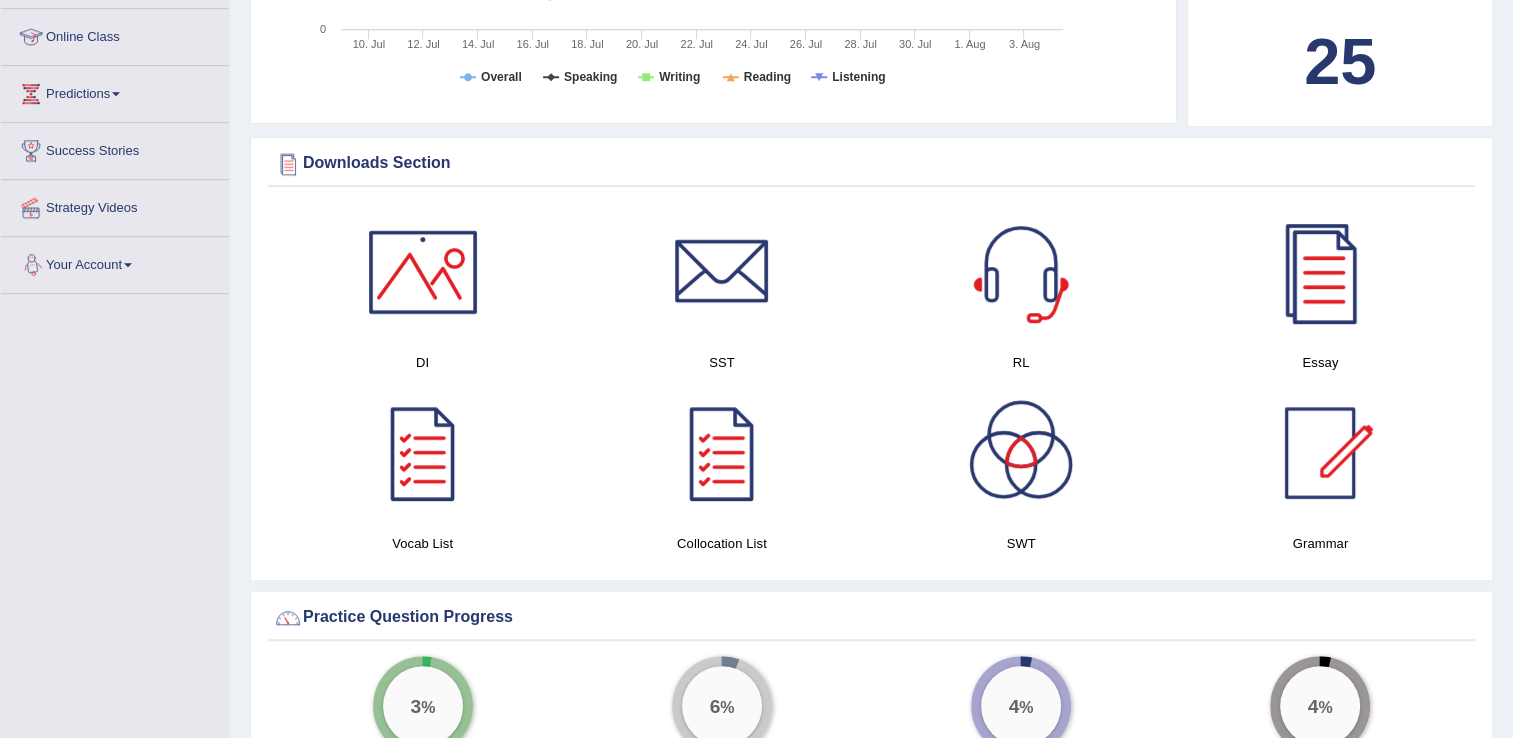 scroll, scrollTop: 953, scrollLeft: 0, axis: vertical 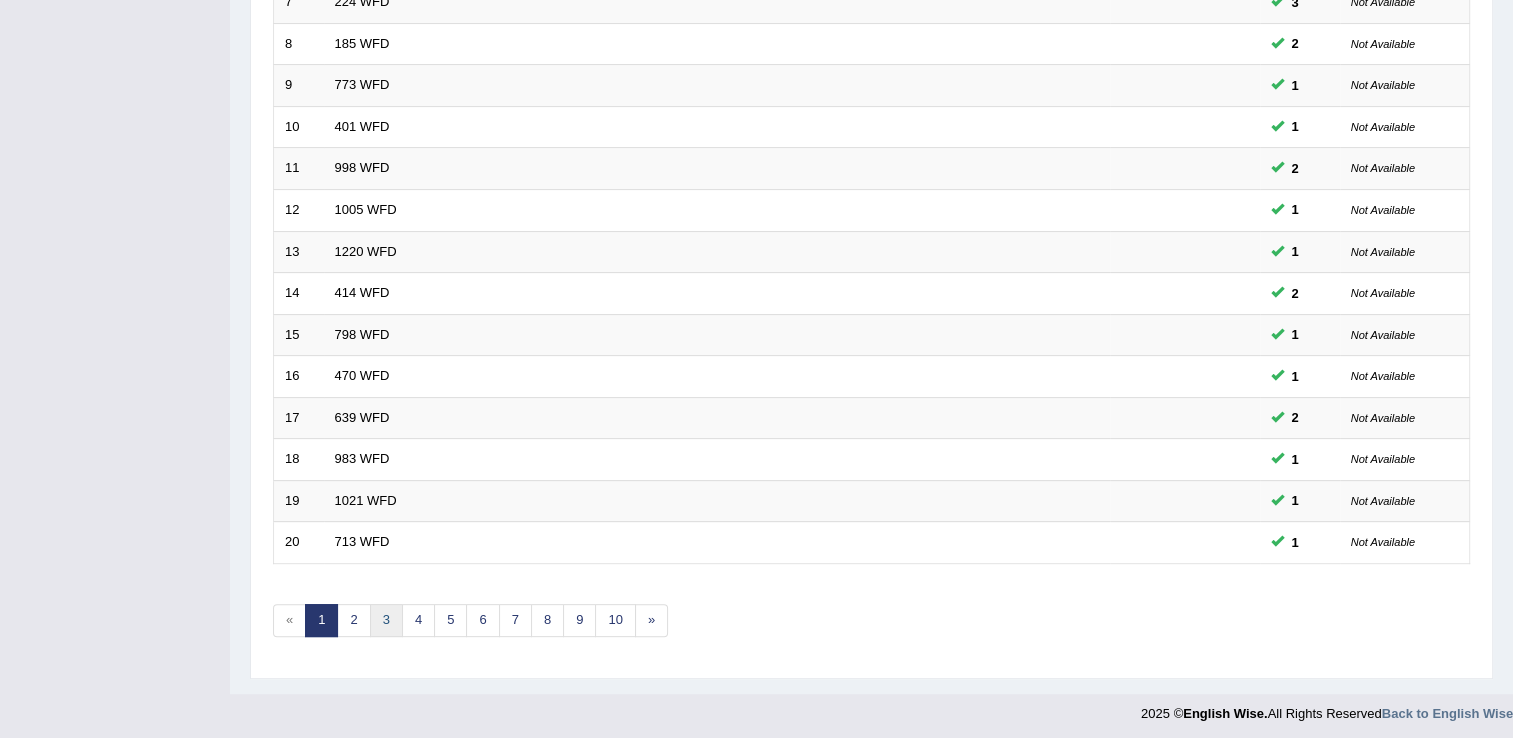 click on "3" at bounding box center (386, 620) 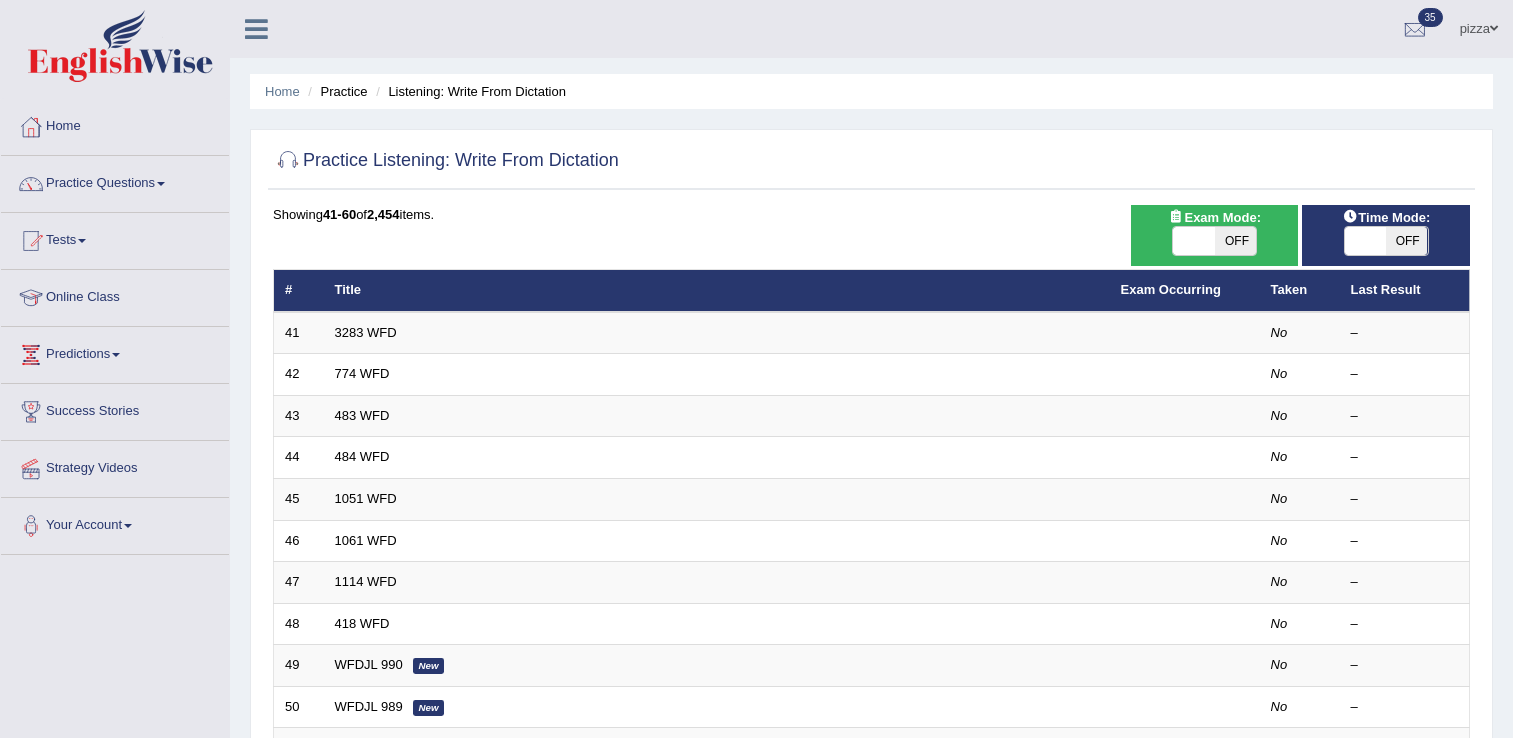 scroll, scrollTop: 0, scrollLeft: 0, axis: both 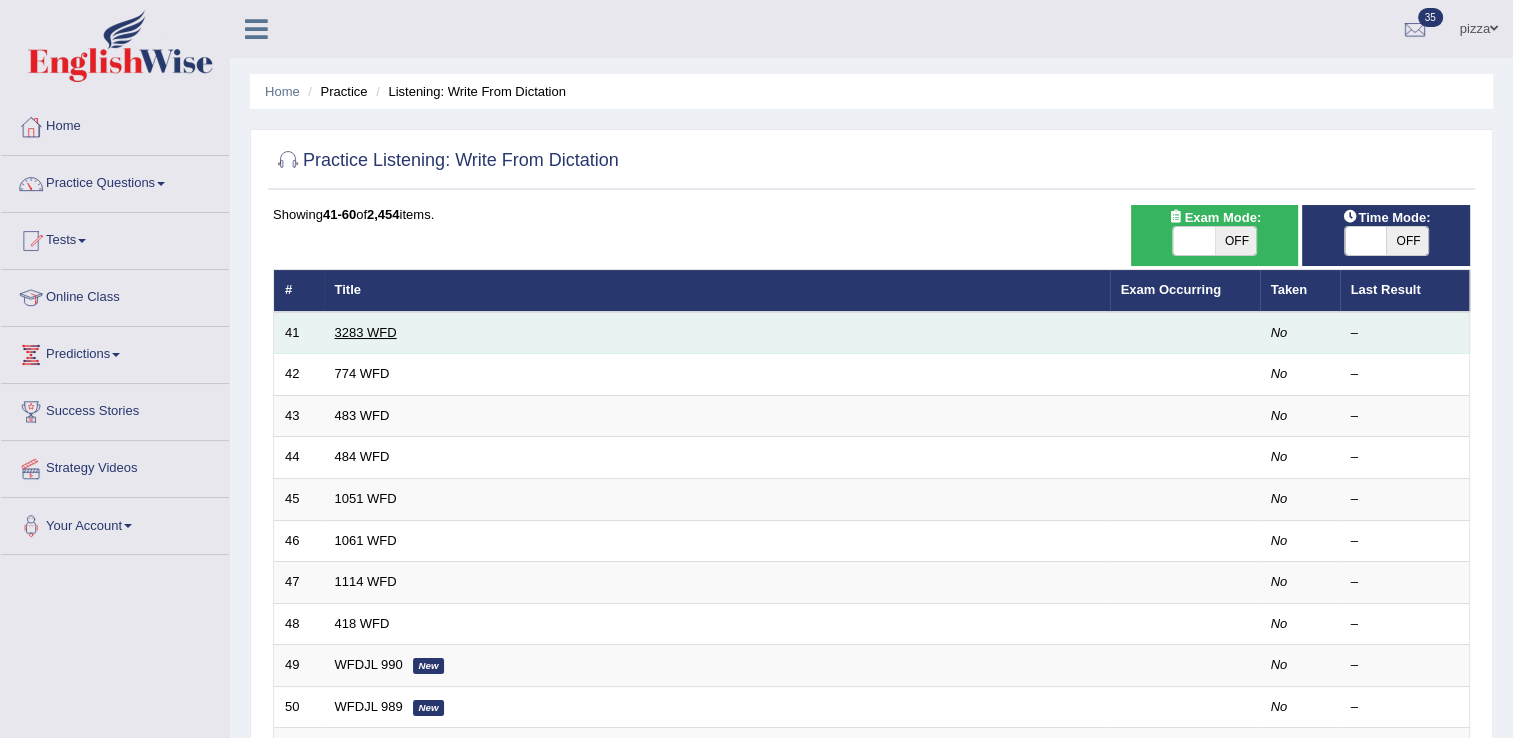click on "3283 WFD" at bounding box center (366, 332) 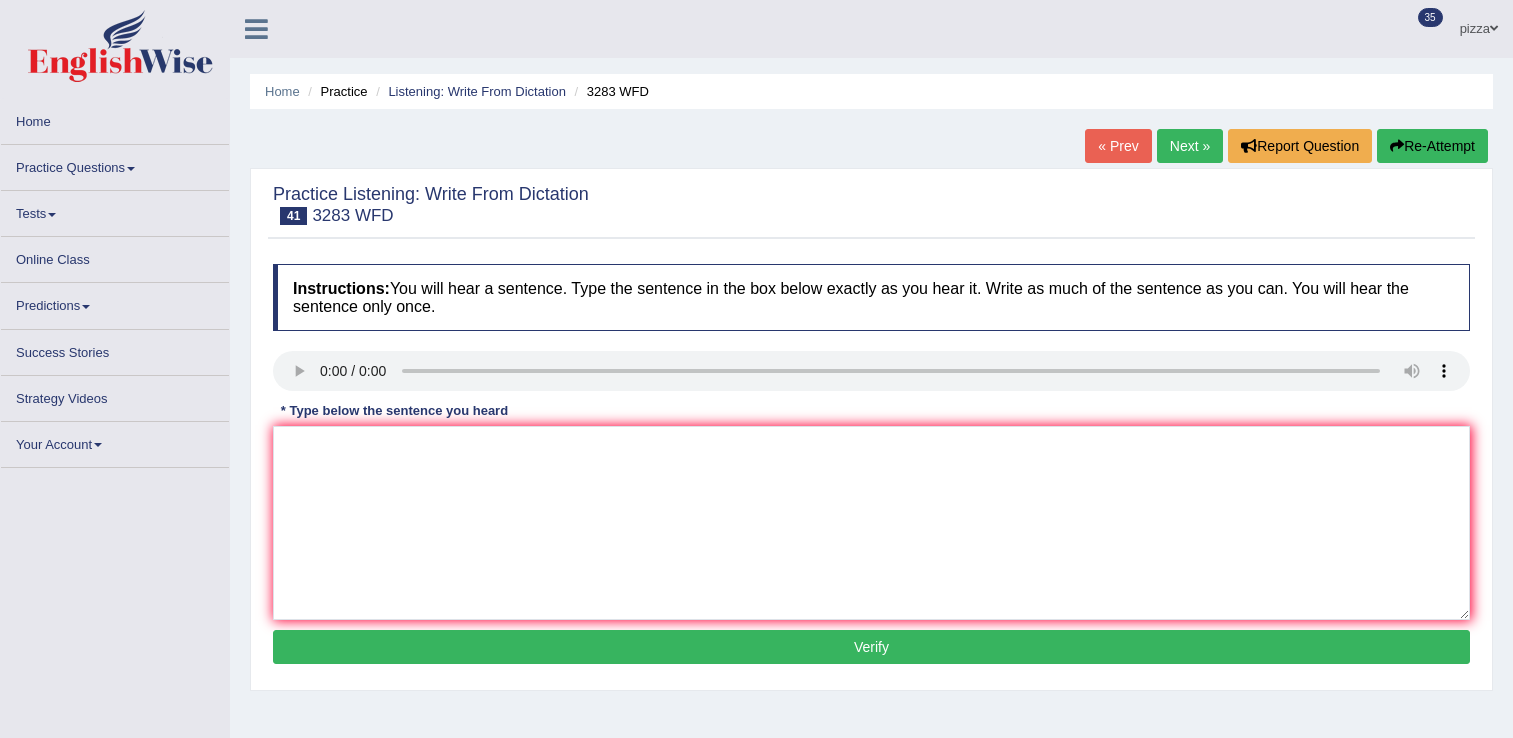 scroll, scrollTop: 0, scrollLeft: 0, axis: both 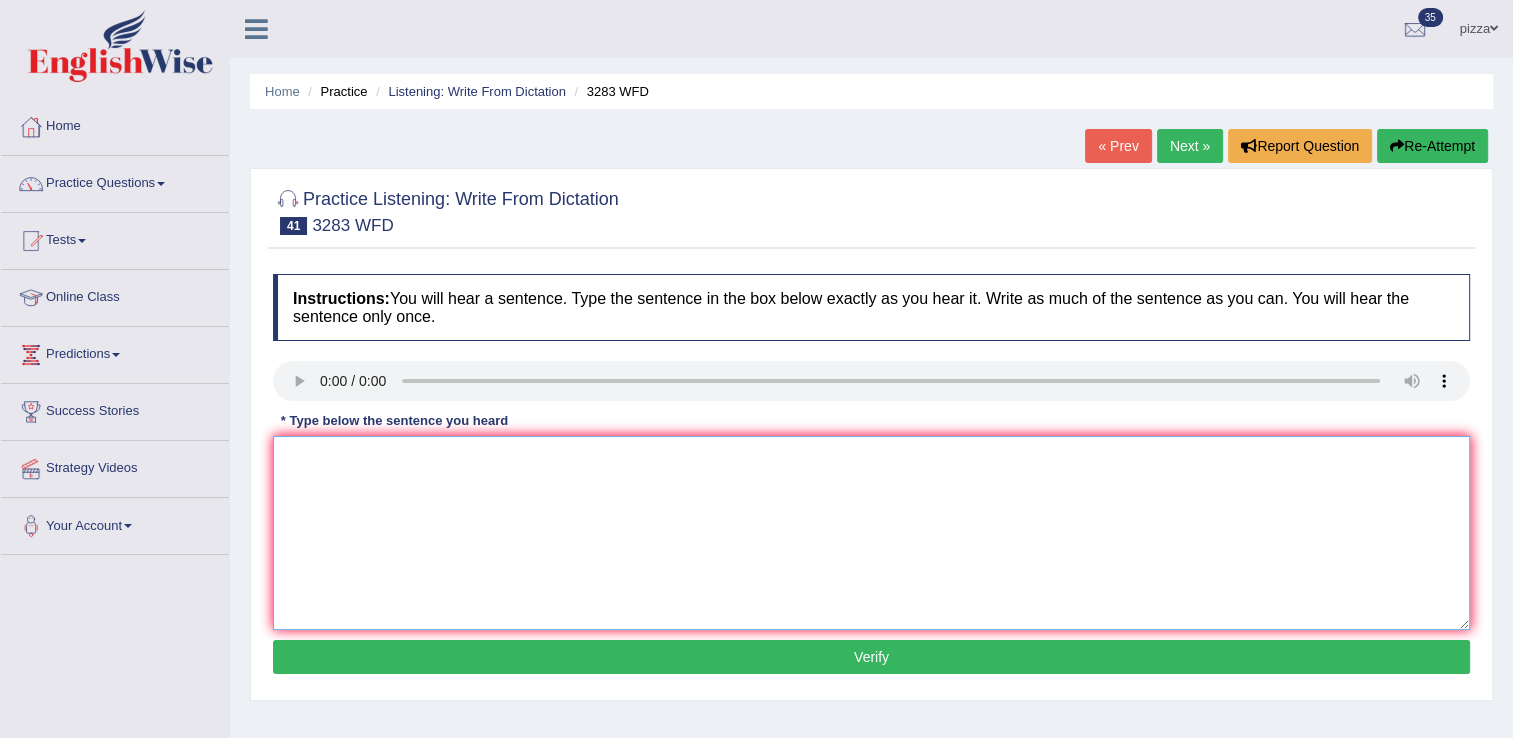 click at bounding box center [871, 533] 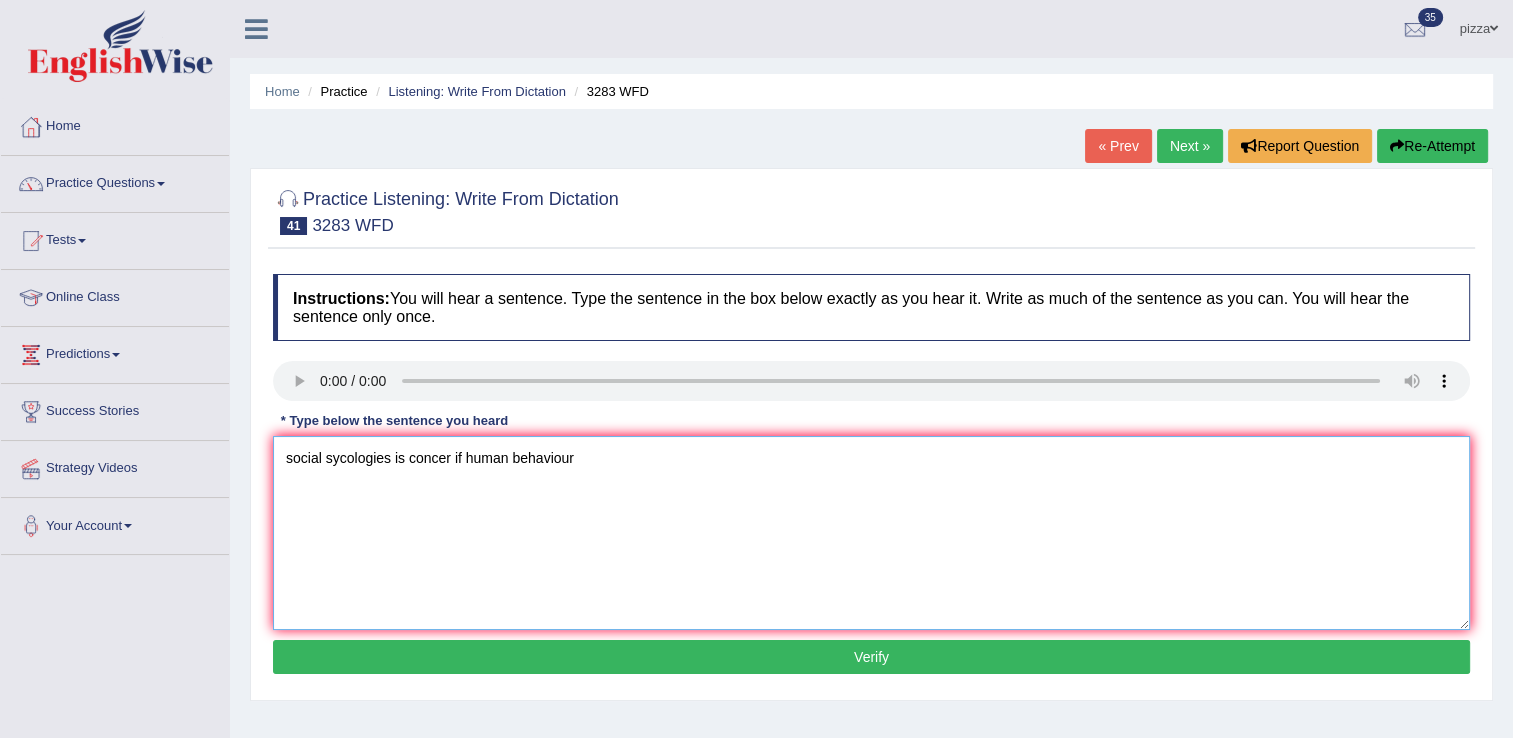 type on "social sycologies is concer if human behaviour" 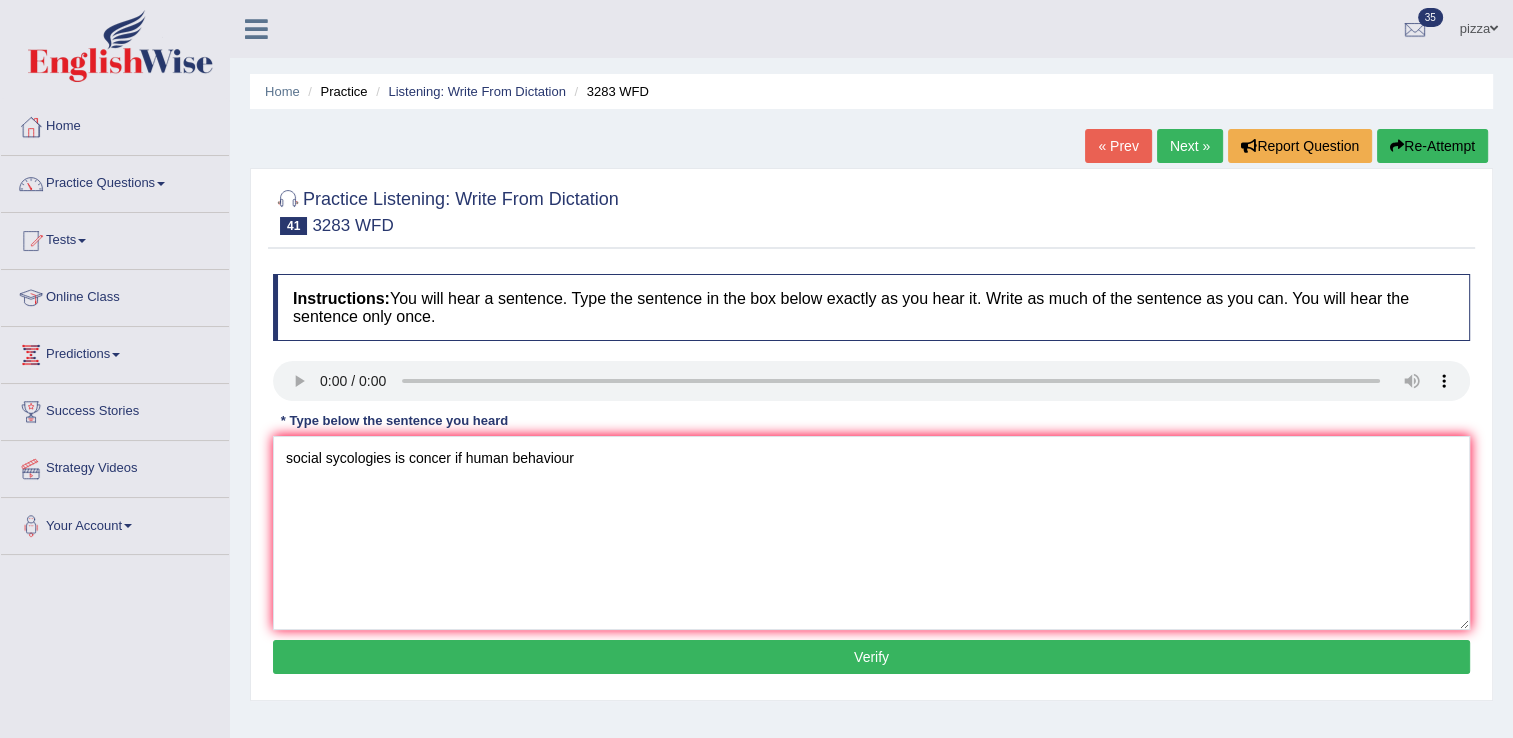 click on "Verify" at bounding box center [871, 657] 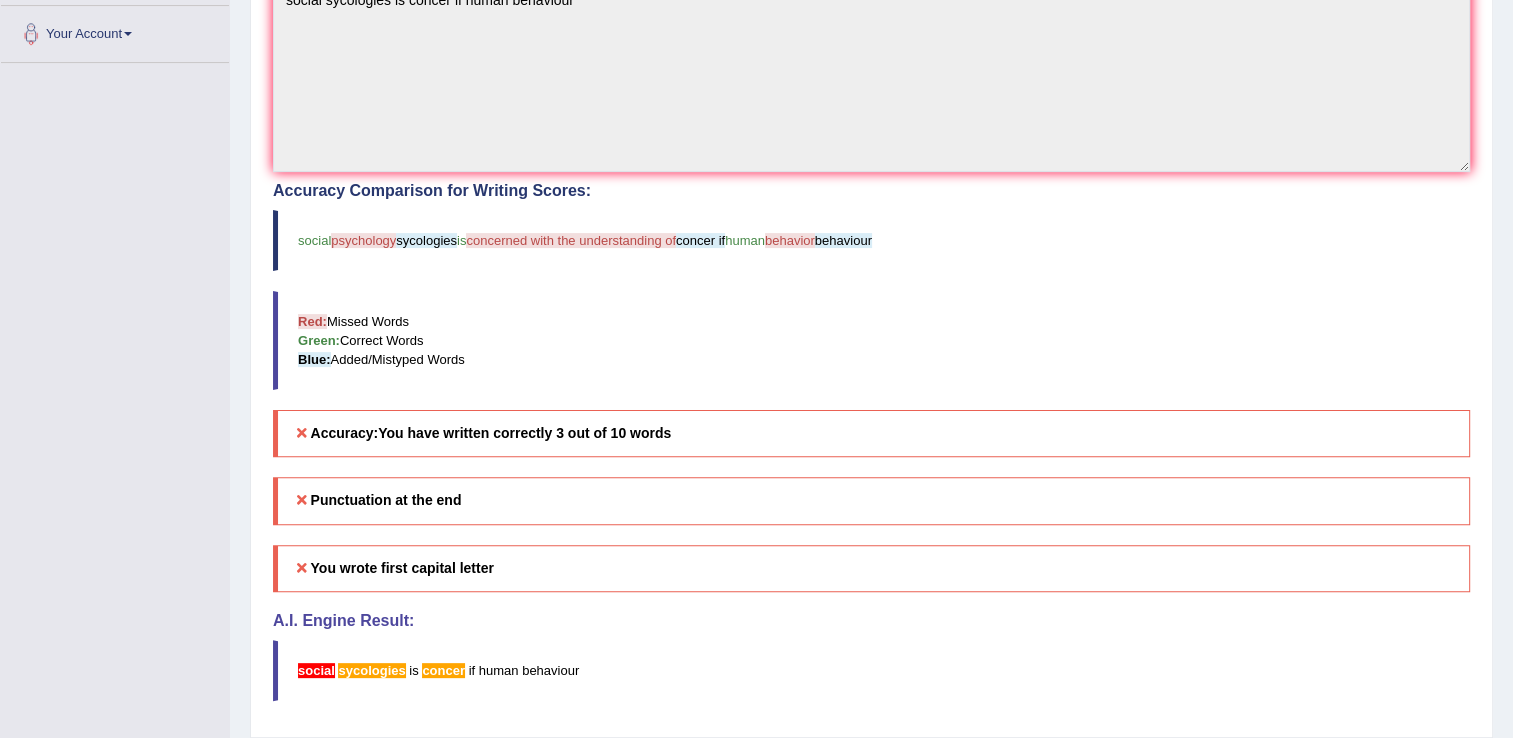 scroll, scrollTop: 506, scrollLeft: 0, axis: vertical 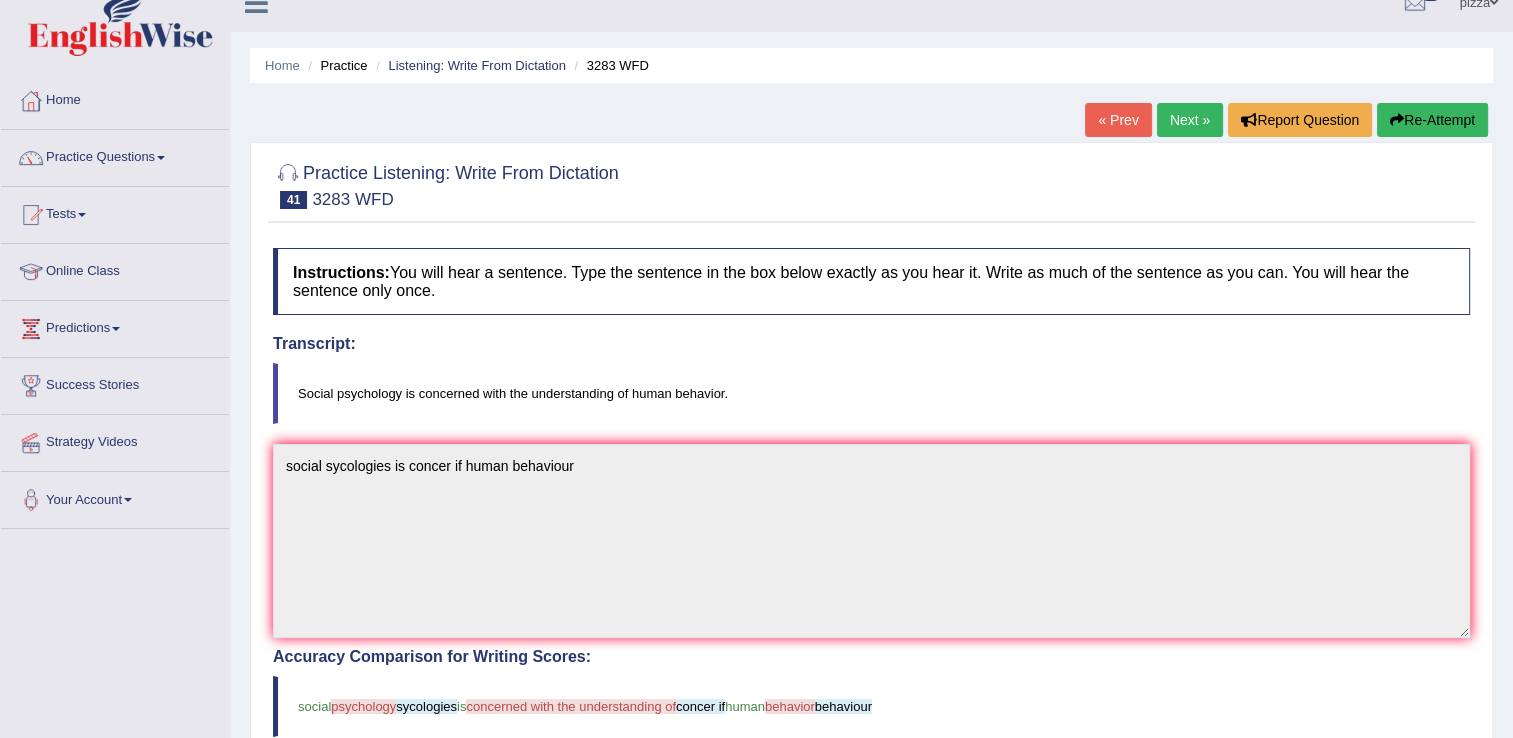 click on "Re-Attempt" at bounding box center [1432, 120] 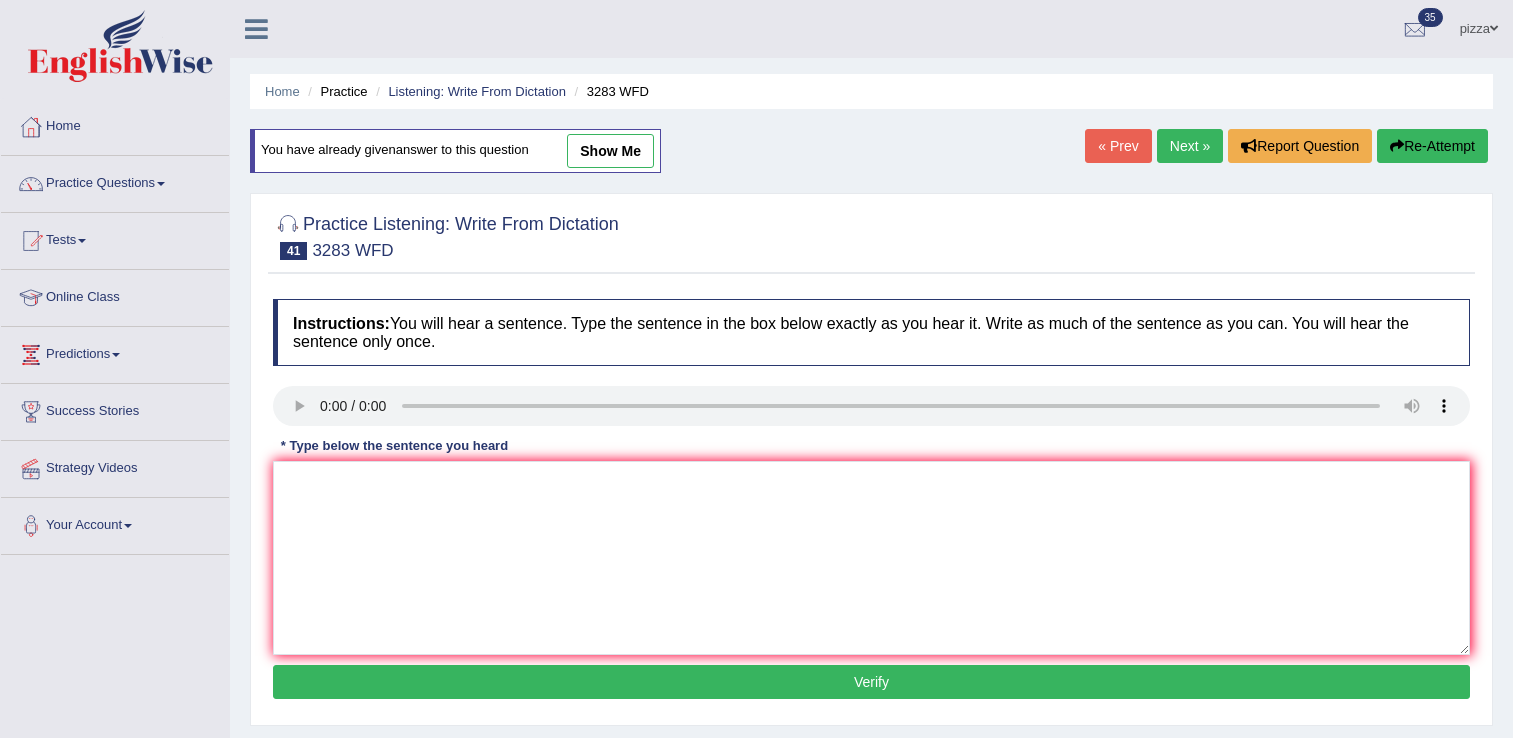 scroll, scrollTop: 26, scrollLeft: 0, axis: vertical 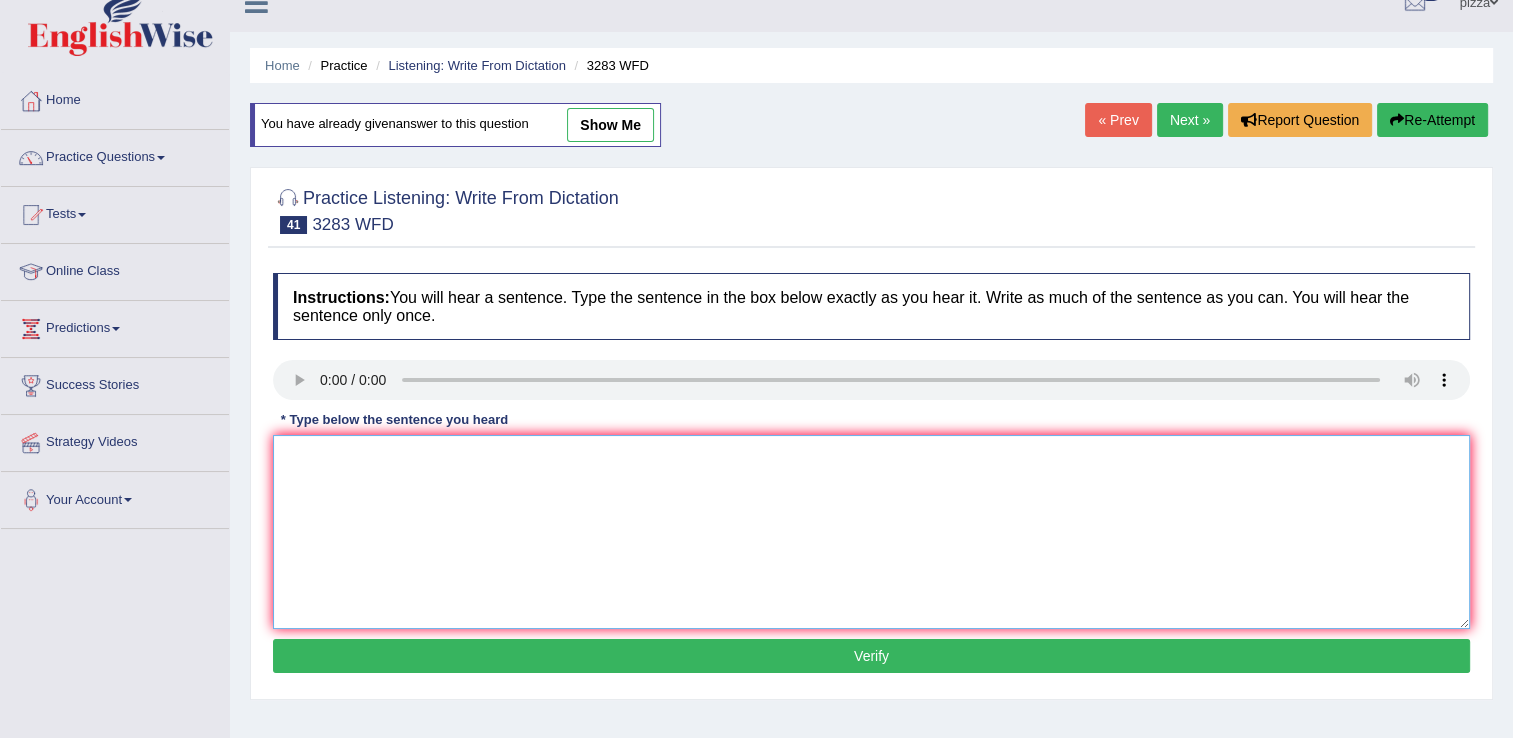 click at bounding box center [871, 532] 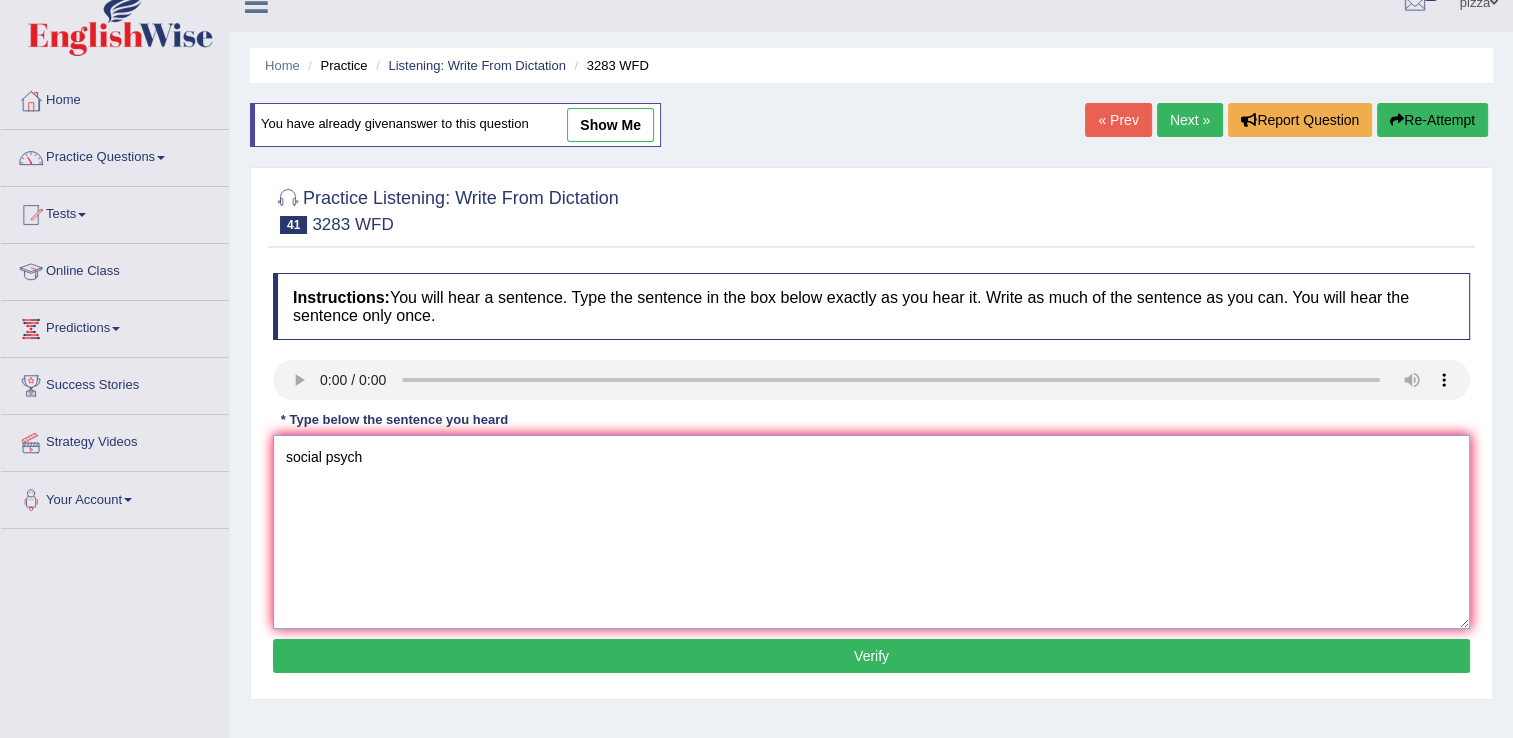 click on "social psych" at bounding box center (871, 532) 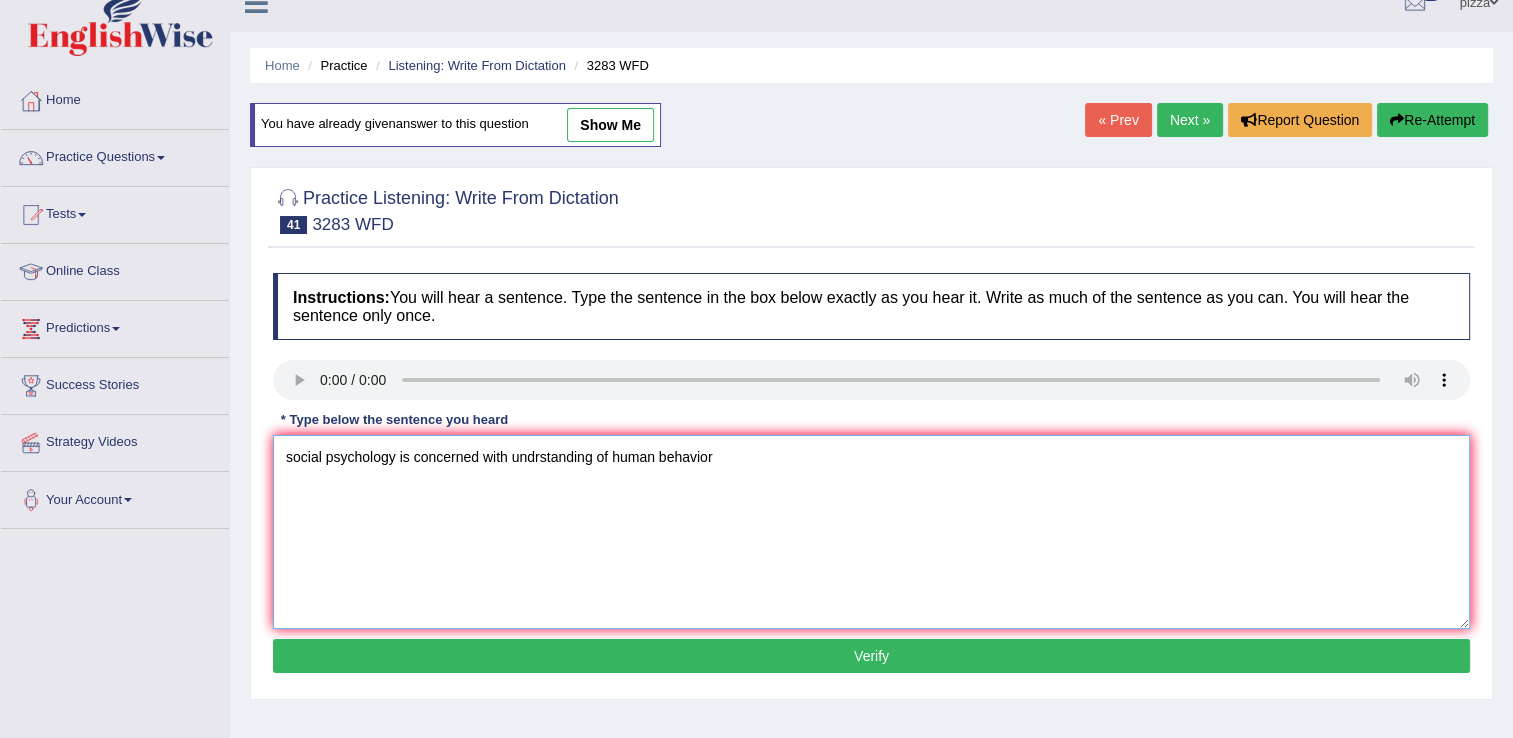 type on "social psychology is concerned with undrstanding of human behavior" 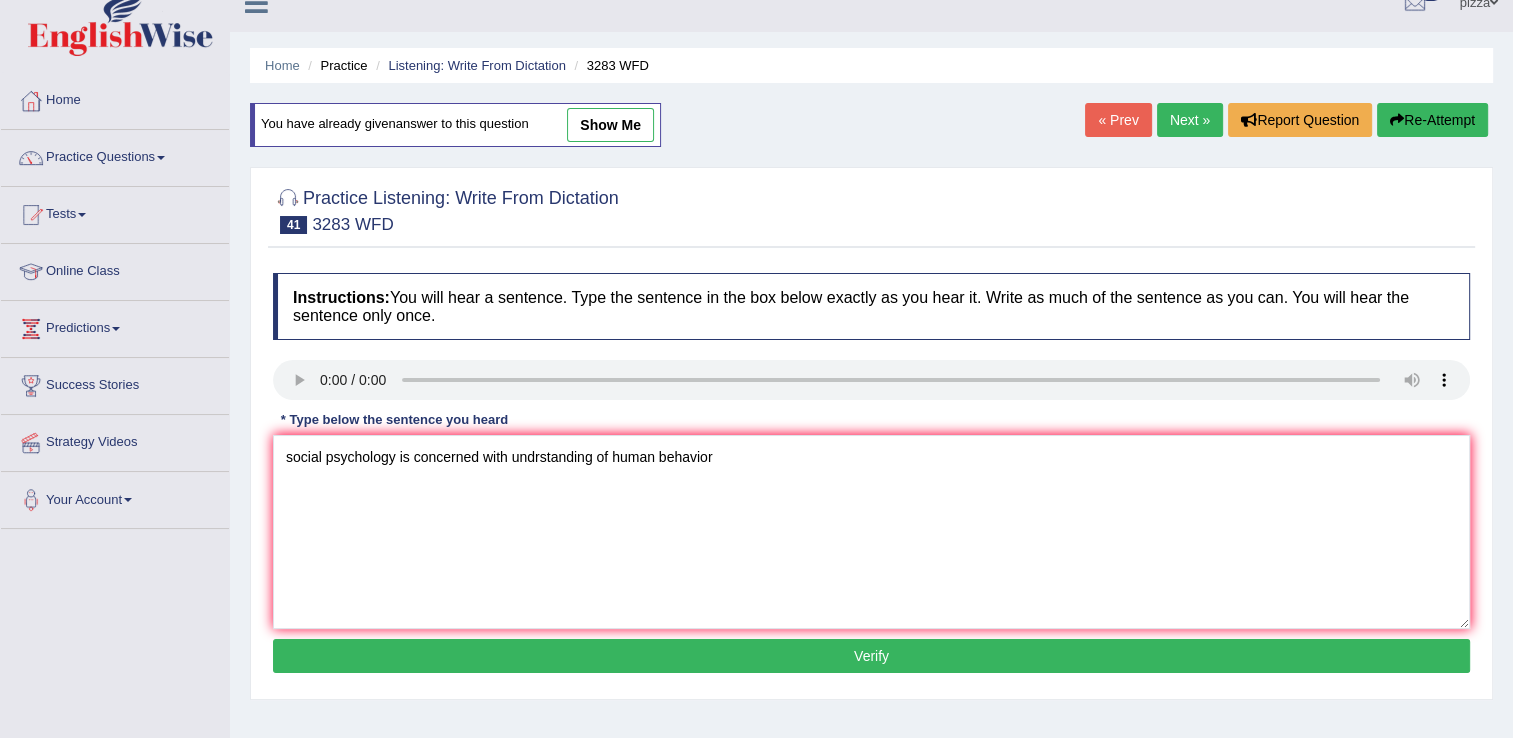 click on "Verify" at bounding box center (871, 656) 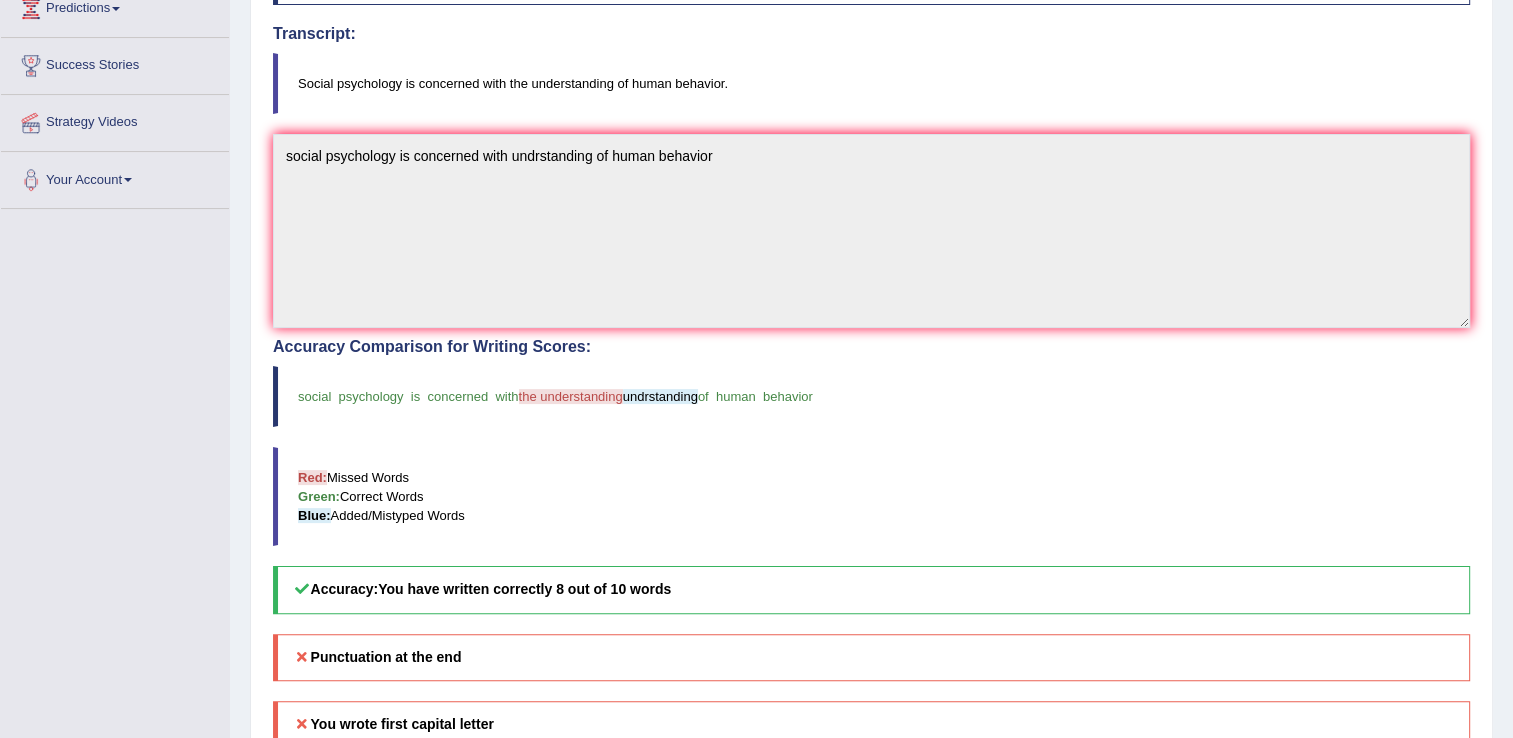 scroll, scrollTop: 372, scrollLeft: 0, axis: vertical 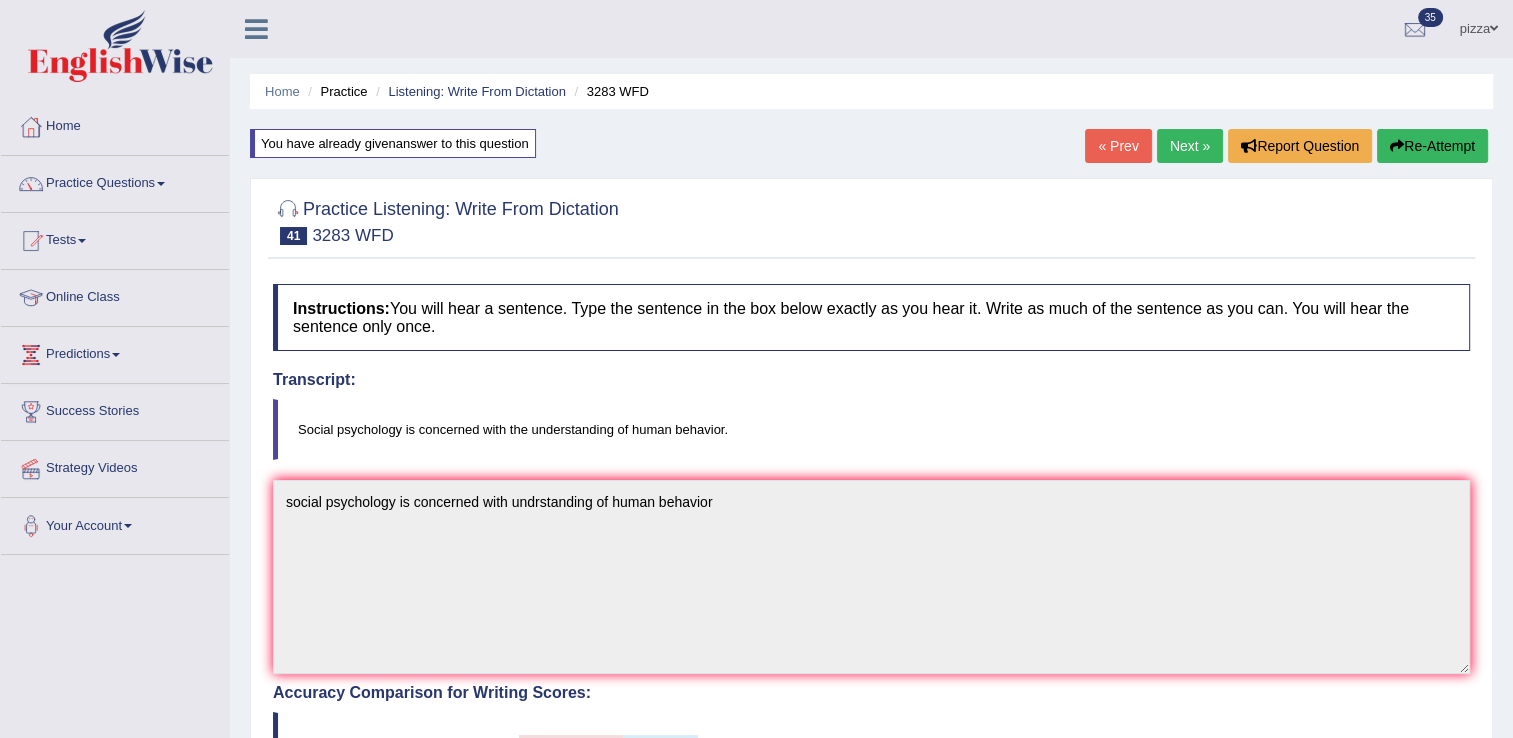 click on "Next »" at bounding box center [1190, 146] 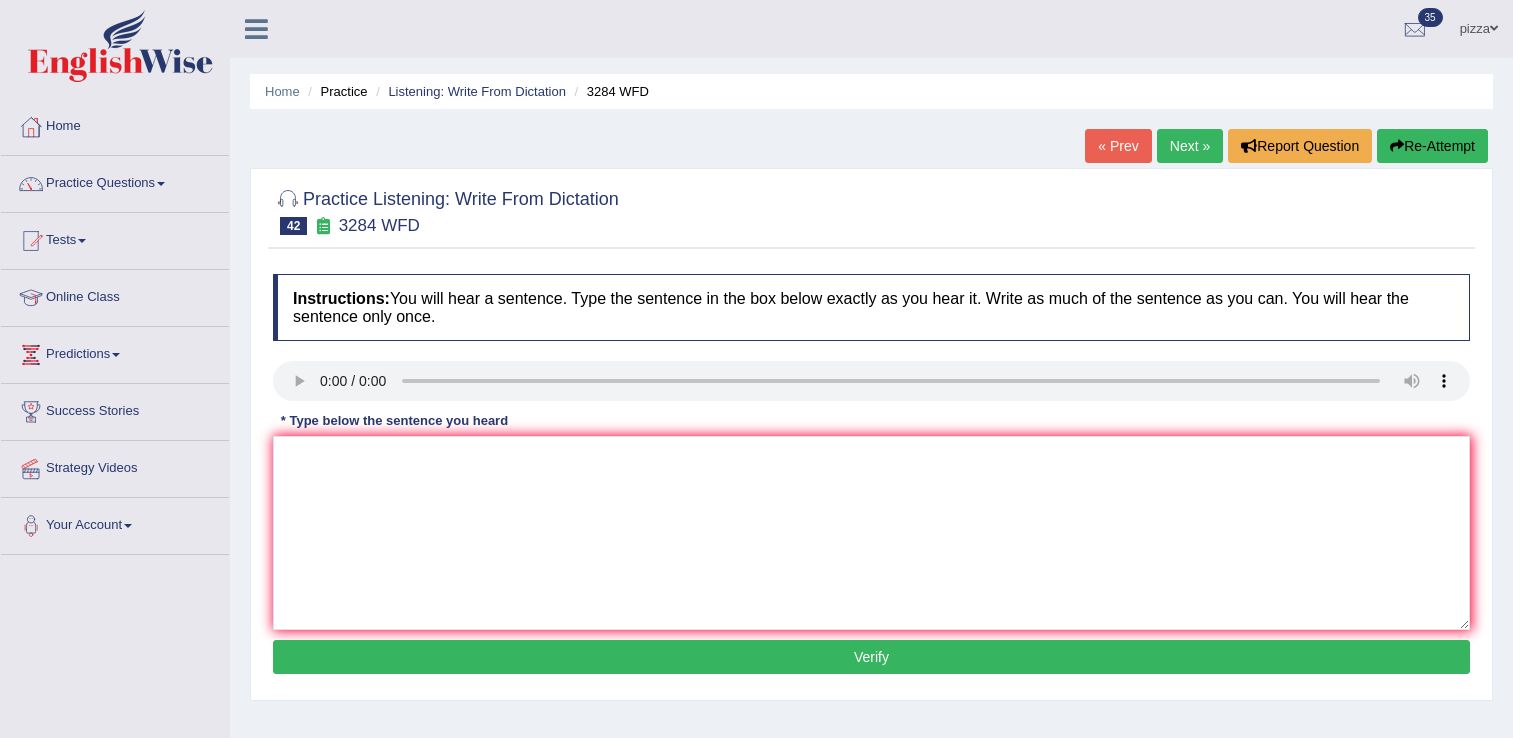 scroll, scrollTop: 0, scrollLeft: 0, axis: both 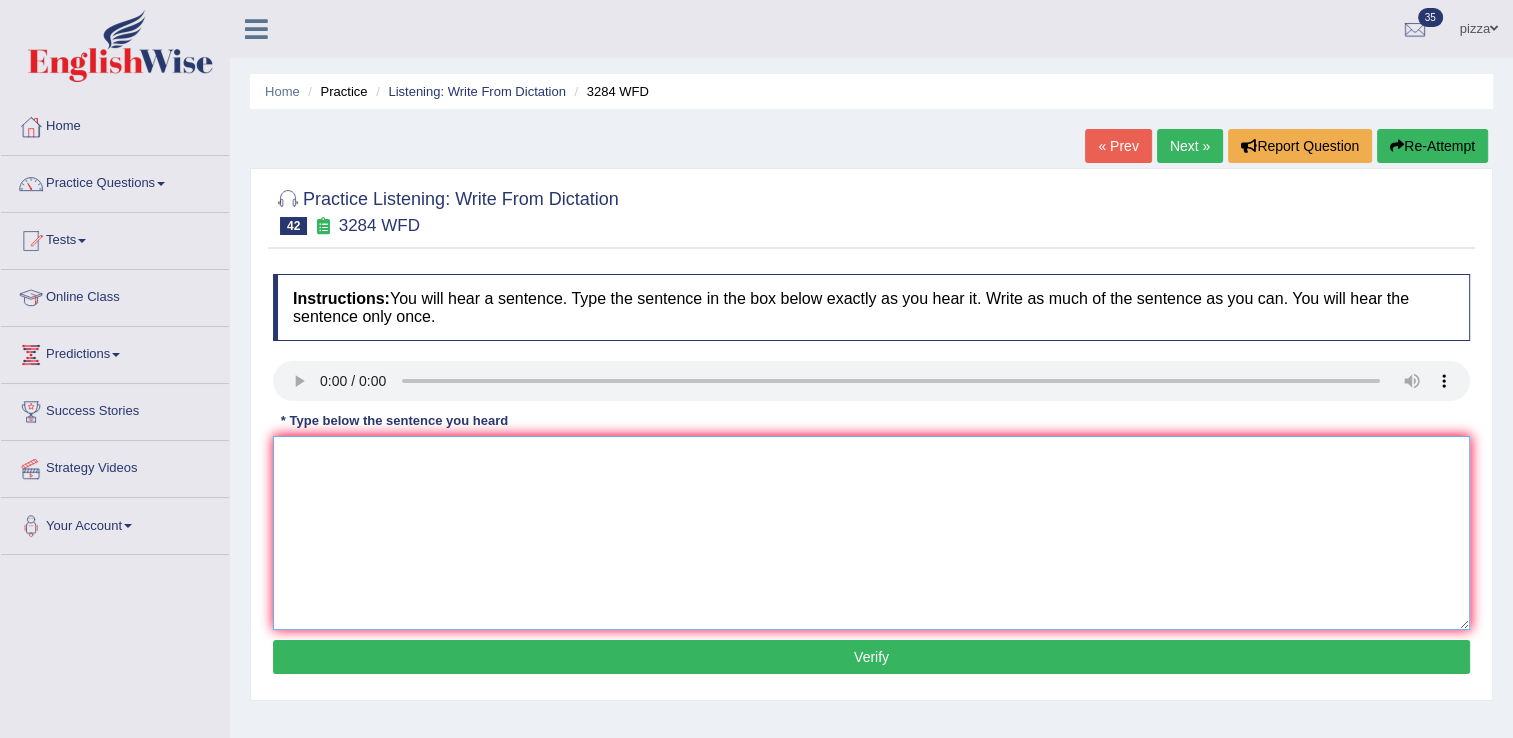 click at bounding box center (871, 533) 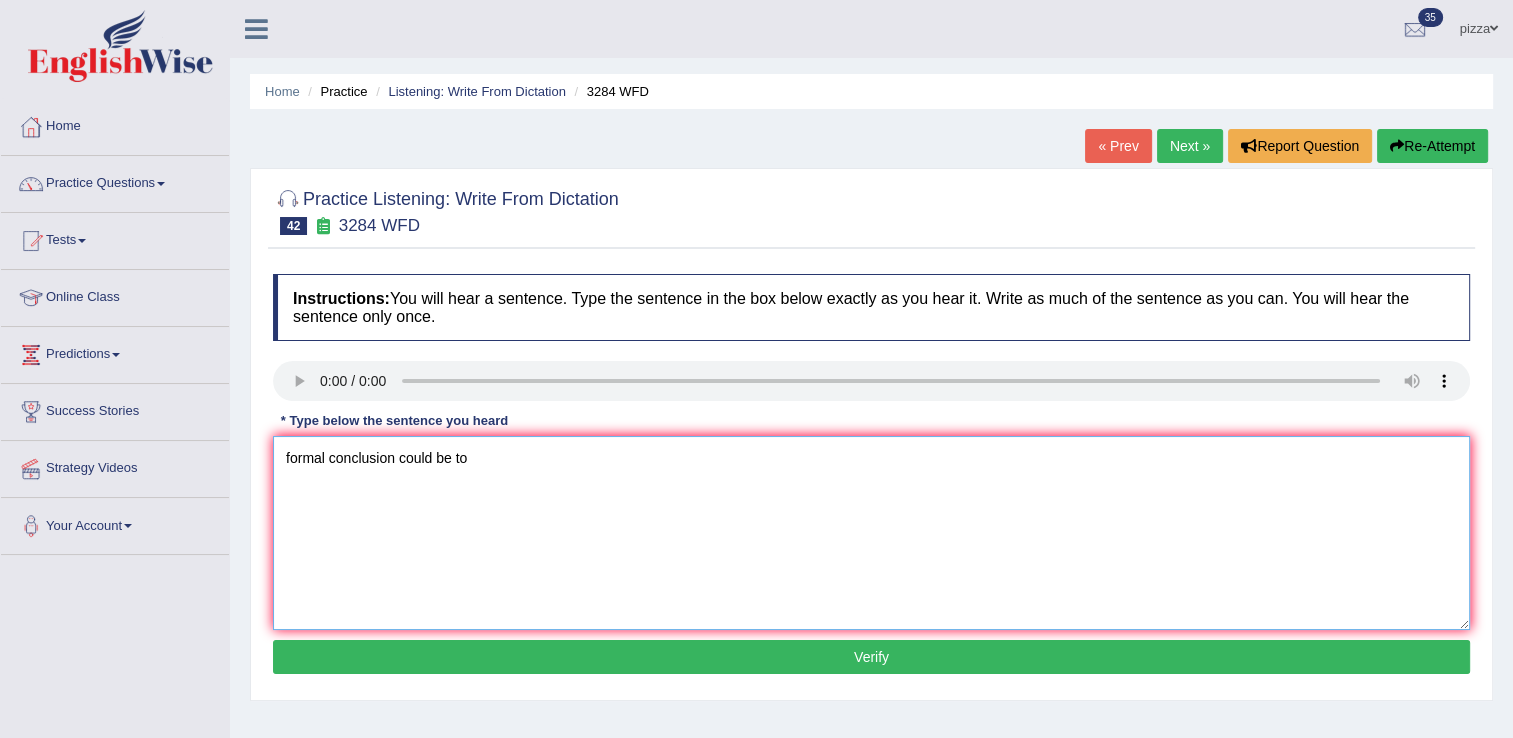 click on "formal conclusion could be to" at bounding box center (871, 533) 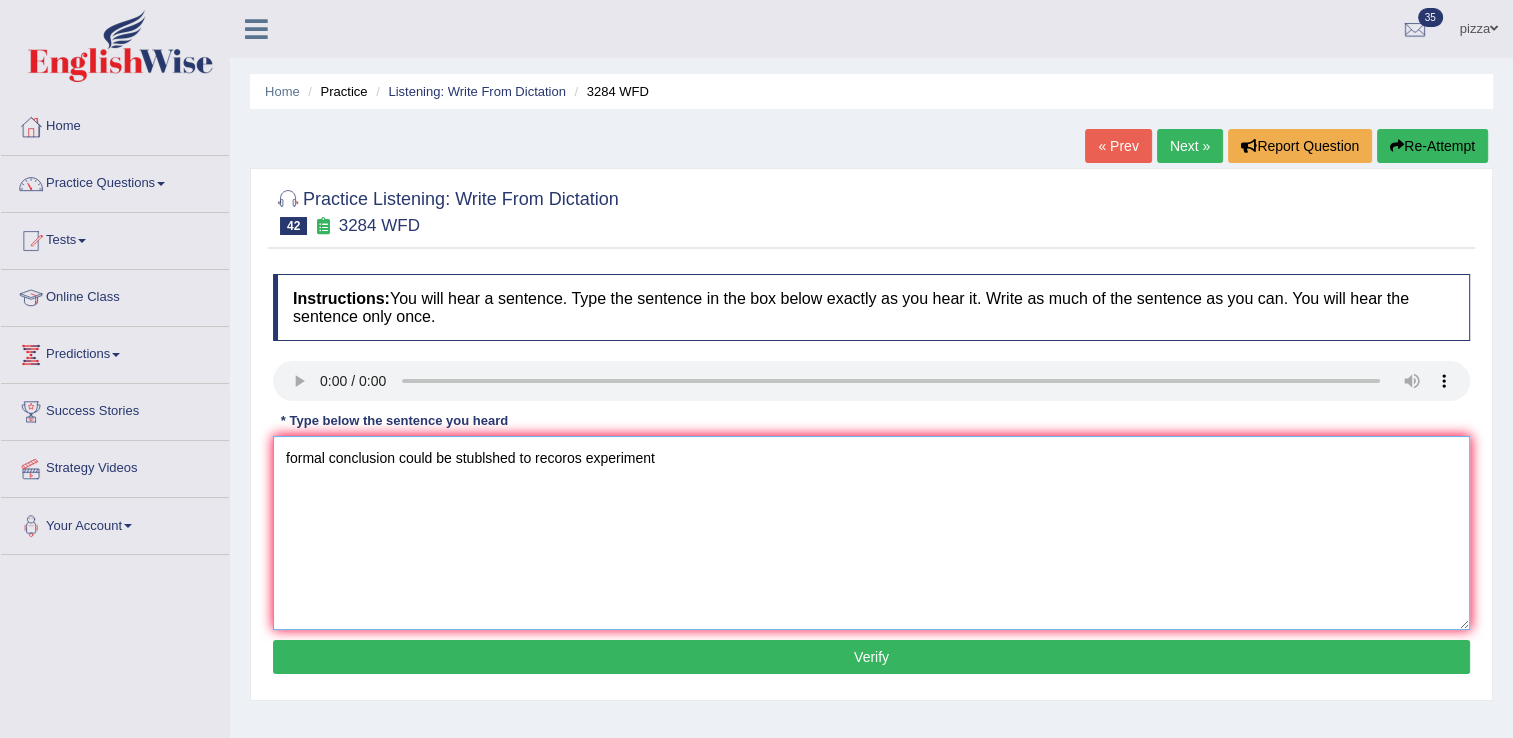 click on "formal conclusion could be stublshed to recoros experiment" at bounding box center [871, 533] 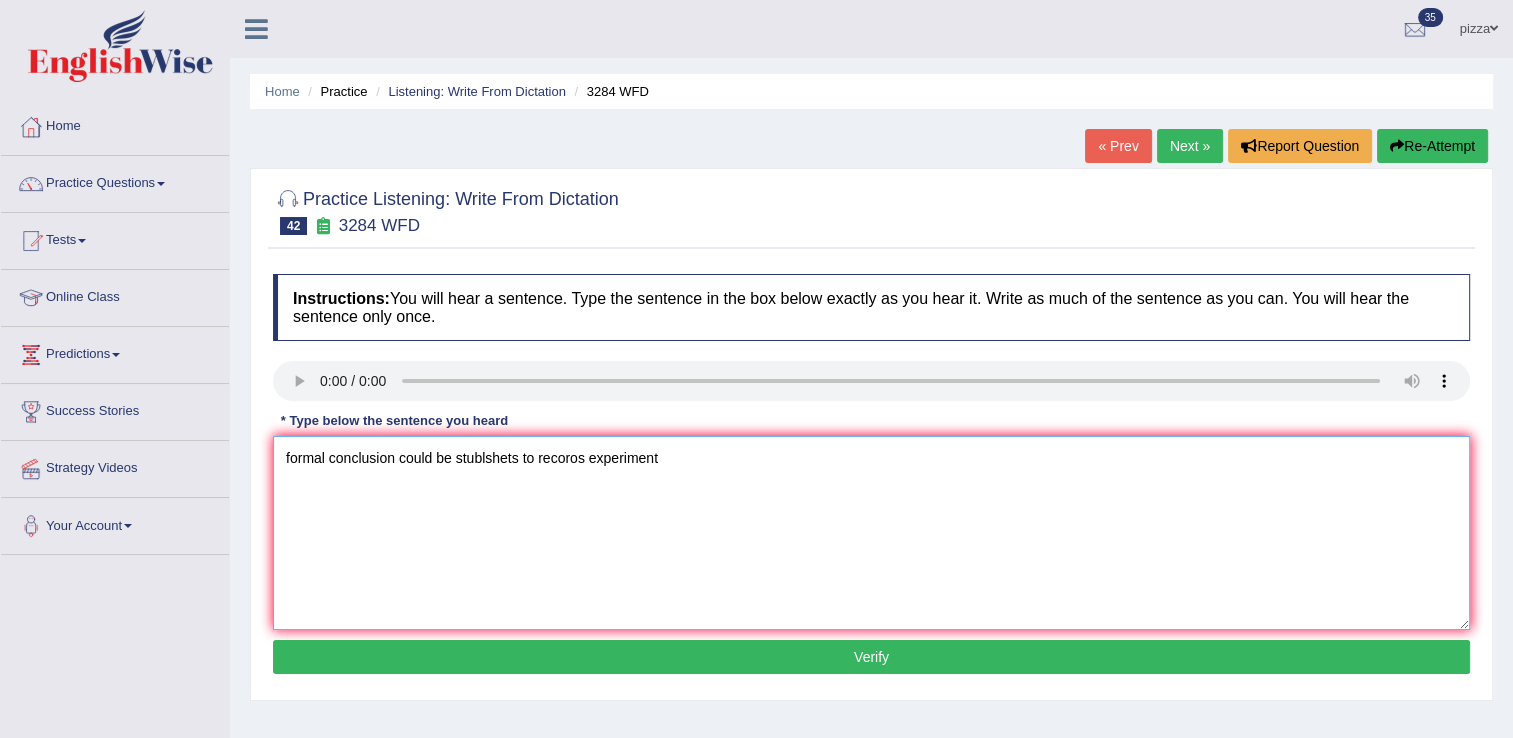 type on "formal conclusion could be stublshets to recoros experiment" 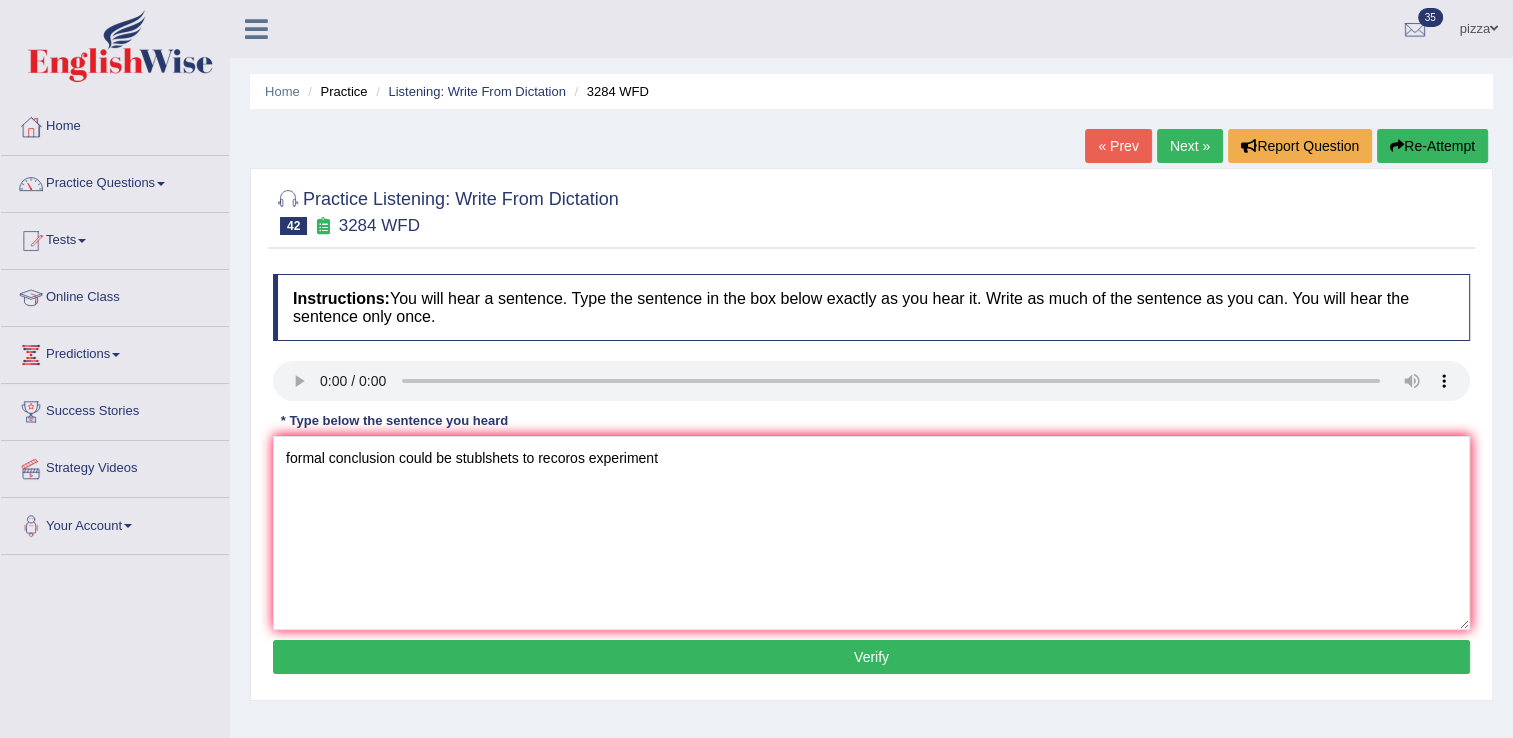 click on "Verify" at bounding box center [871, 657] 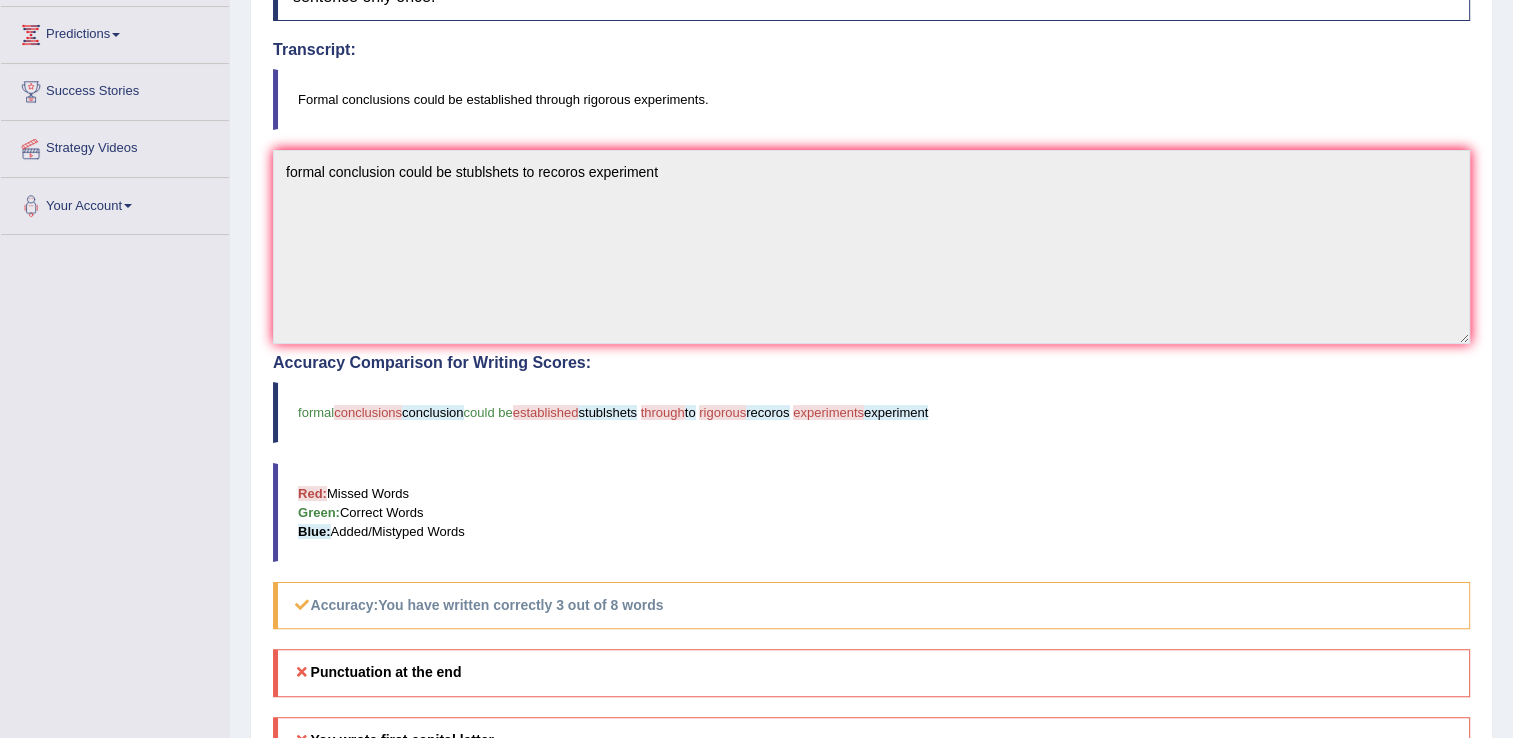 scroll, scrollTop: 346, scrollLeft: 0, axis: vertical 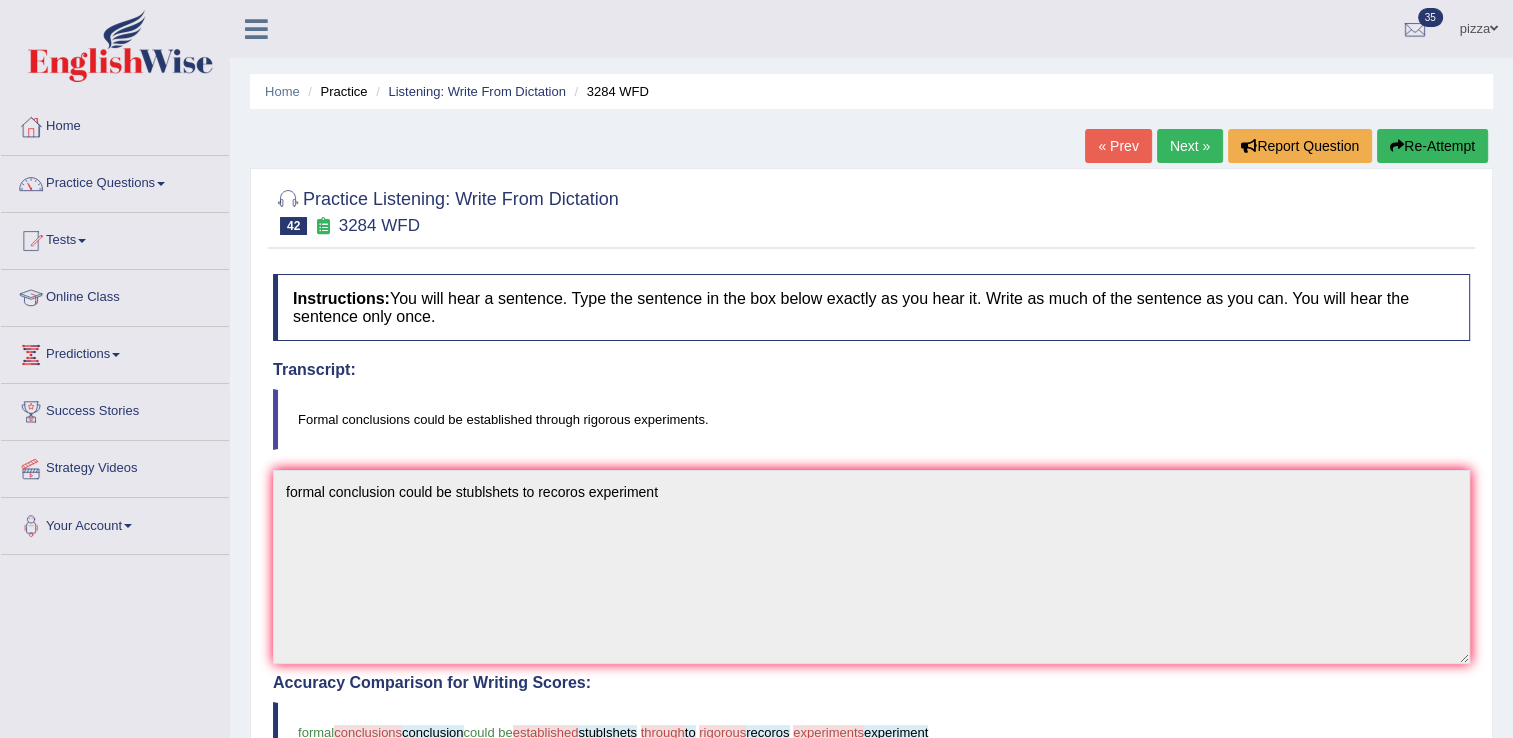 click on "Re-Attempt" at bounding box center (1432, 146) 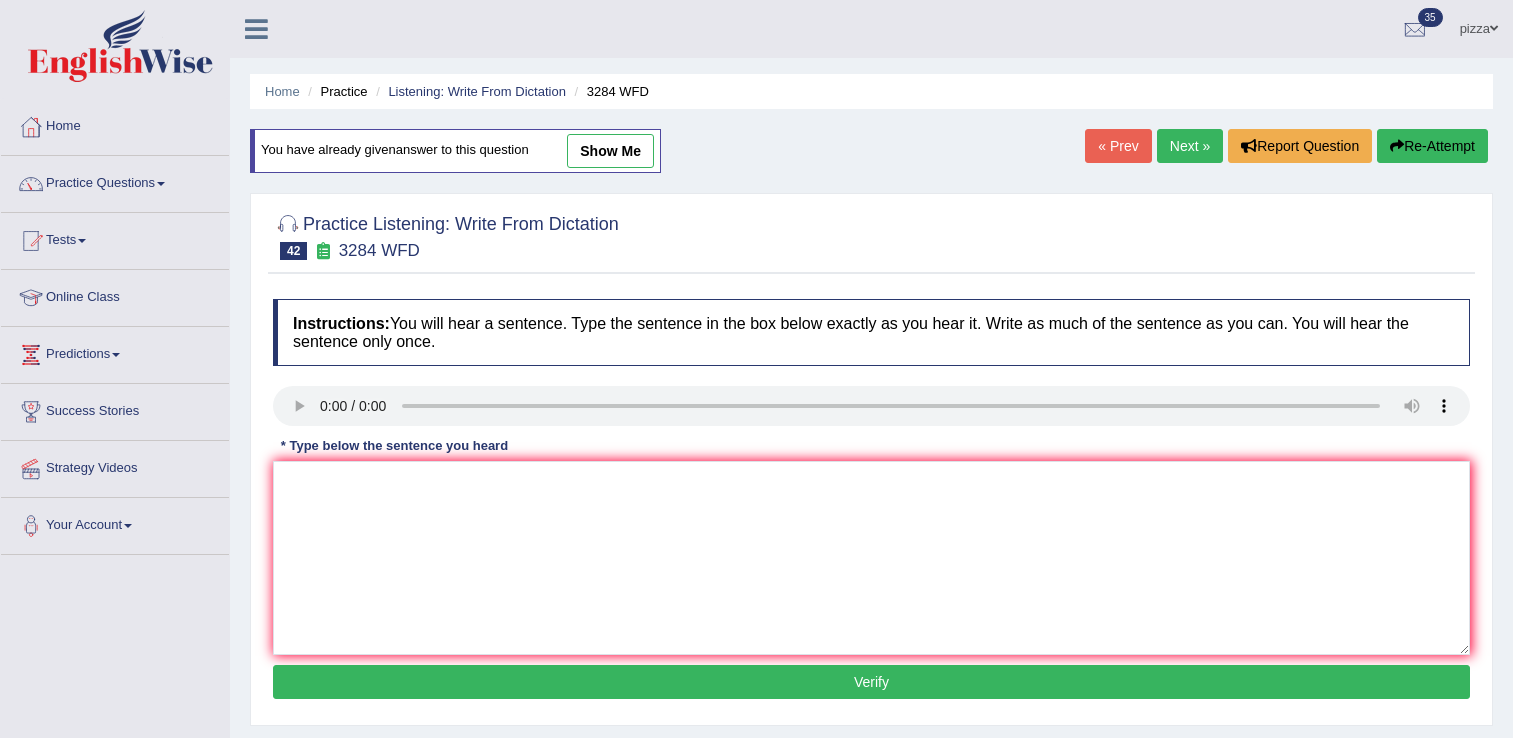 scroll, scrollTop: 0, scrollLeft: 0, axis: both 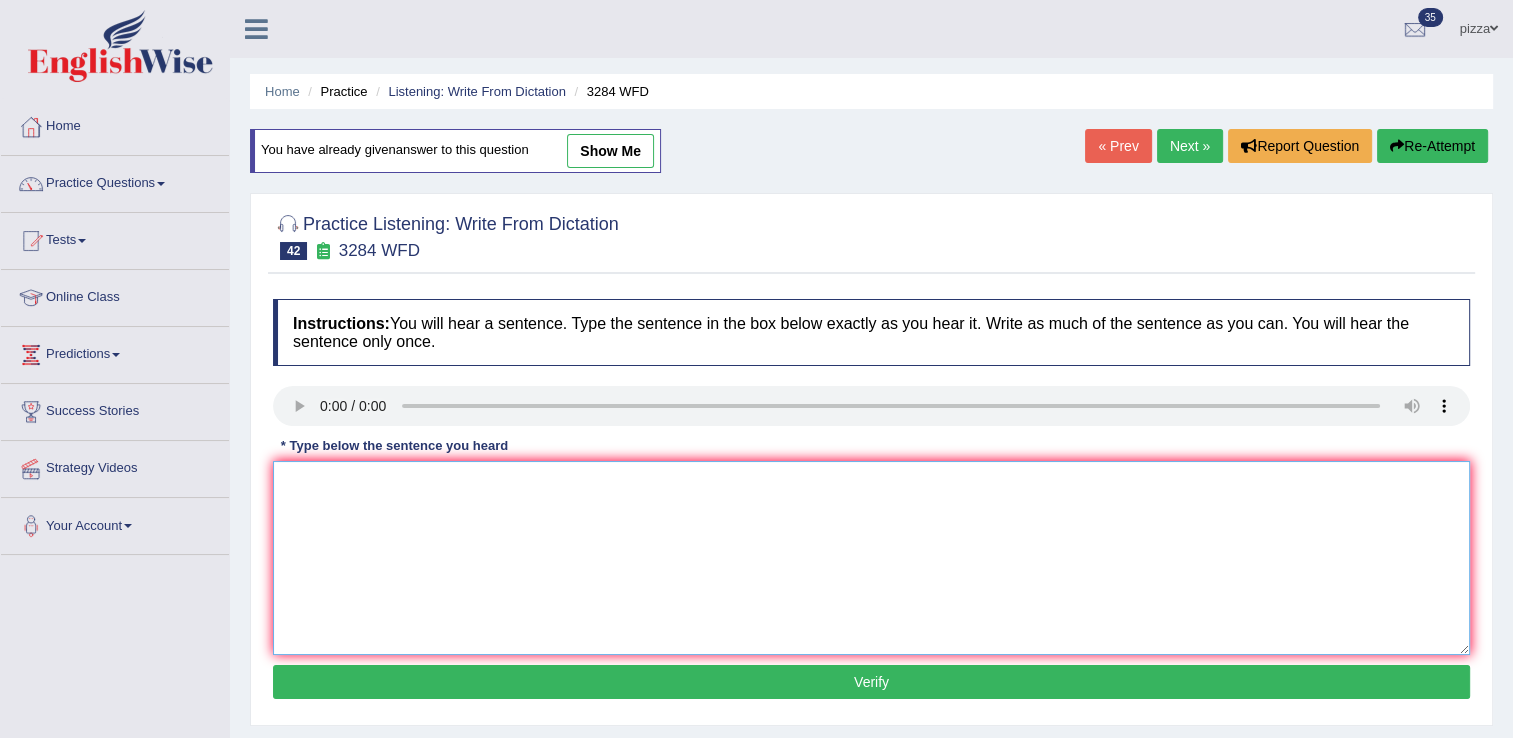 click at bounding box center (871, 558) 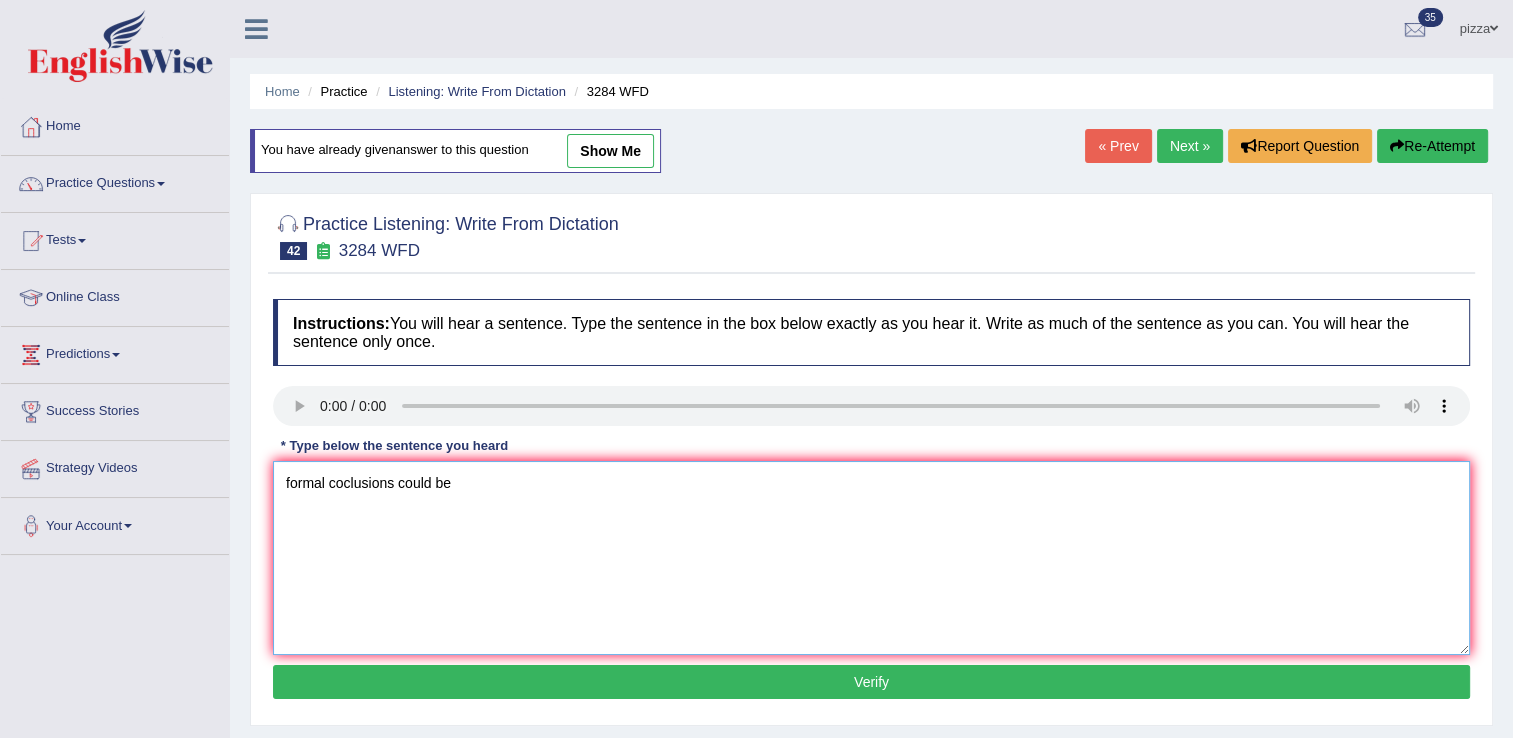 click on "formal coclusions could be" at bounding box center [871, 558] 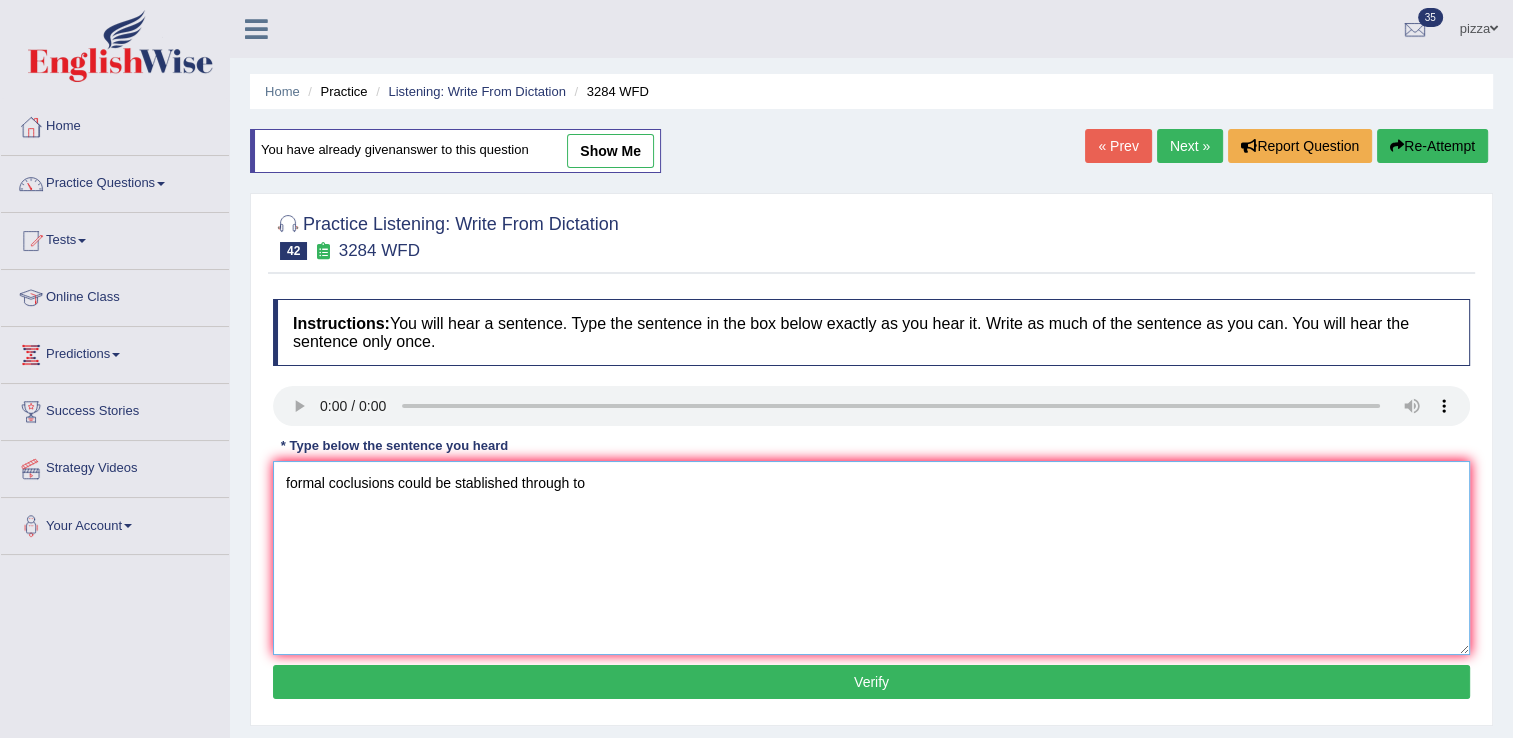 click on "formal coclusions could be stablished through to" at bounding box center [871, 558] 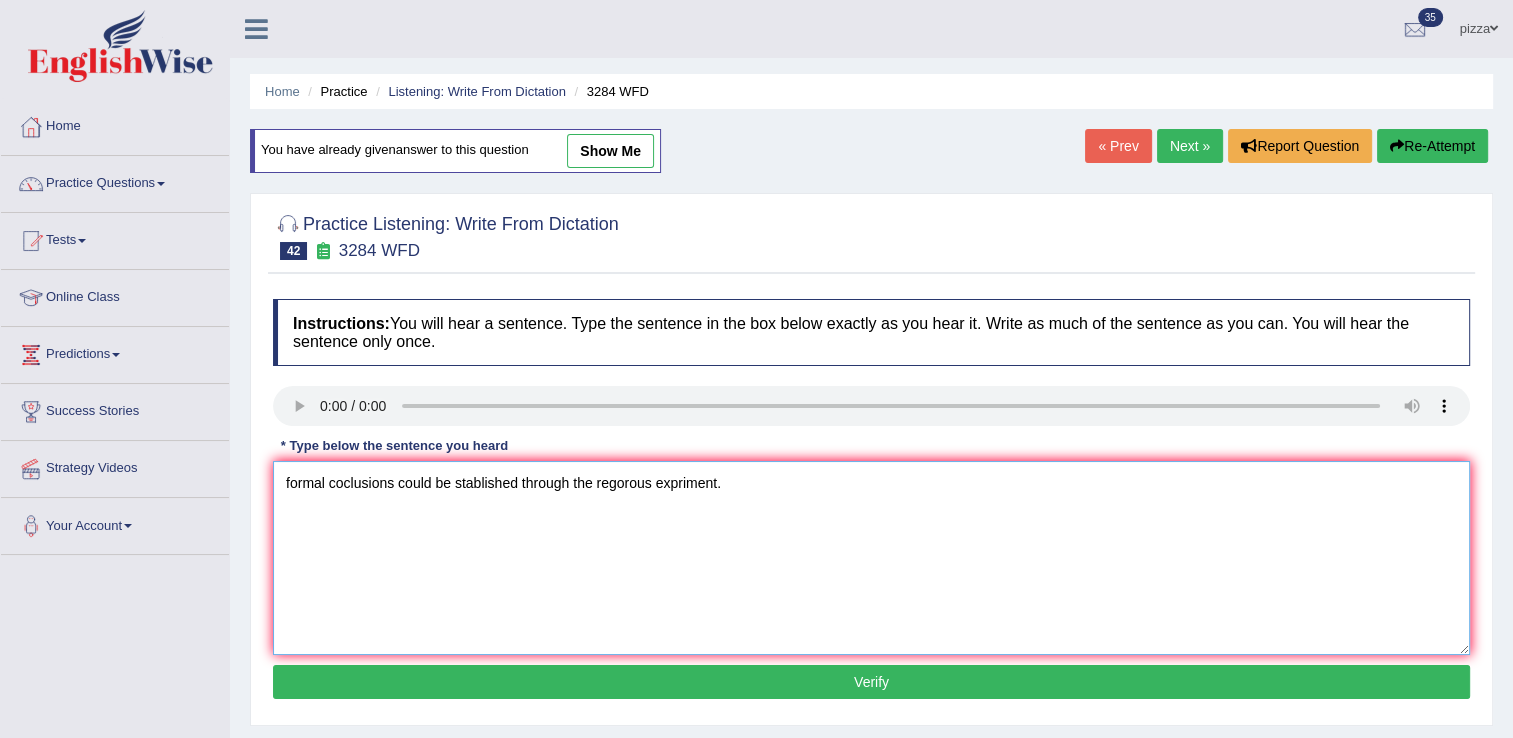 type on "formal coclusions could be stablished through the regorous expriment." 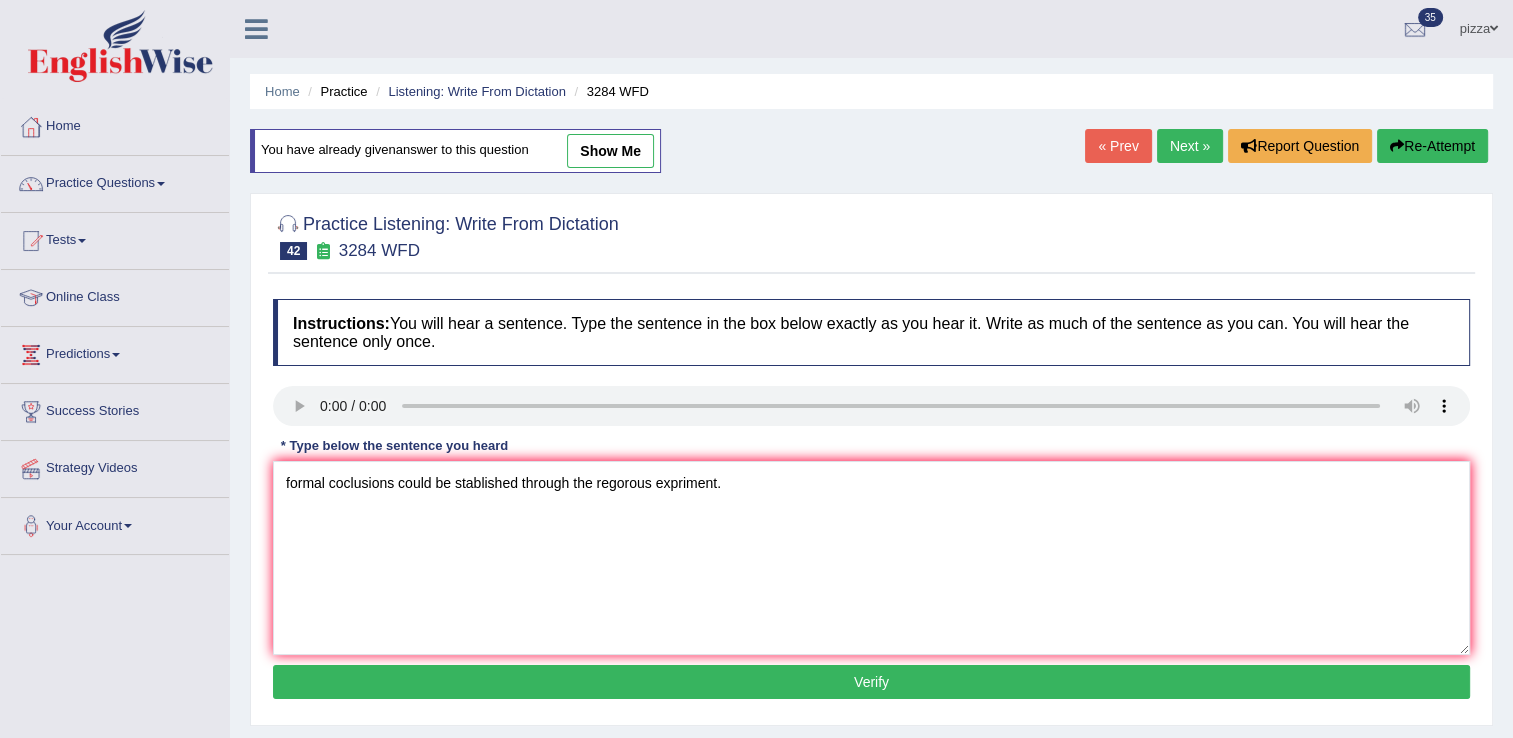 click on "Verify" at bounding box center (871, 682) 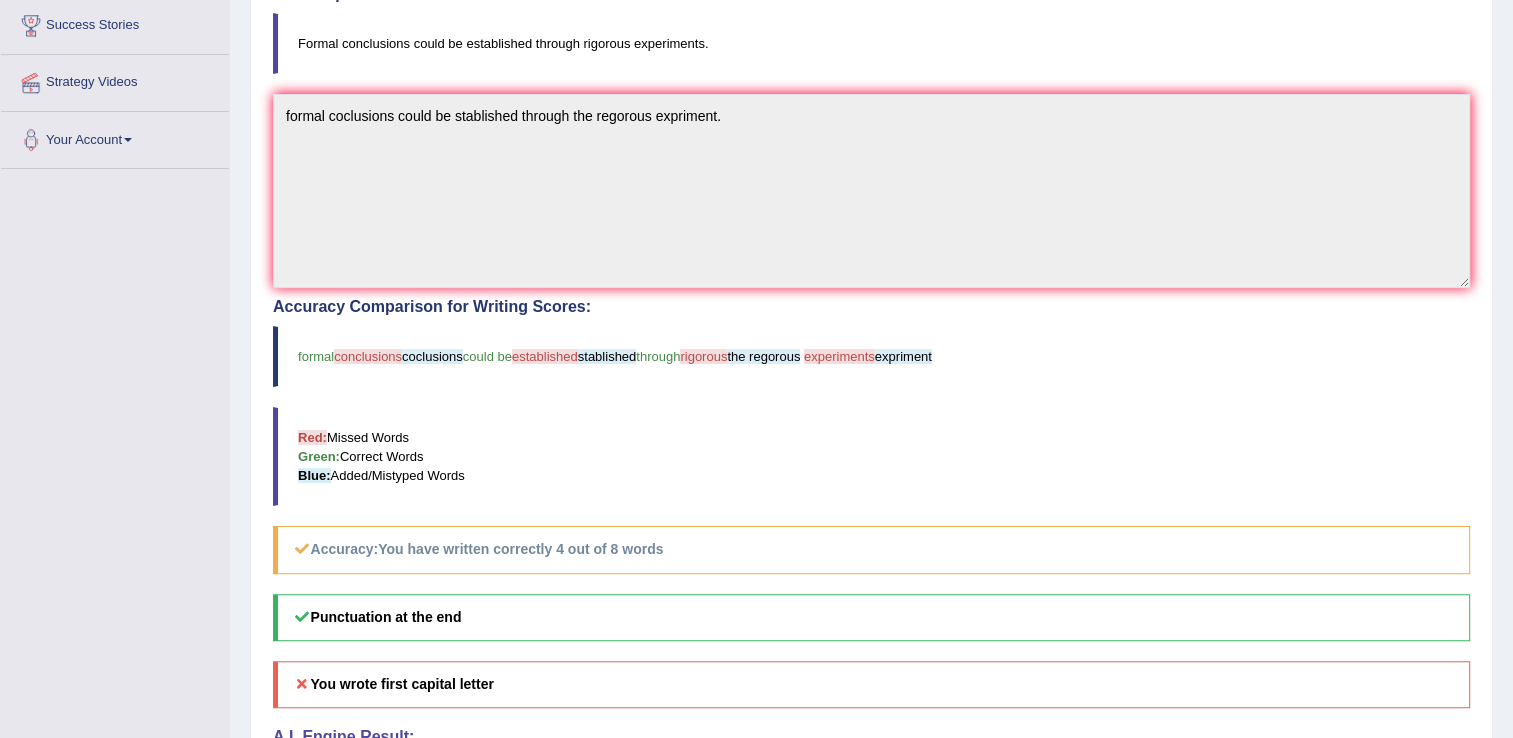 scroll, scrollTop: 465, scrollLeft: 0, axis: vertical 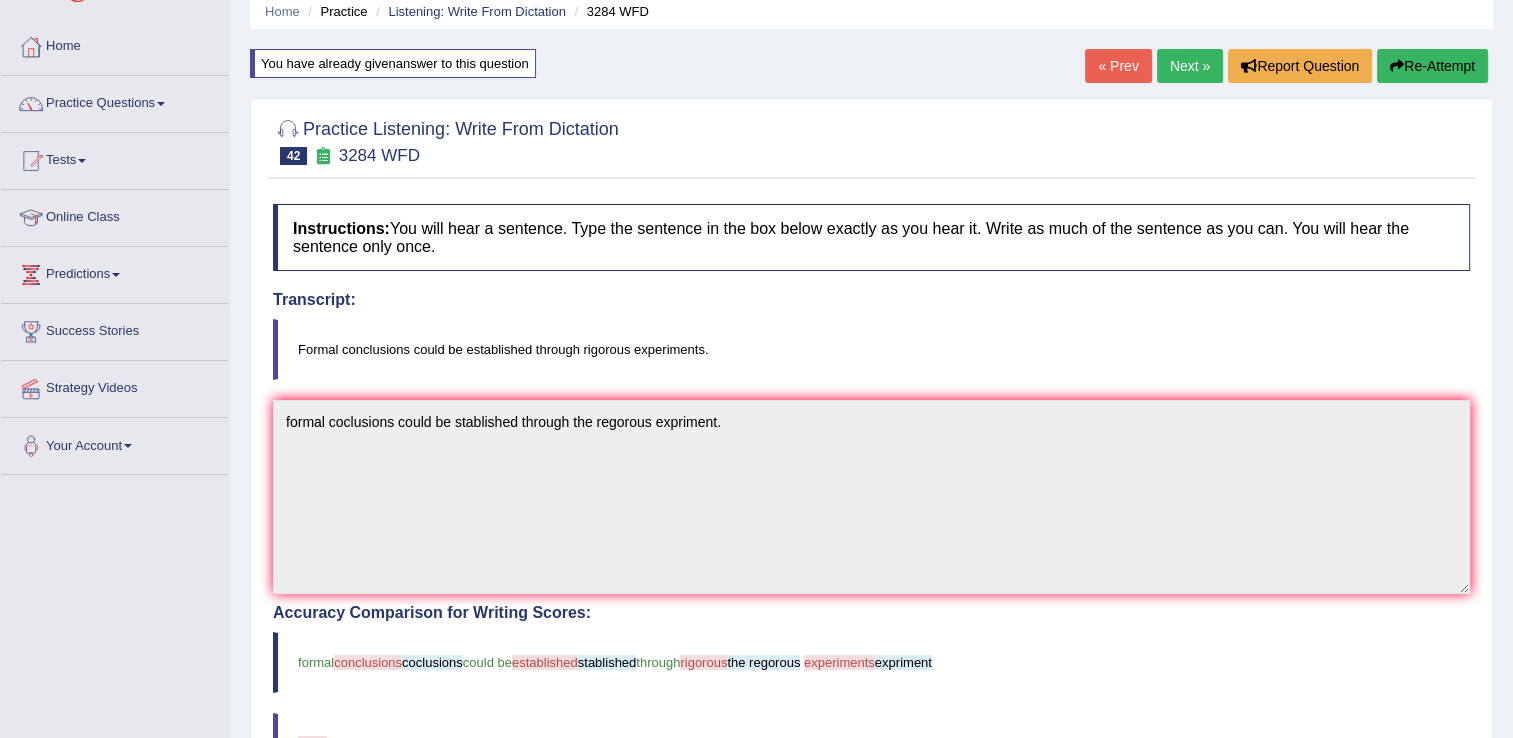 click on "Re-Attempt" at bounding box center (1432, 66) 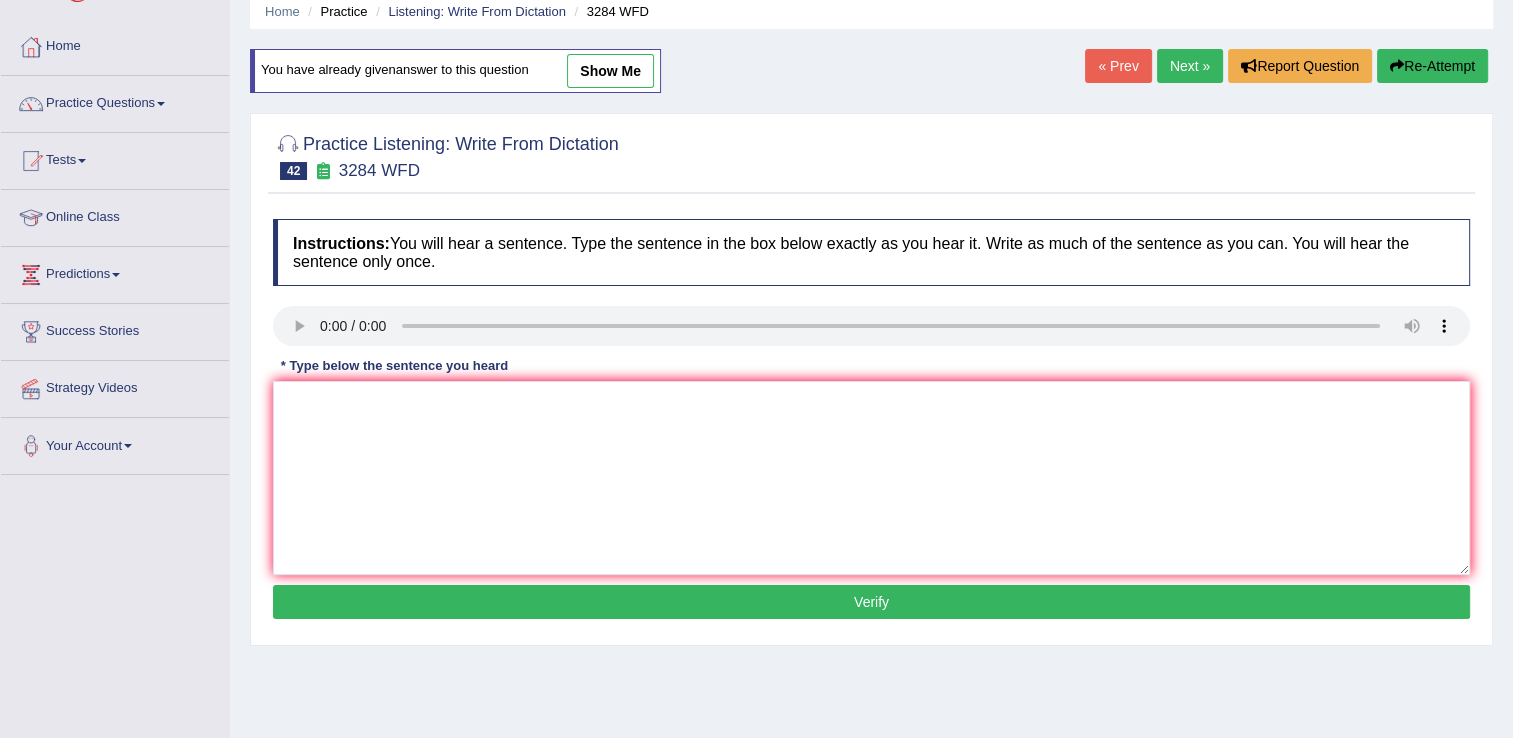 scroll, scrollTop: 80, scrollLeft: 0, axis: vertical 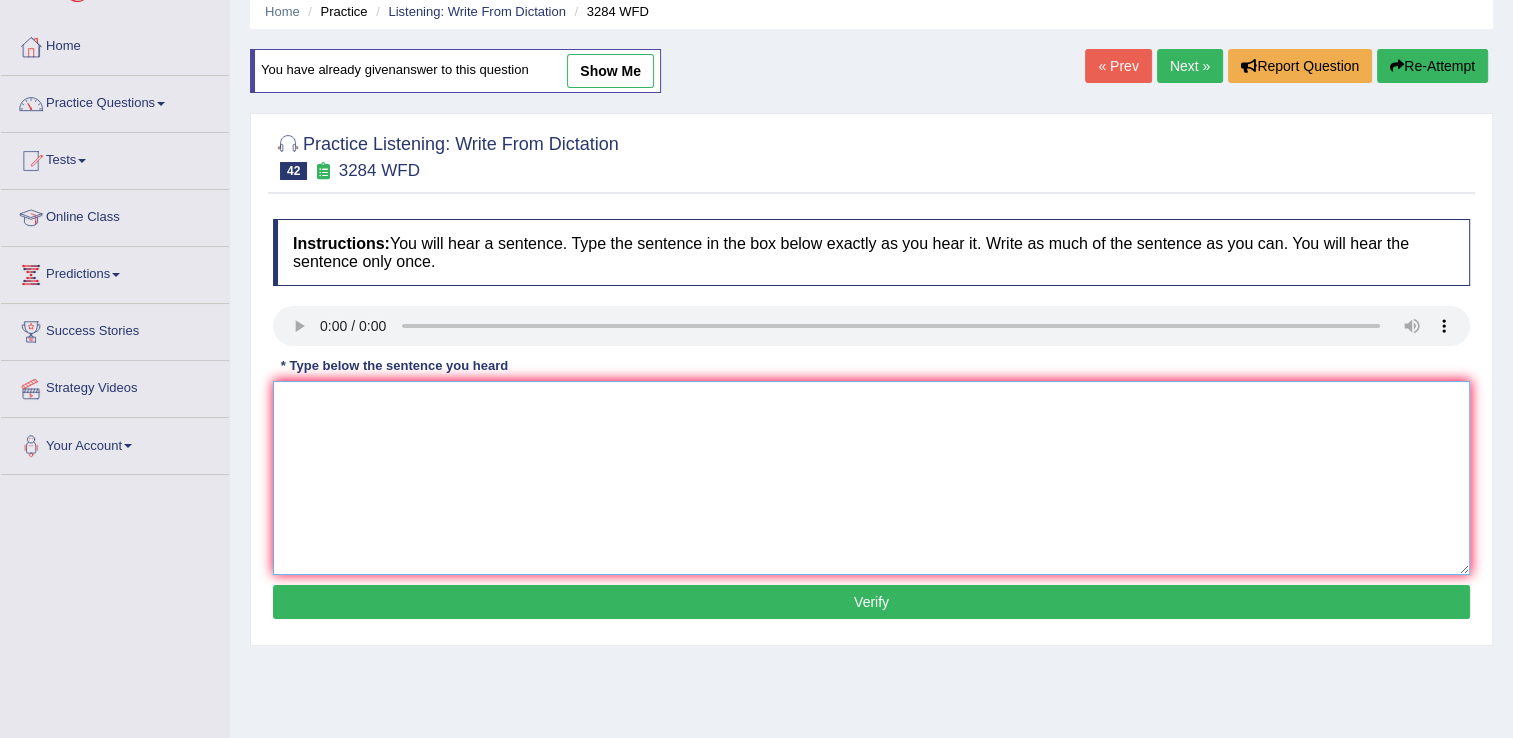 click at bounding box center [871, 478] 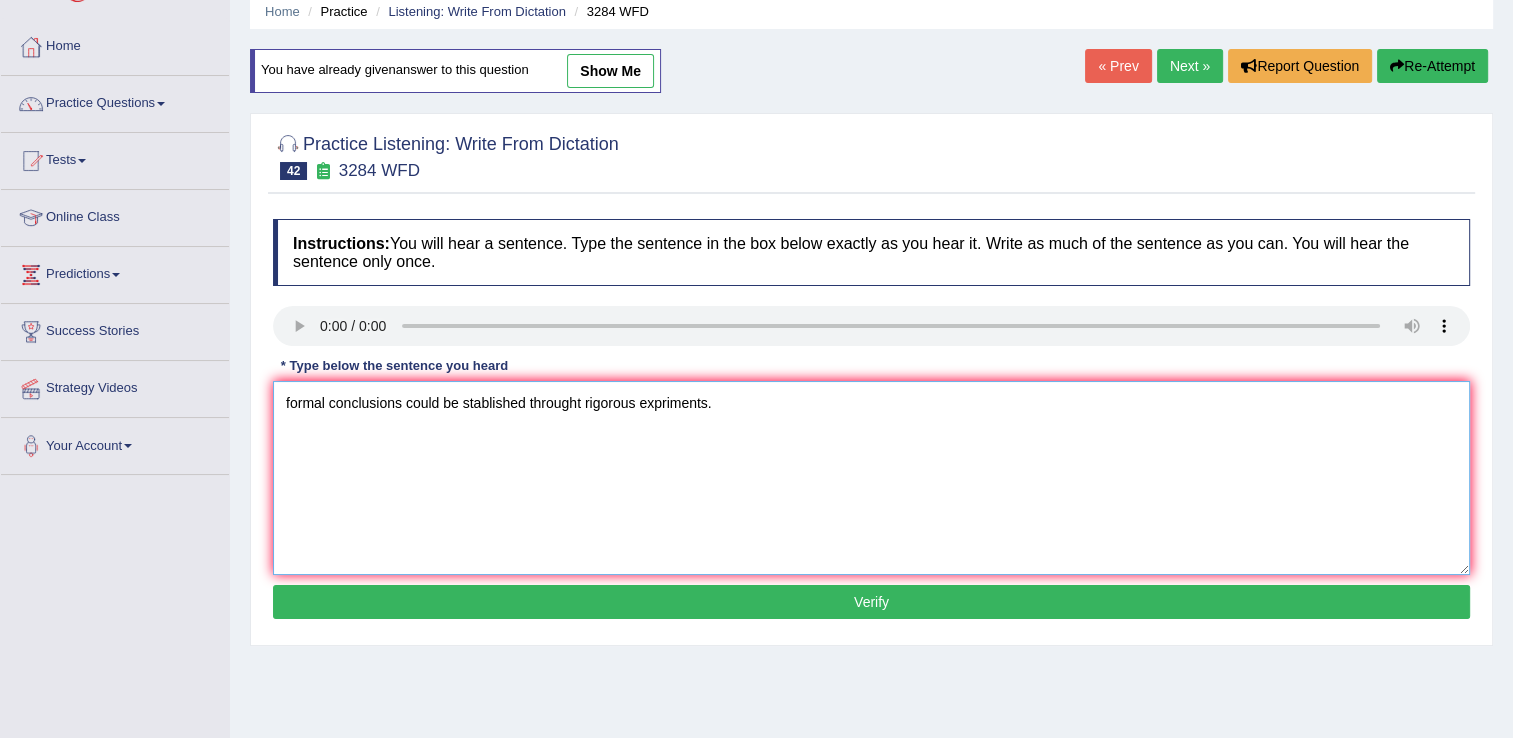 type on "formal conclusions could be stablished throught rigorous expriments." 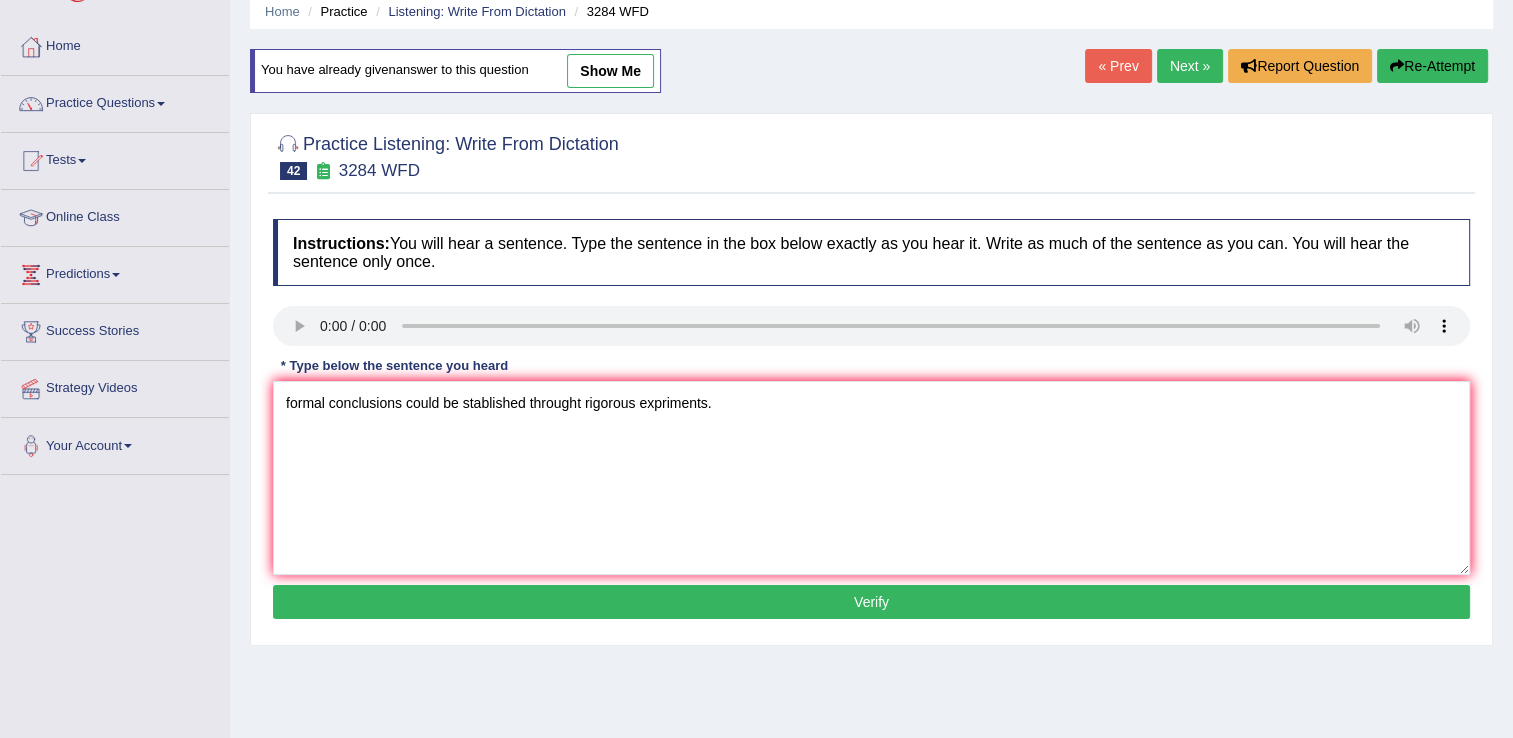 click on "Verify" at bounding box center (871, 602) 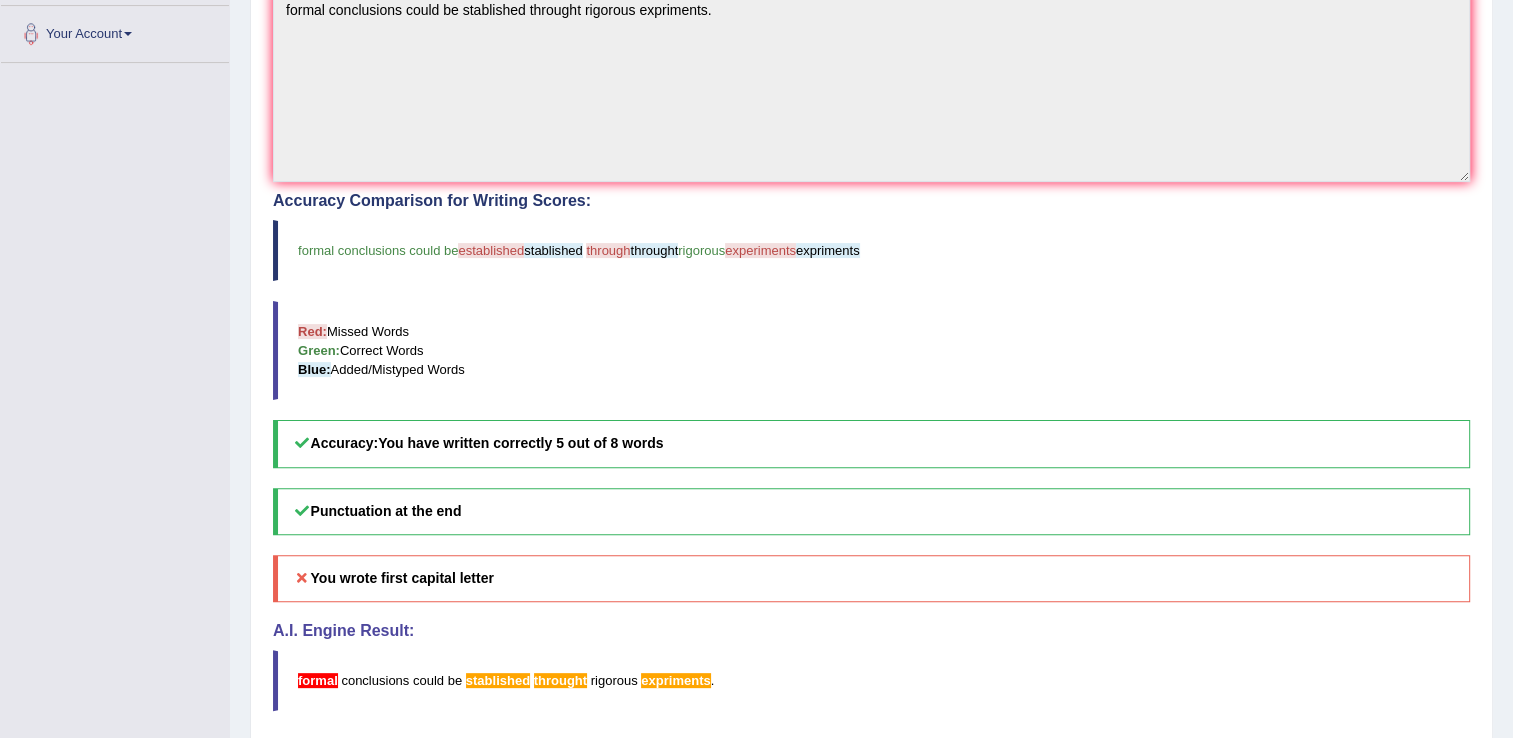 scroll, scrollTop: 563, scrollLeft: 0, axis: vertical 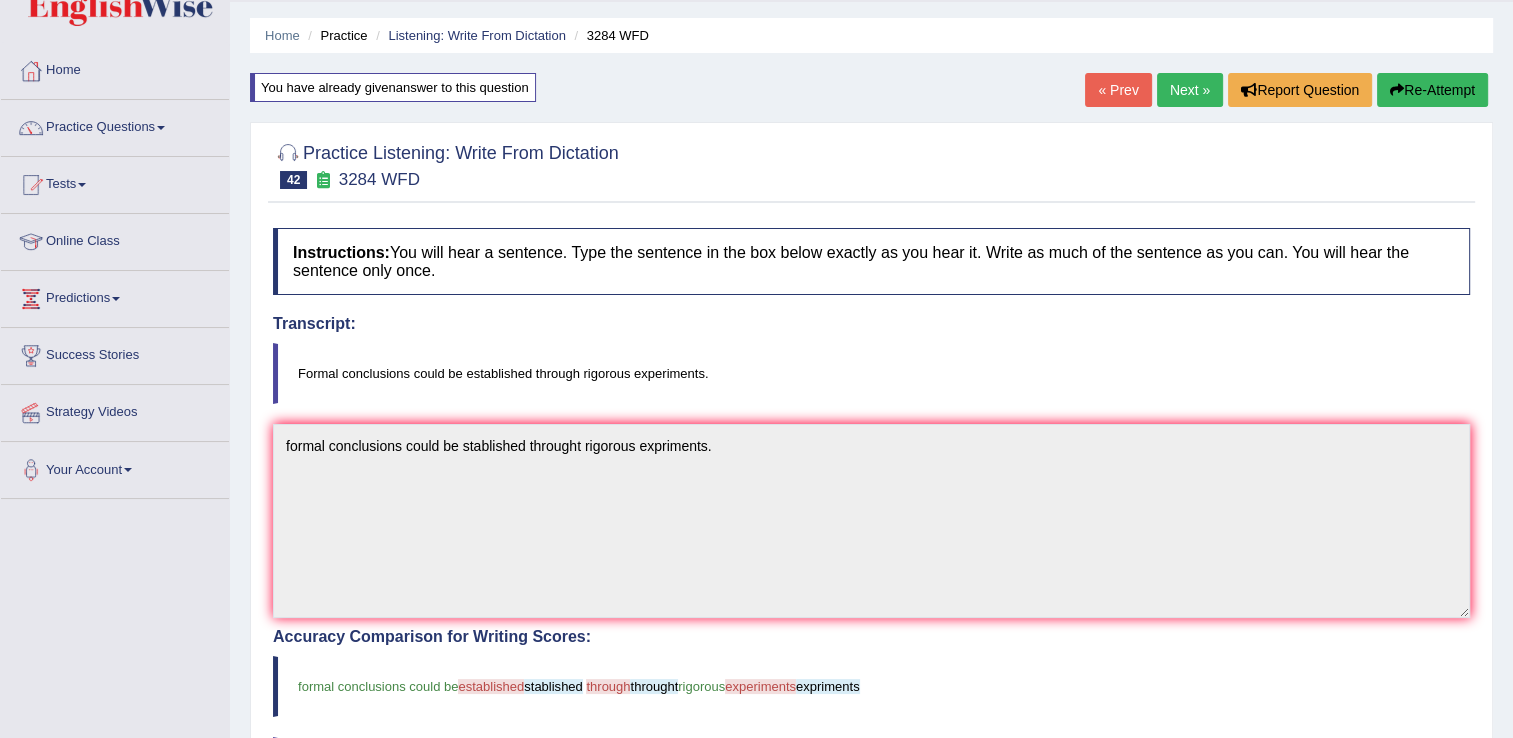 click on "Next »" at bounding box center (1190, 90) 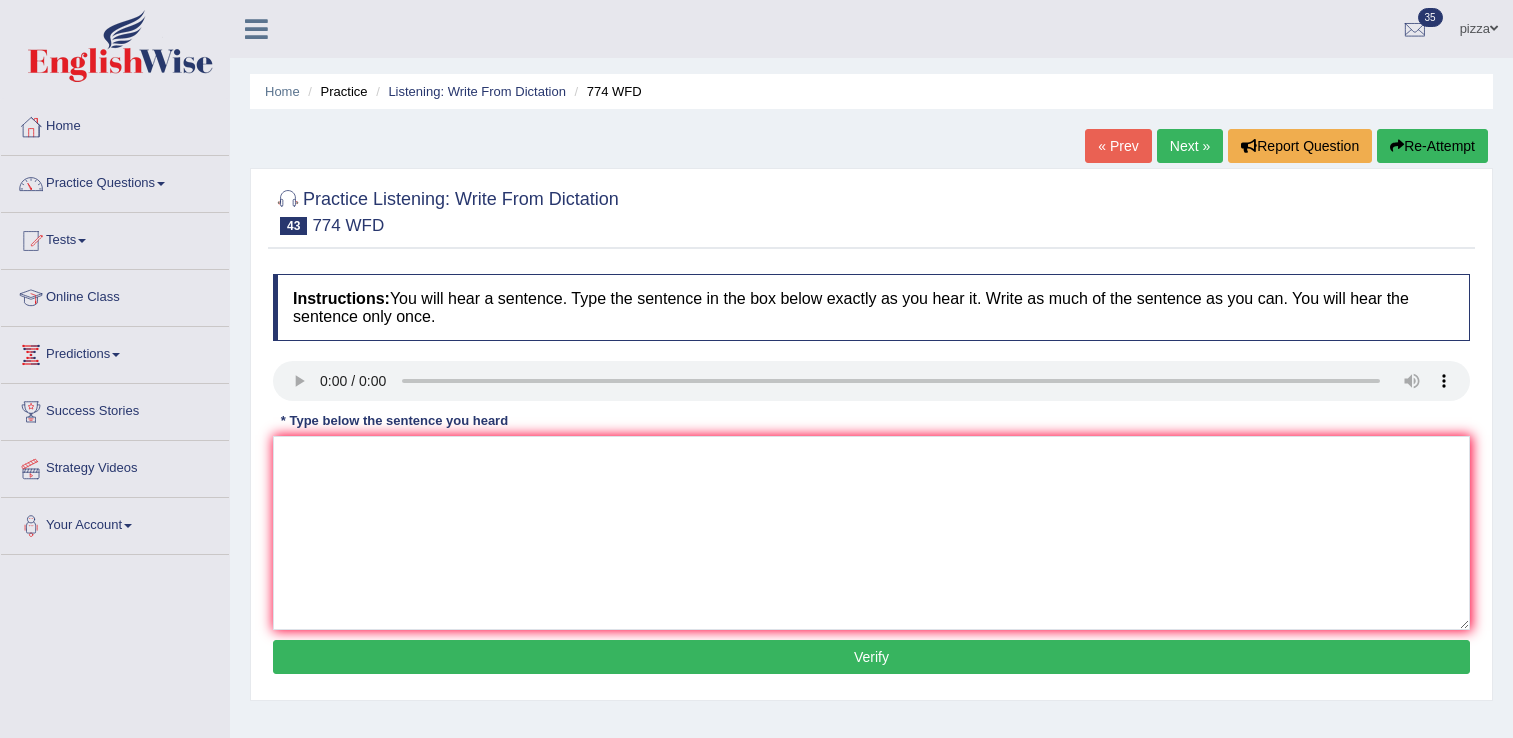 scroll, scrollTop: 0, scrollLeft: 0, axis: both 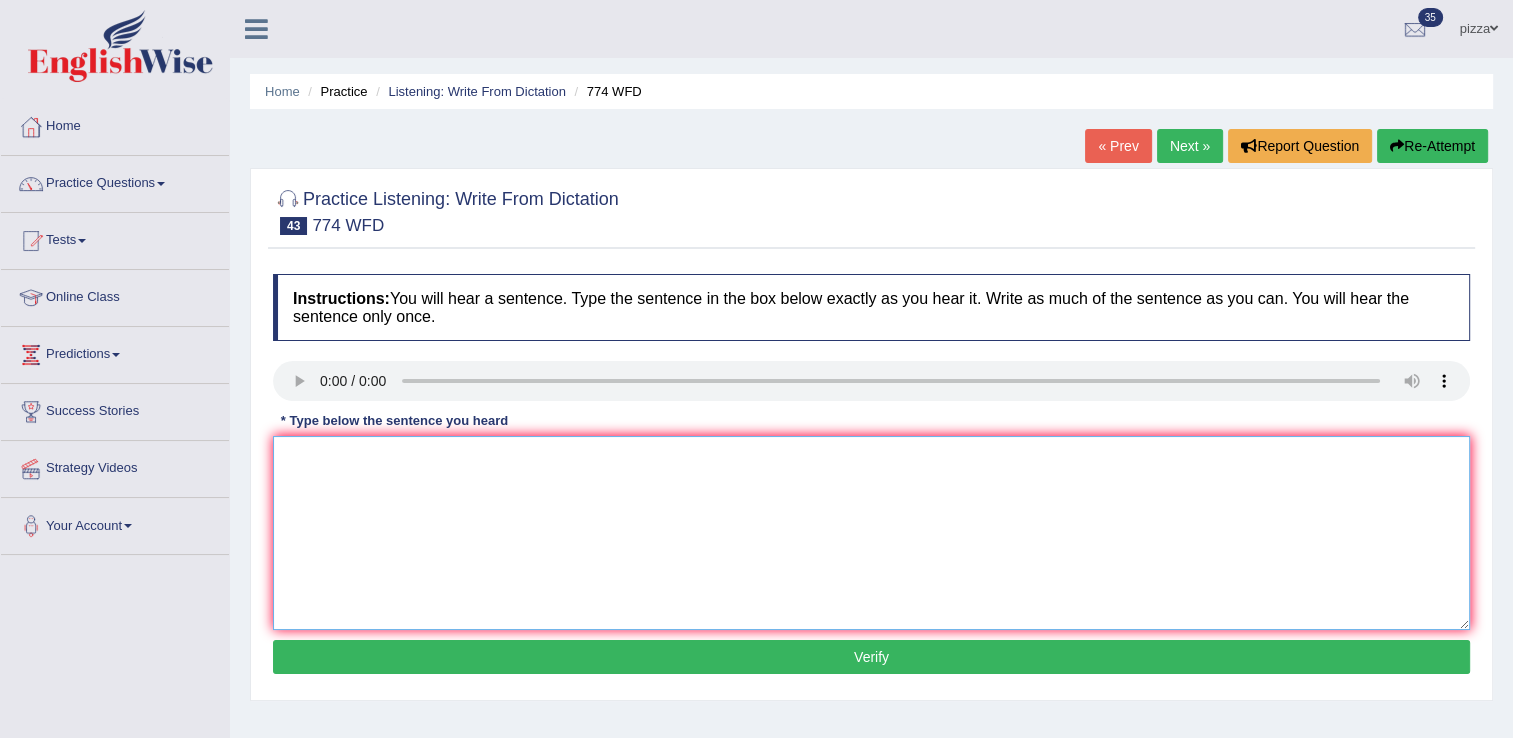 click at bounding box center [871, 533] 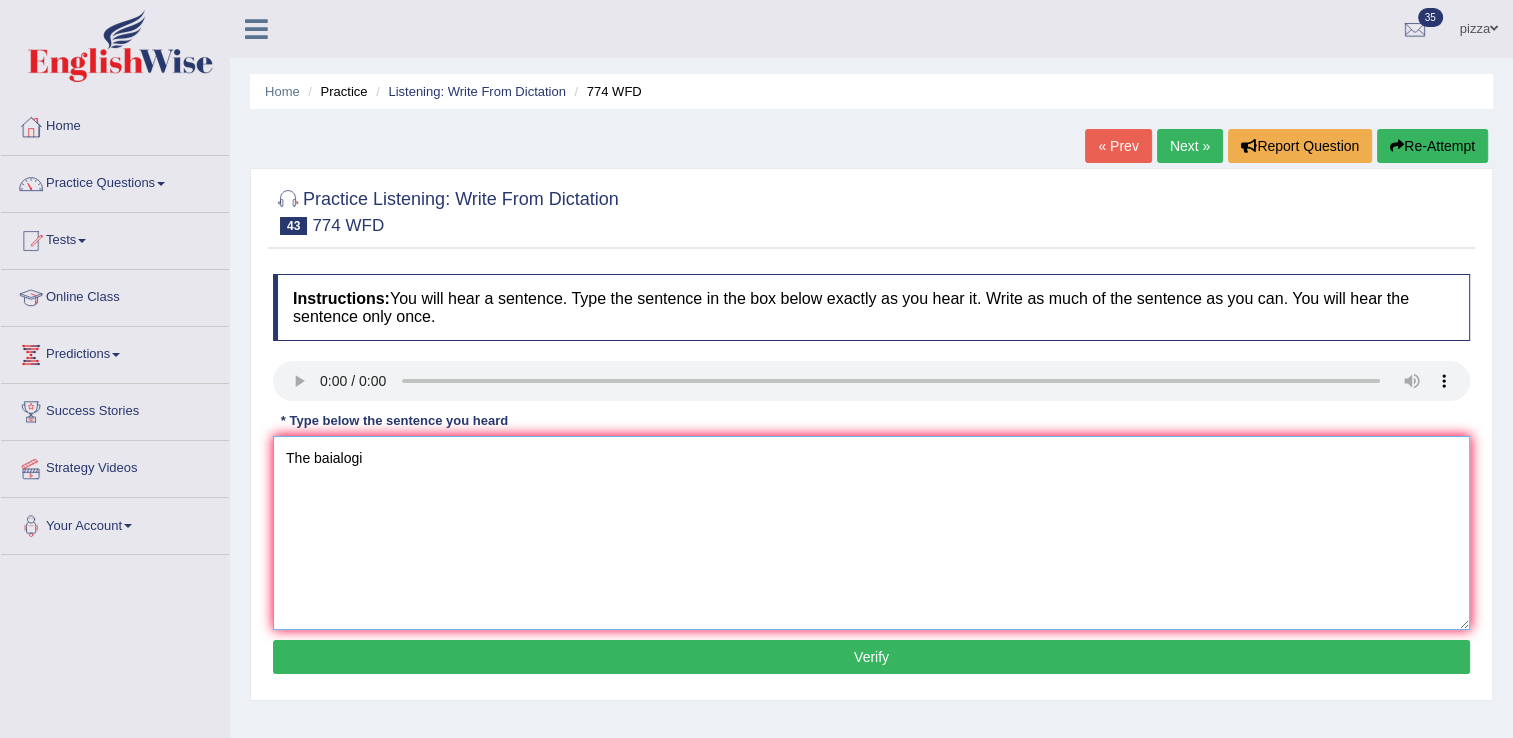 click on "The baialogi" at bounding box center (871, 533) 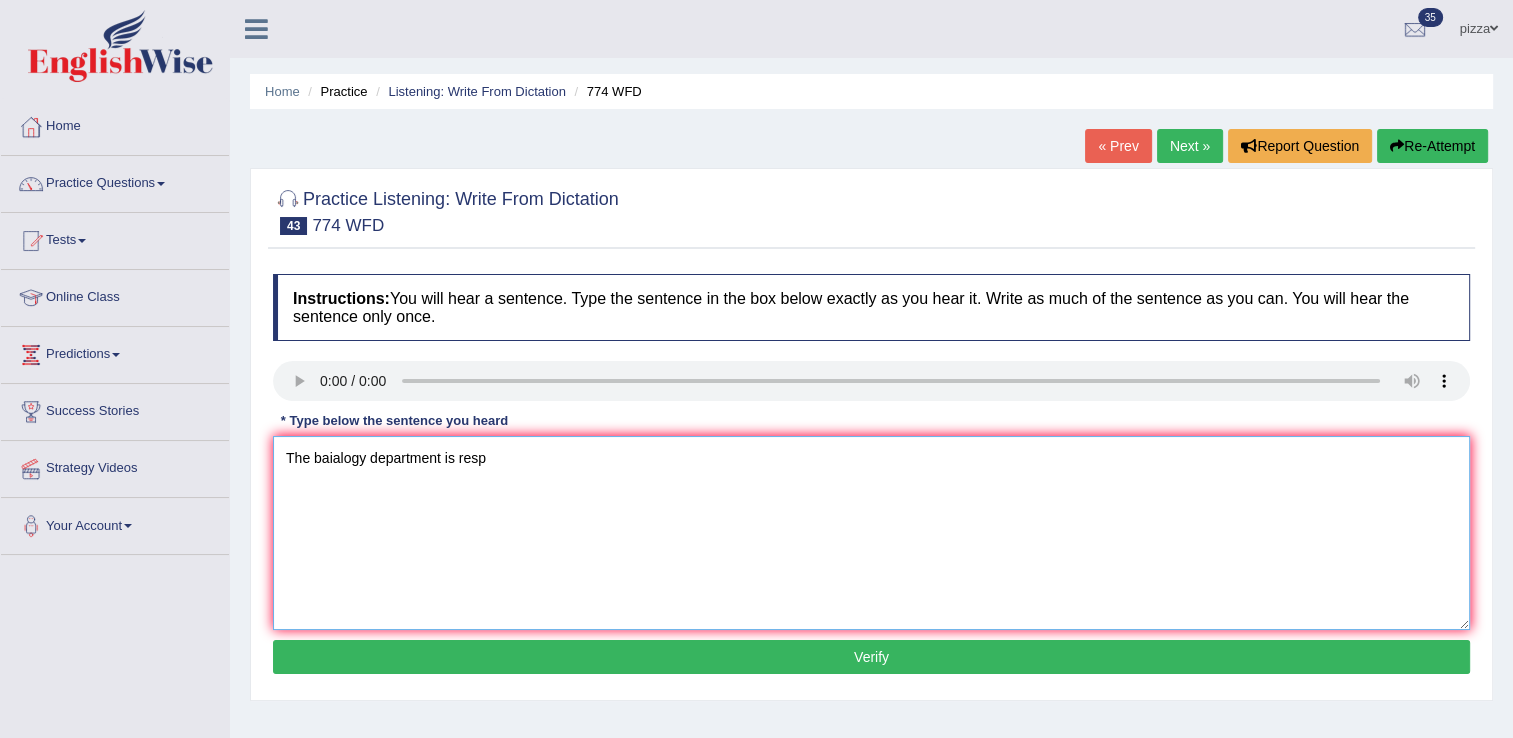 click on "The baialogy department is resp" at bounding box center [871, 533] 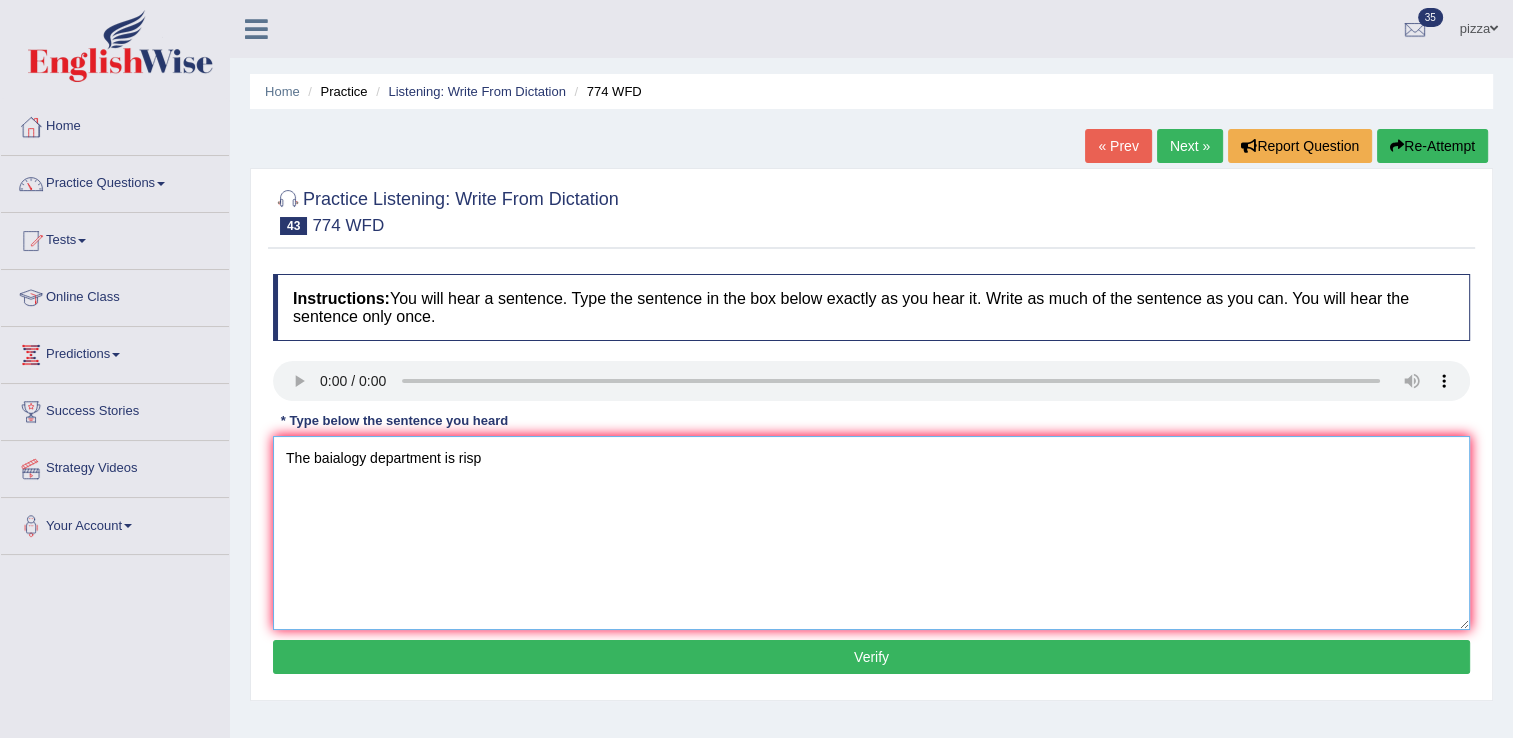 click on "The baialogy department is risp" at bounding box center [871, 533] 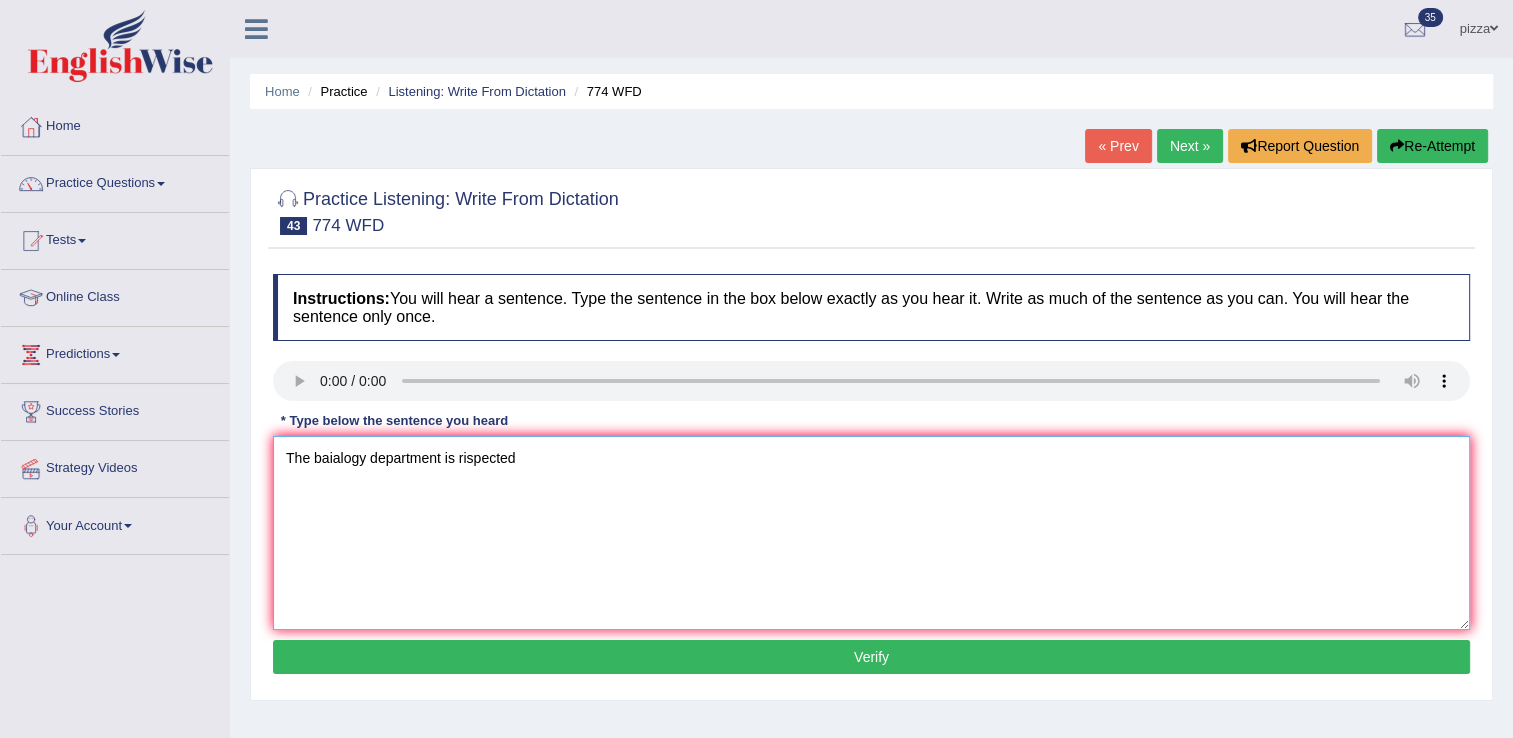 click on "The baialogy department is rispected" at bounding box center (871, 533) 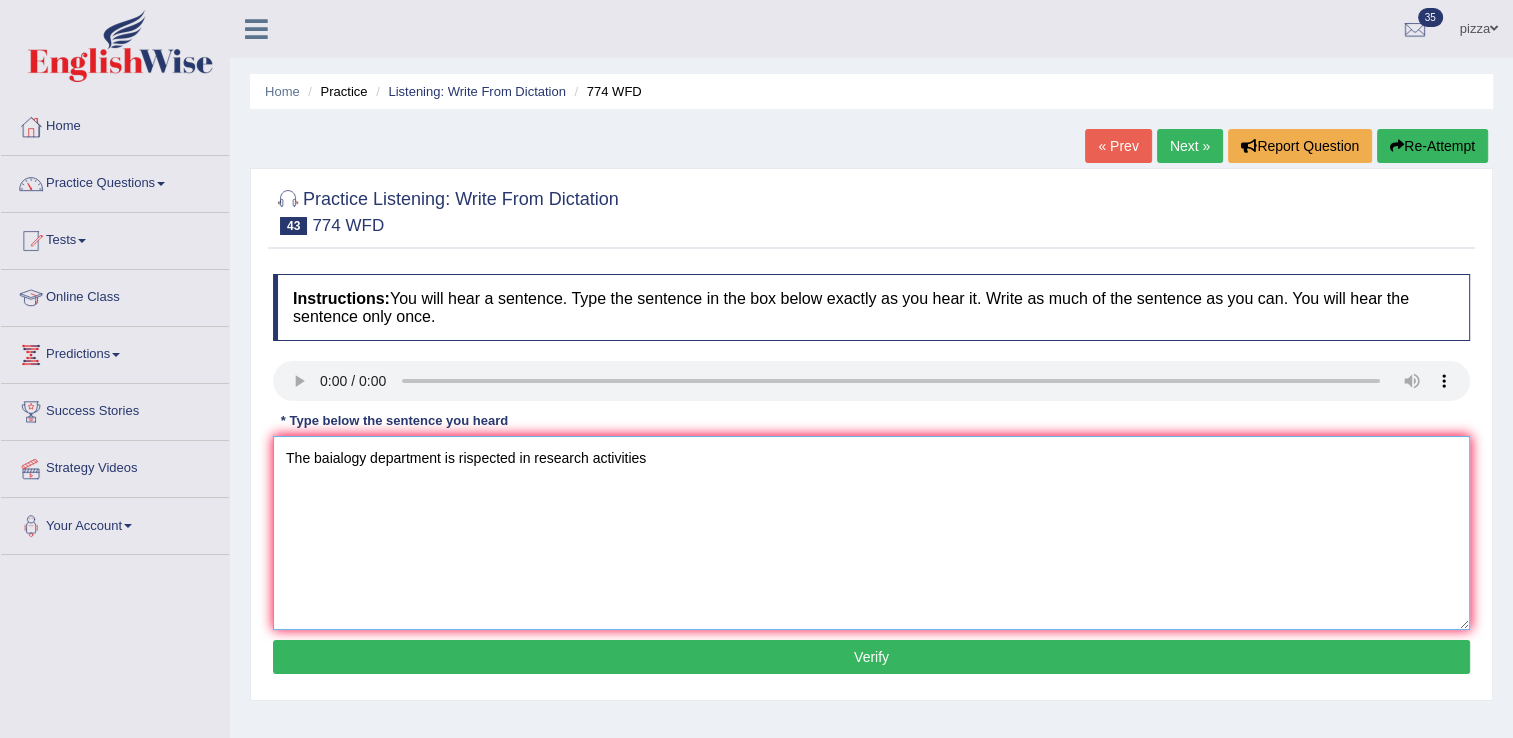 type on "The baialogy department is rispected in research activities" 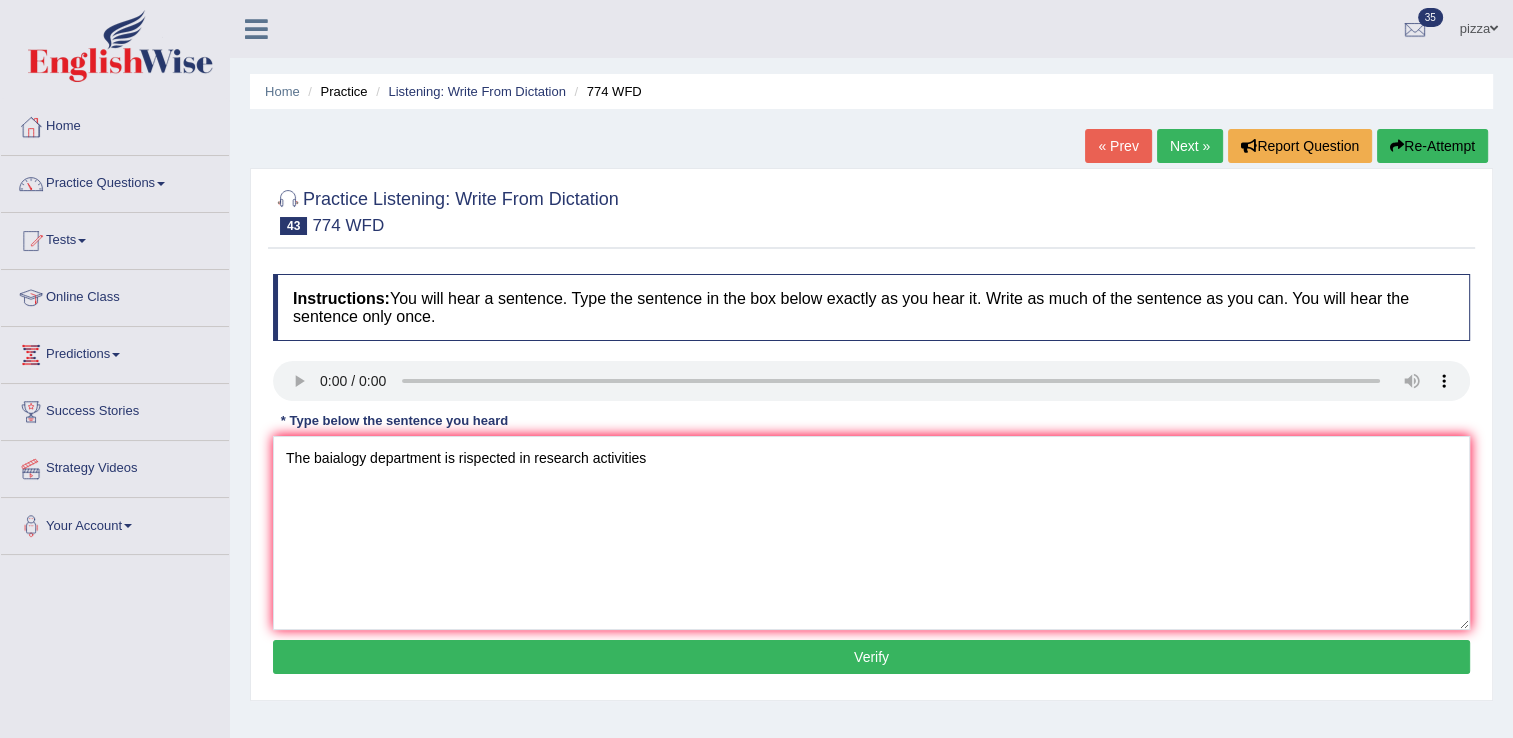 click on "Verify" at bounding box center [871, 657] 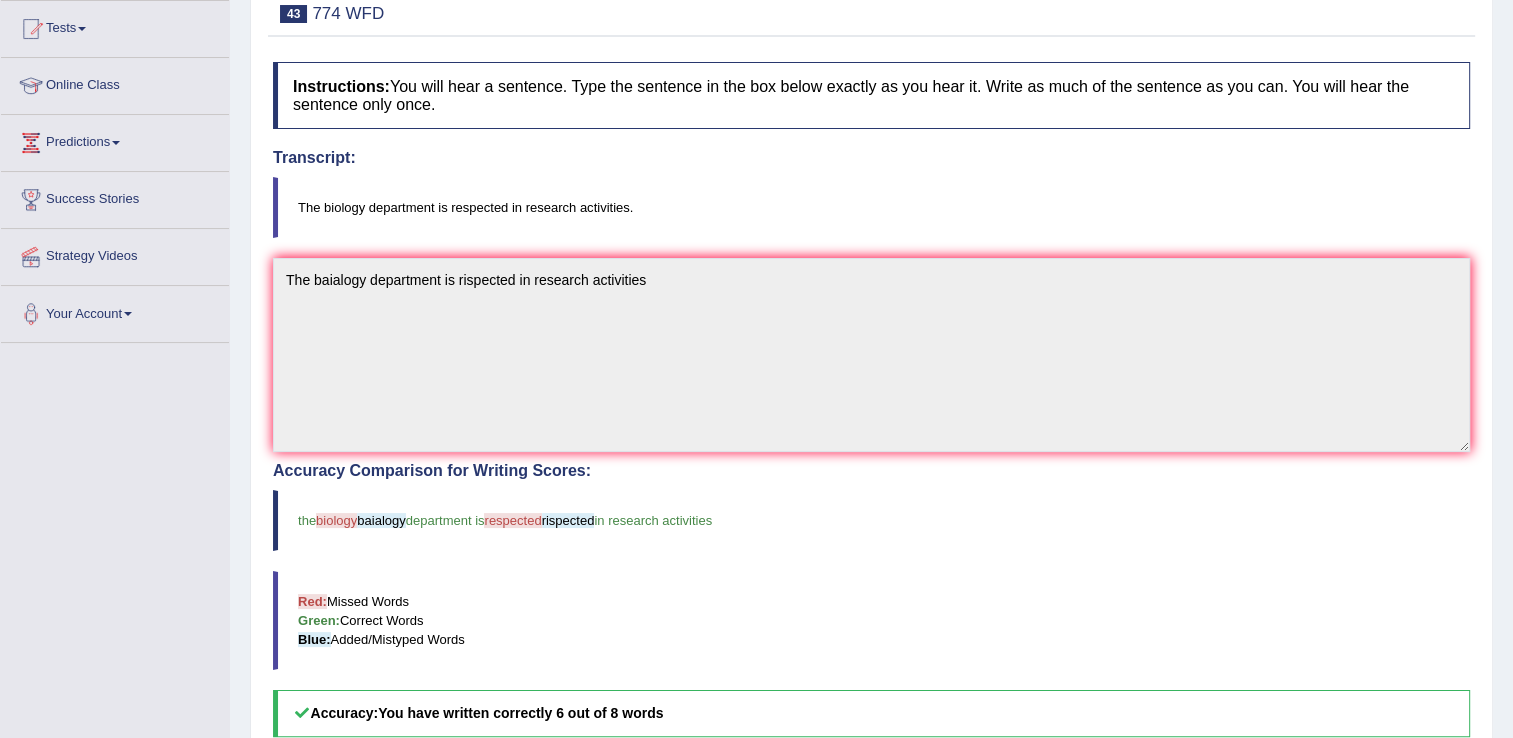 scroll, scrollTop: 240, scrollLeft: 0, axis: vertical 